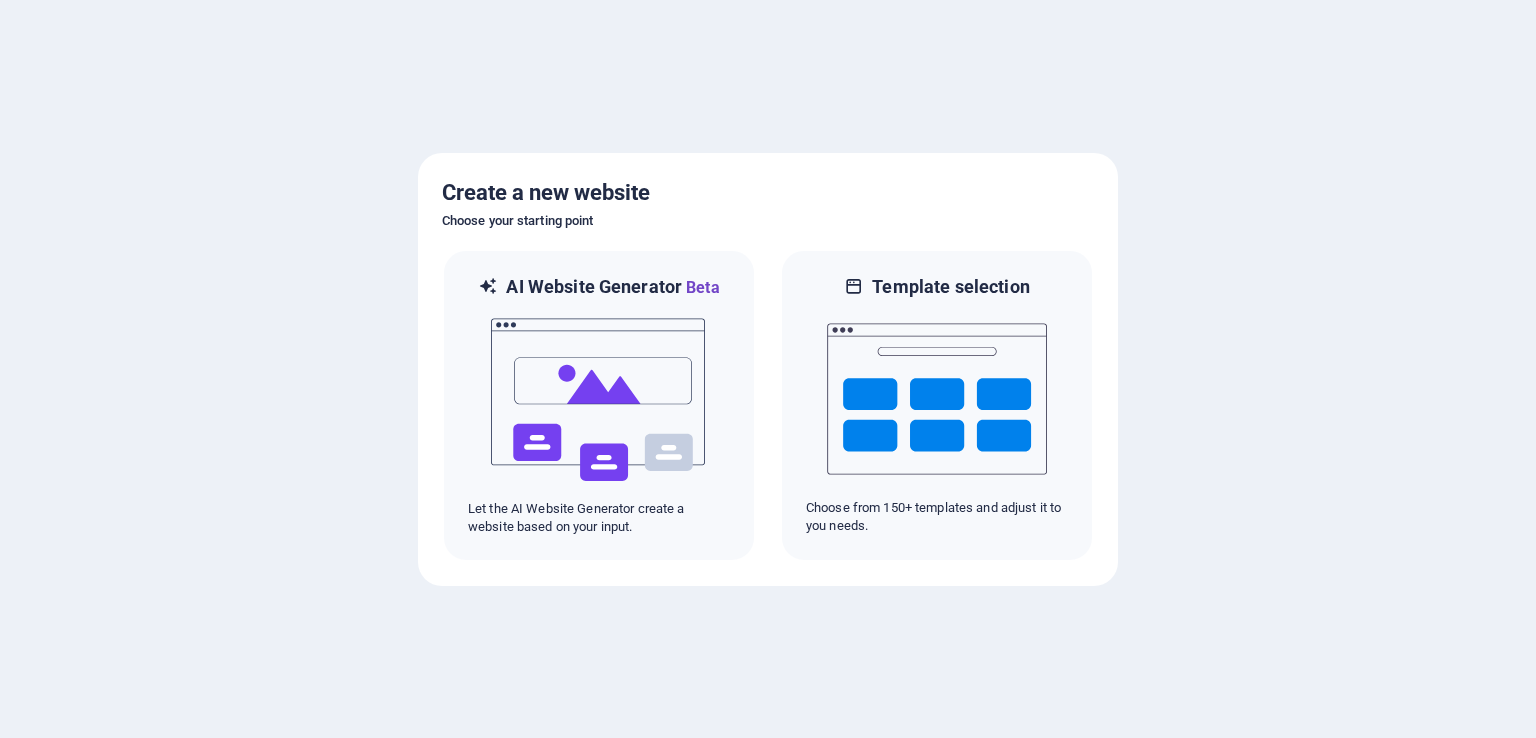 scroll, scrollTop: 0, scrollLeft: 0, axis: both 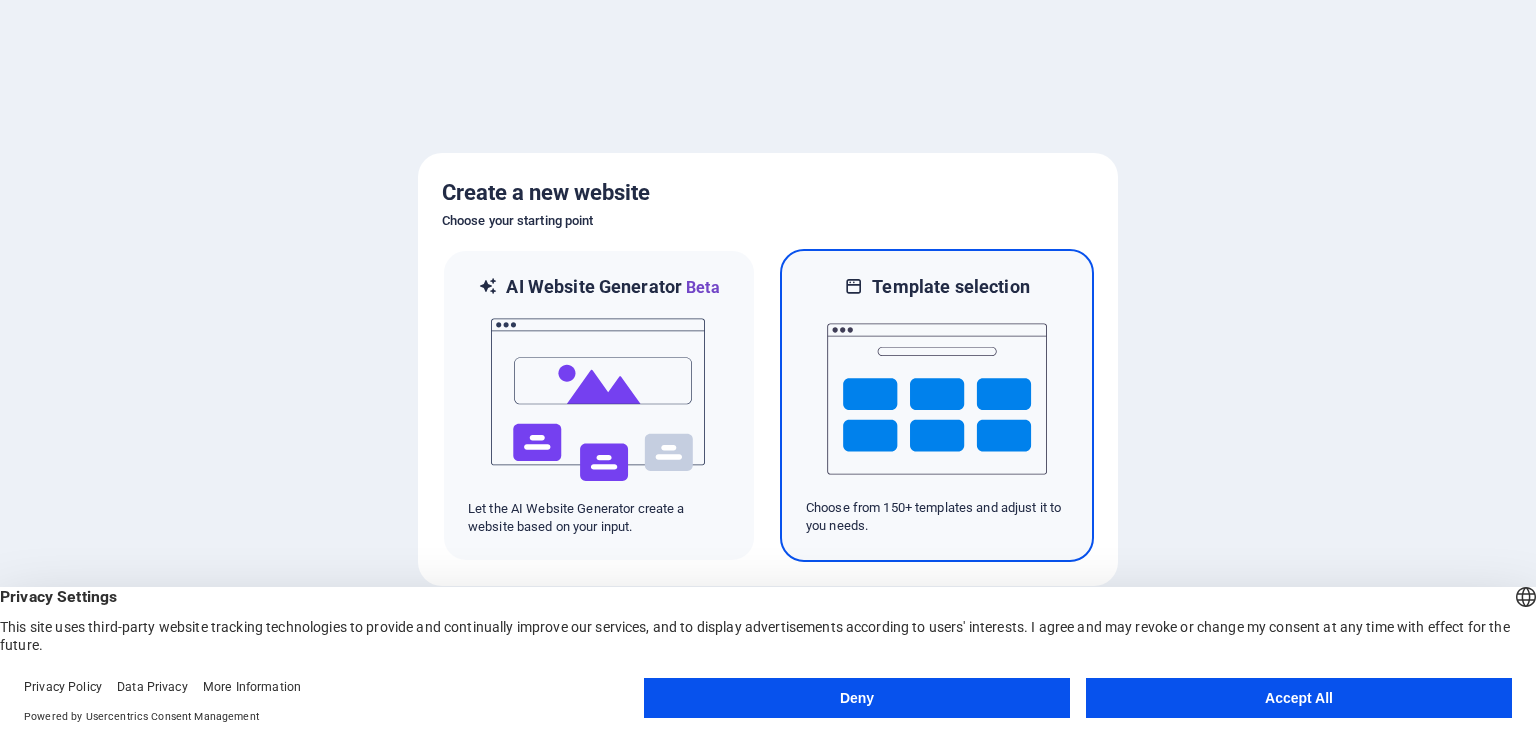 click at bounding box center [937, 399] 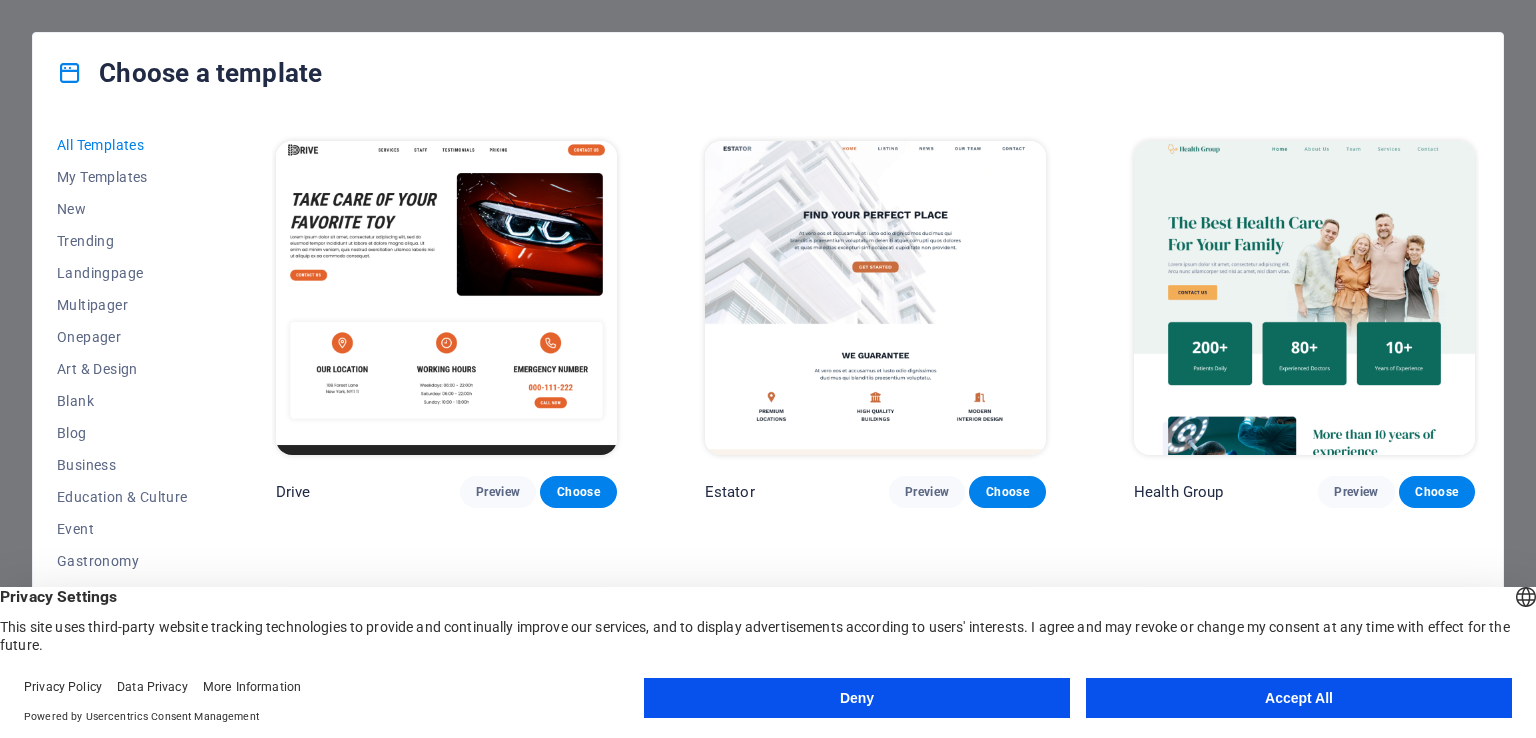 scroll, scrollTop: 4100, scrollLeft: 0, axis: vertical 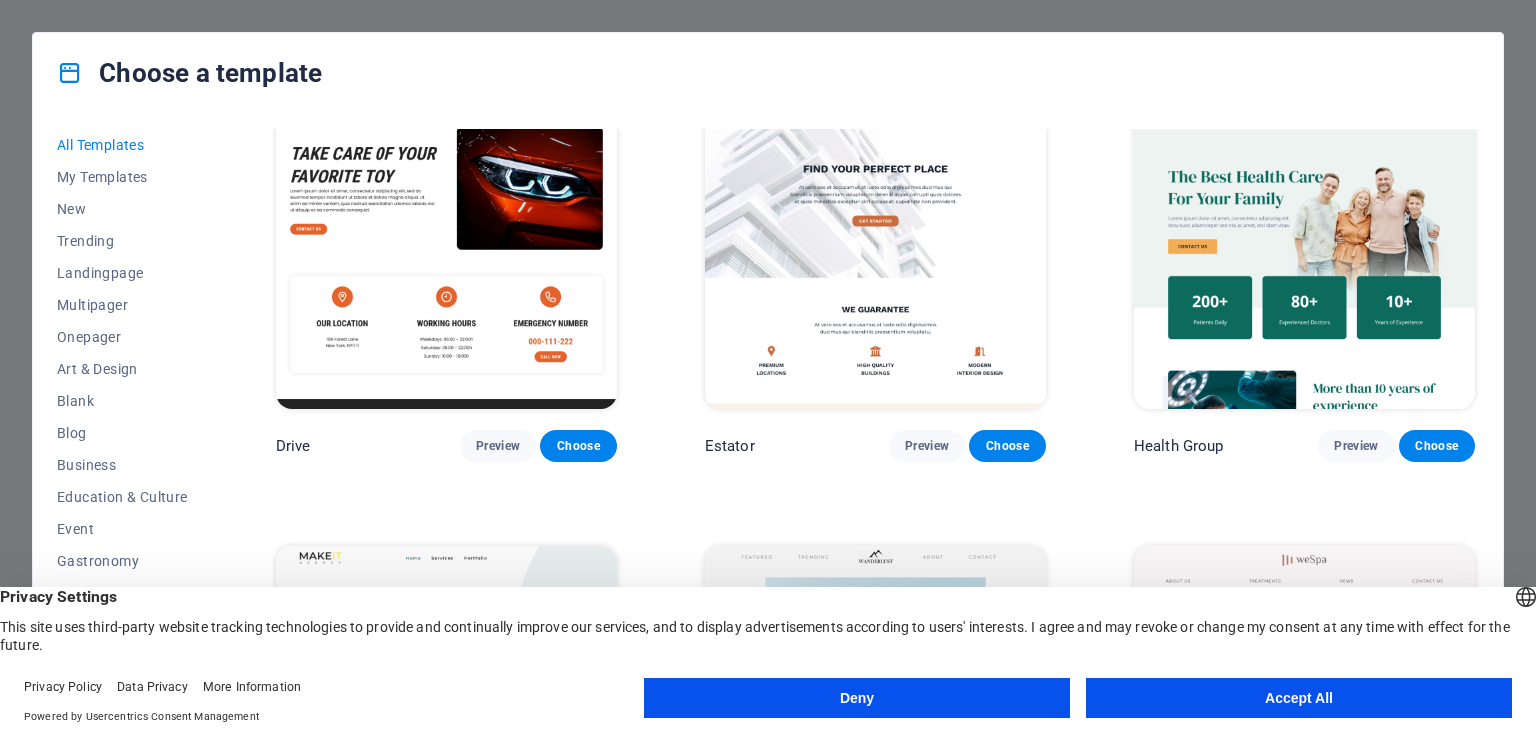 click on "Accept All" at bounding box center [1299, 698] 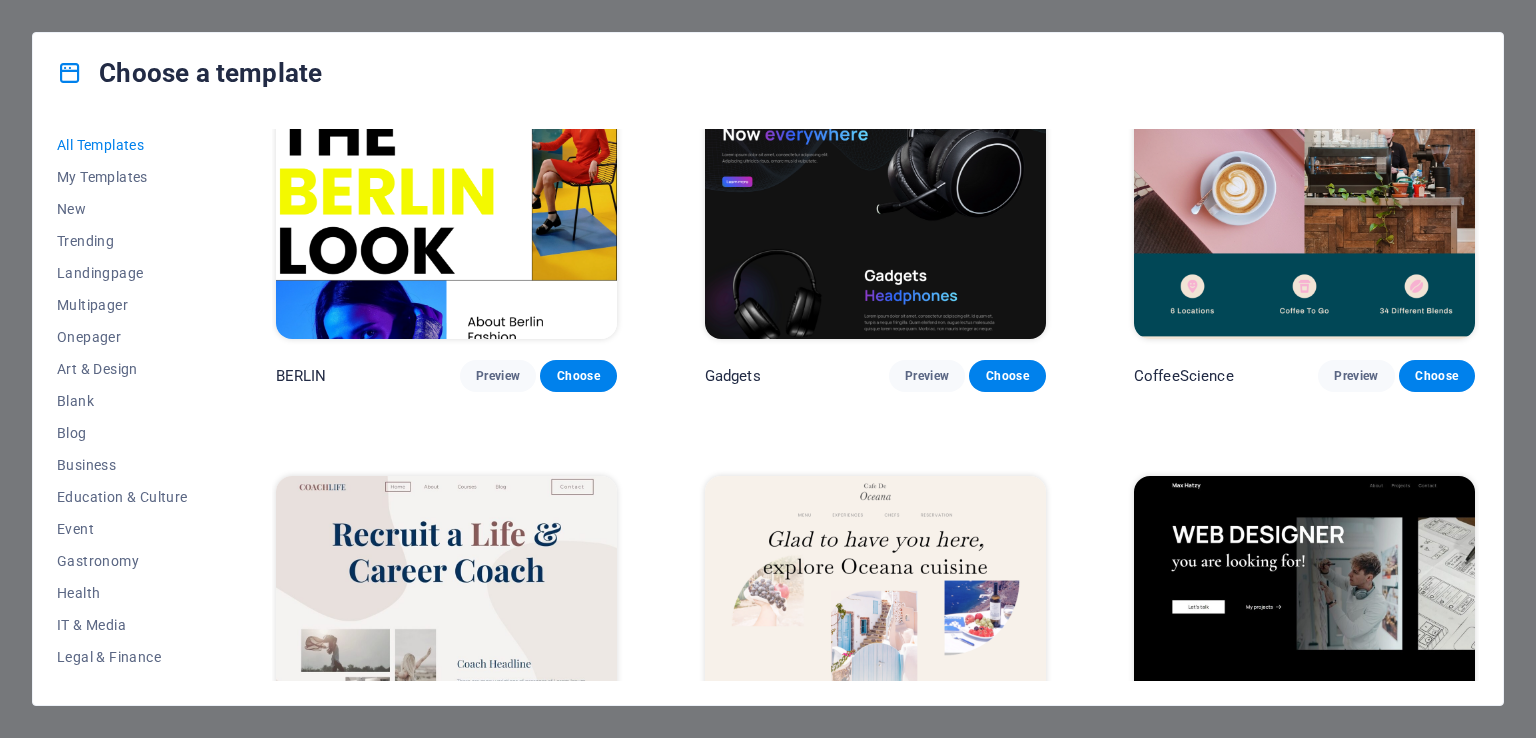 scroll, scrollTop: 5100, scrollLeft: 0, axis: vertical 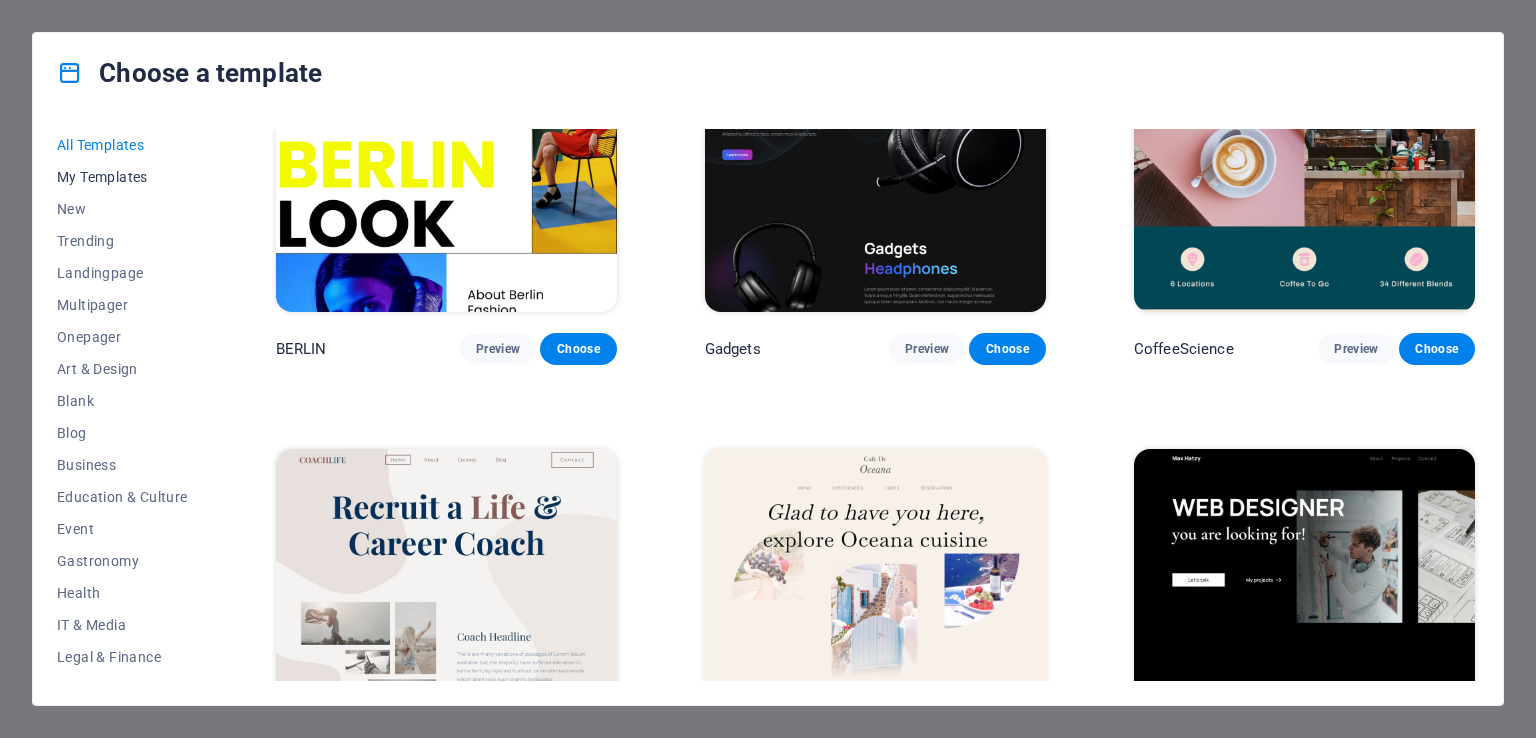 click on "My Templates" at bounding box center [122, 177] 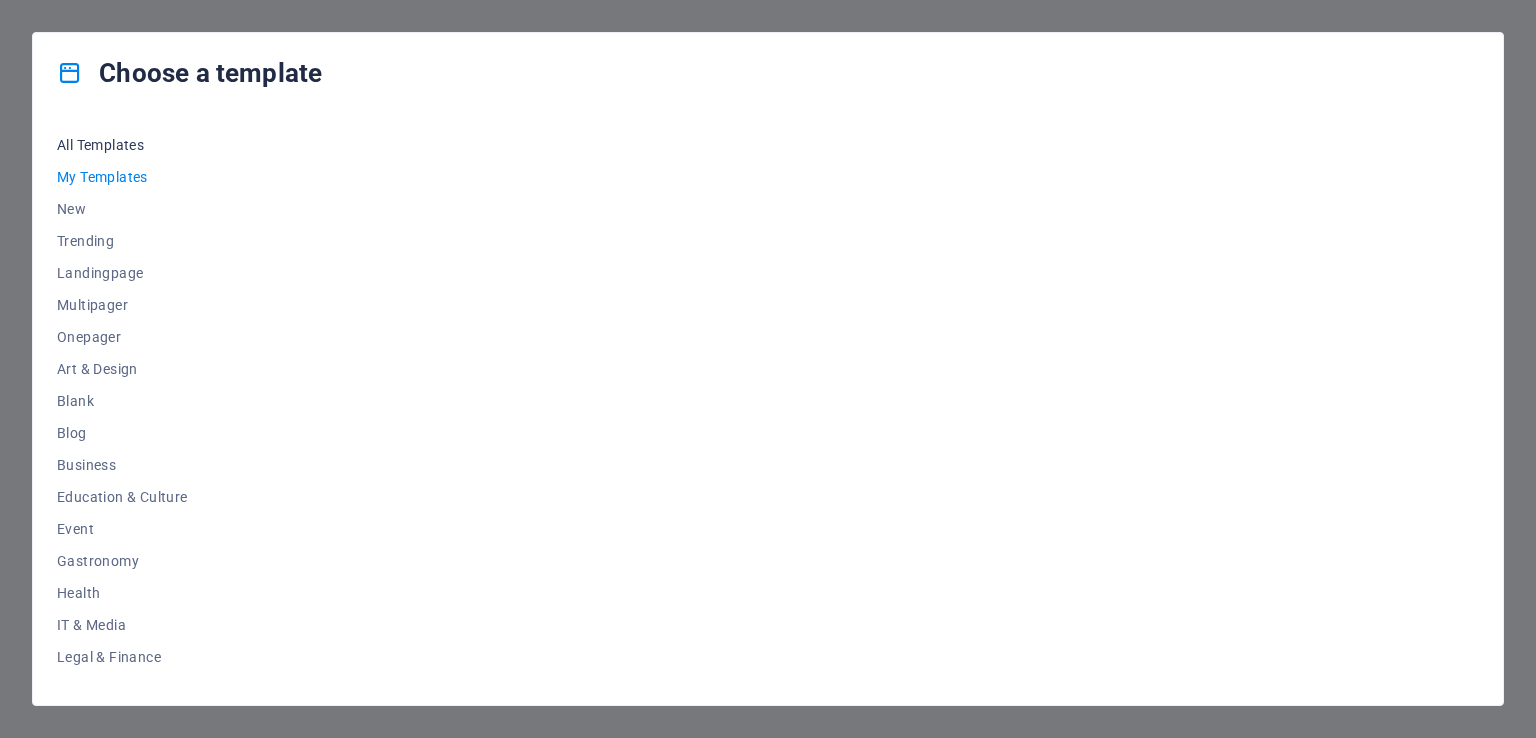 click on "All Templates" at bounding box center (122, 145) 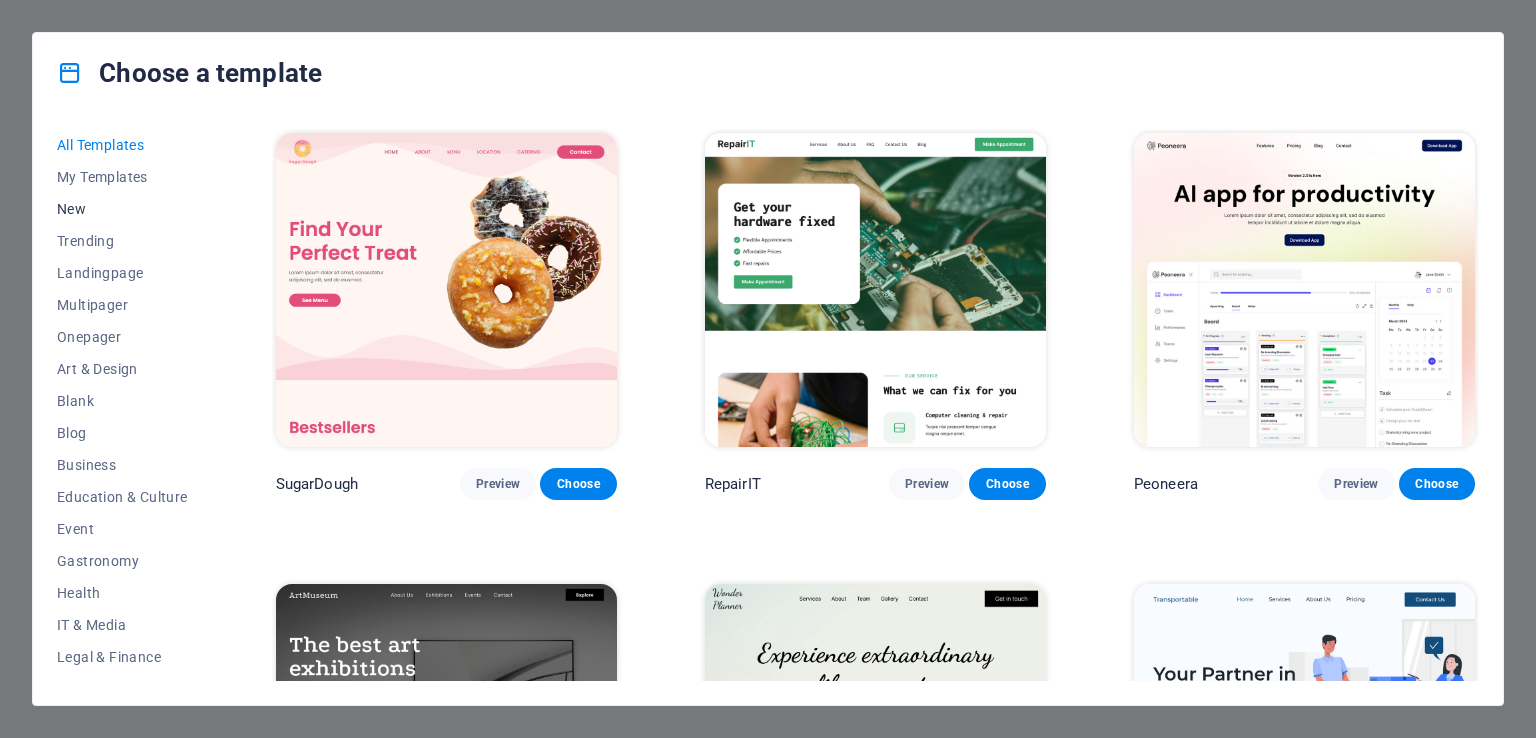 click on "New" at bounding box center [122, 209] 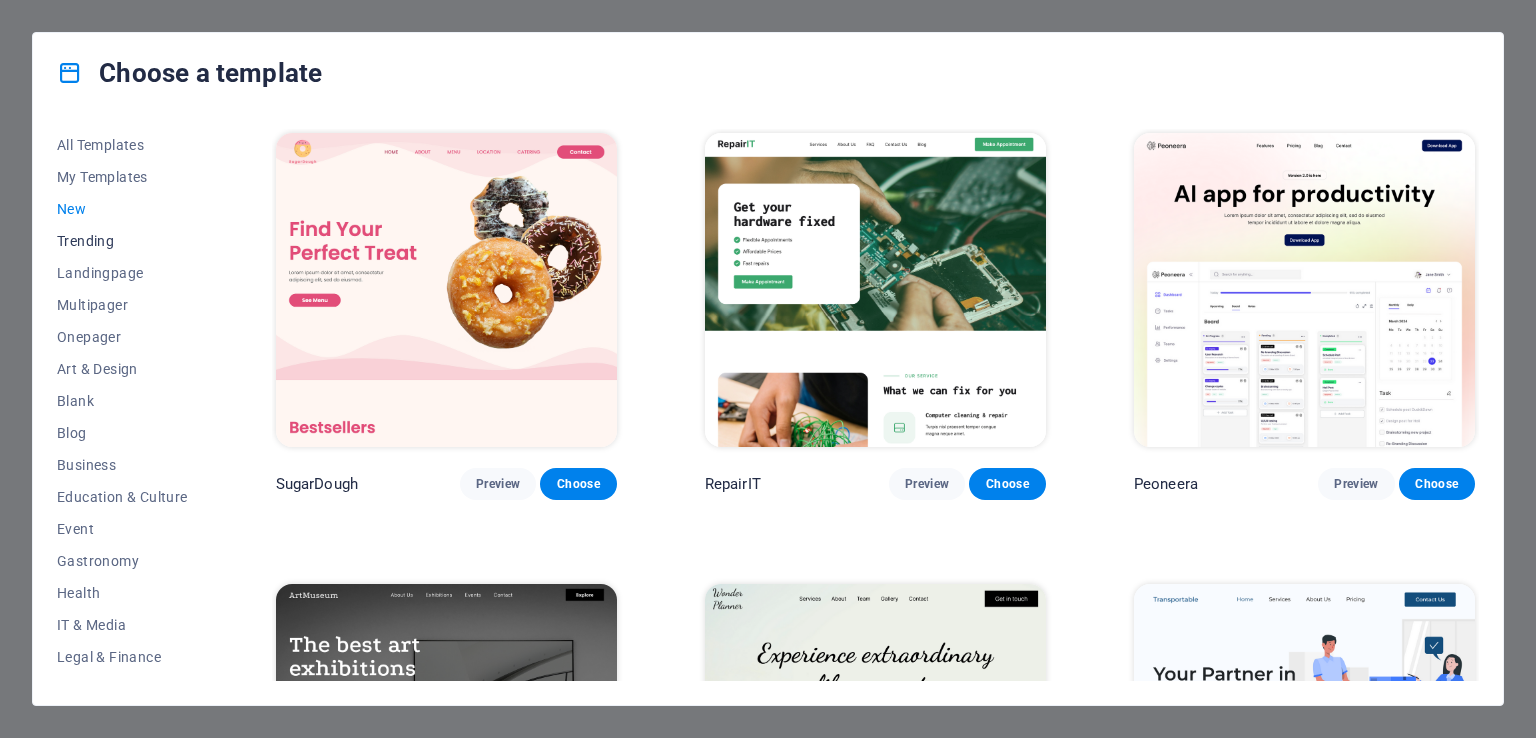 click on "Trending" at bounding box center [122, 241] 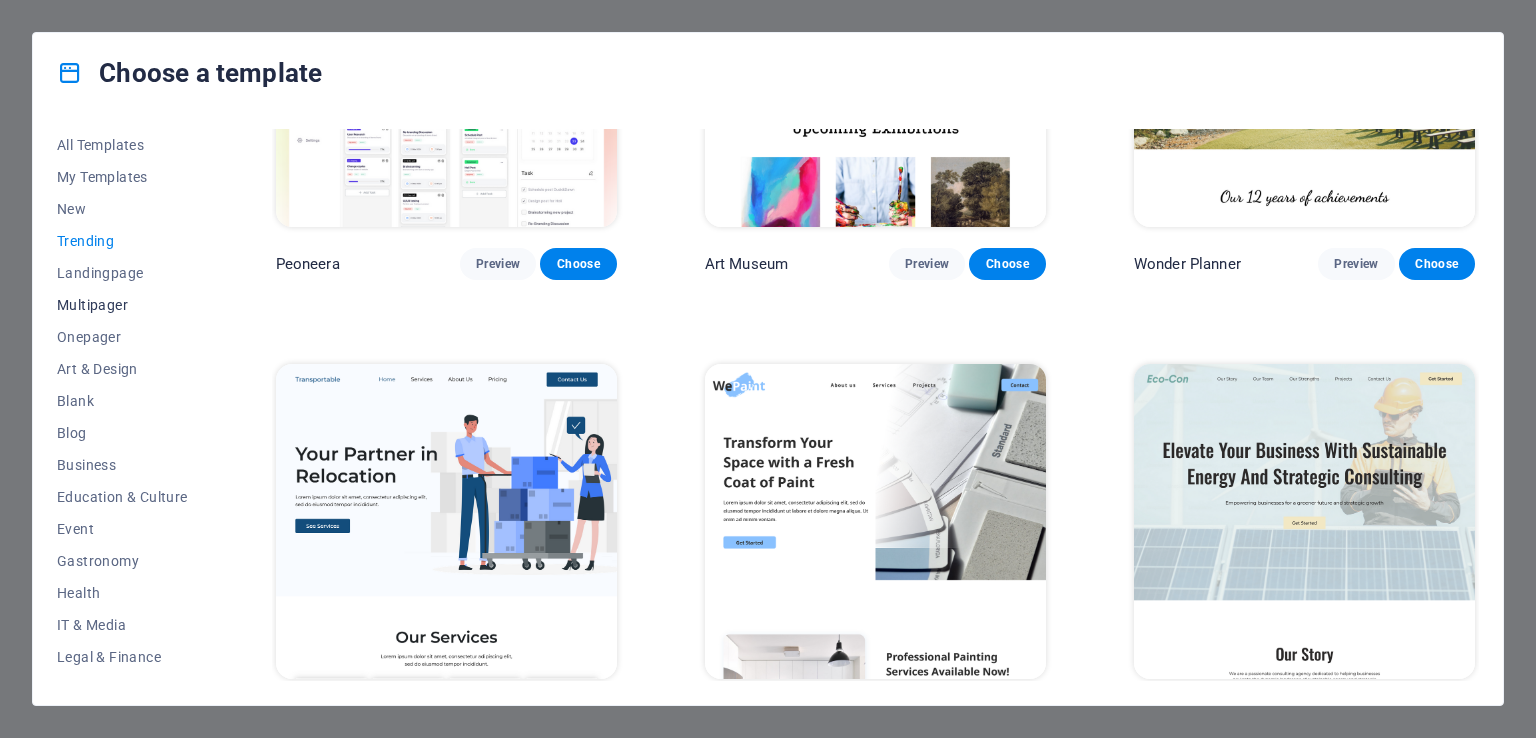 scroll, scrollTop: 200, scrollLeft: 0, axis: vertical 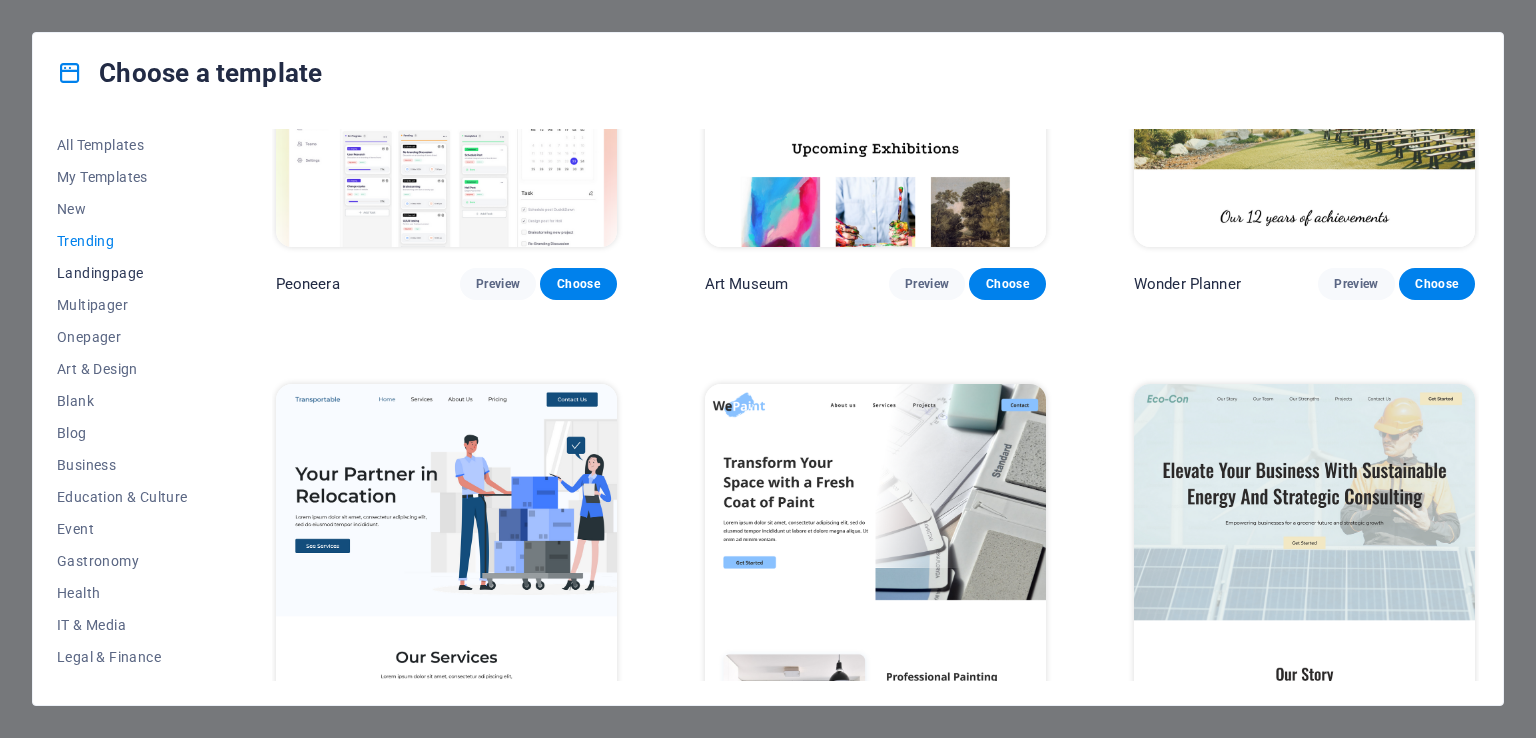 click on "Landingpage" at bounding box center [122, 273] 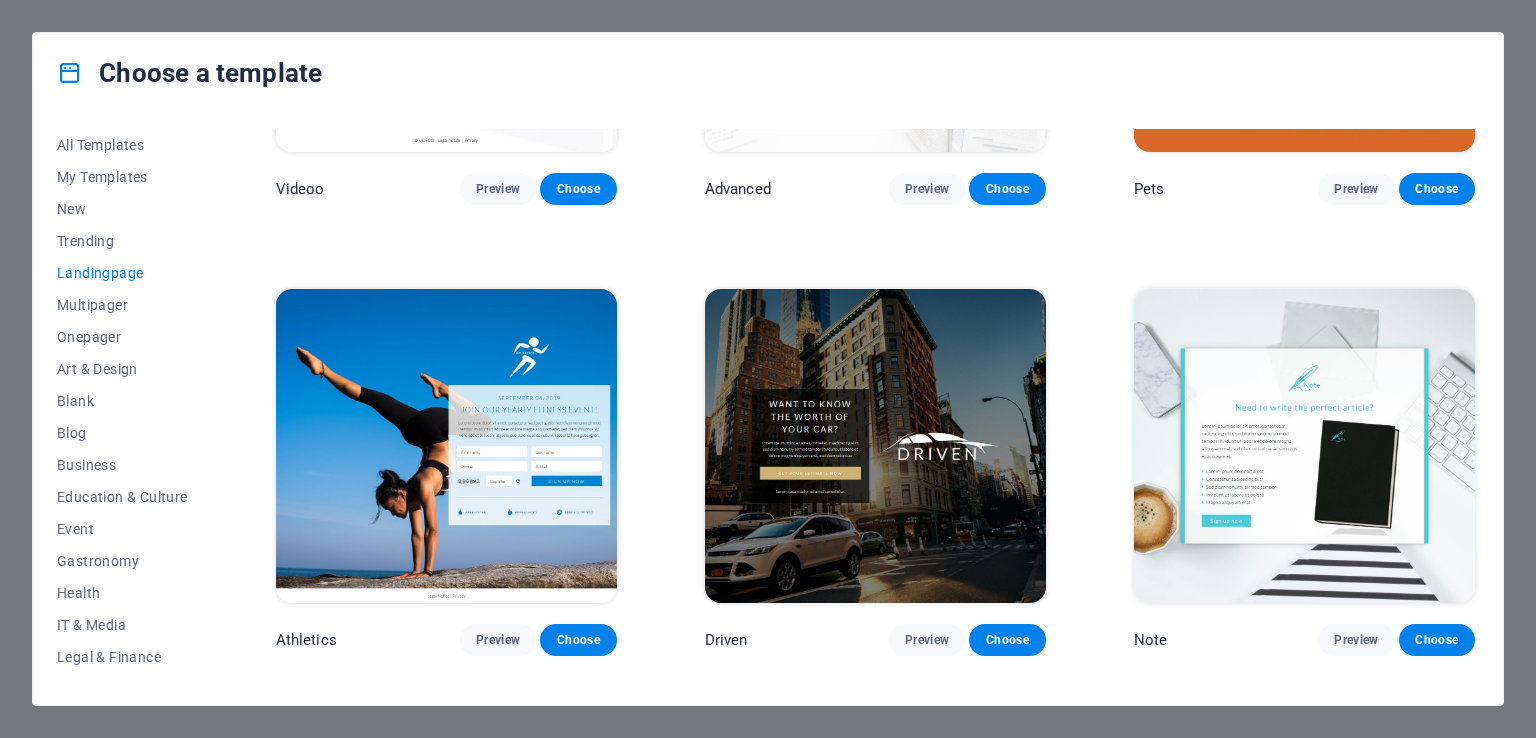 scroll, scrollTop: 1200, scrollLeft: 0, axis: vertical 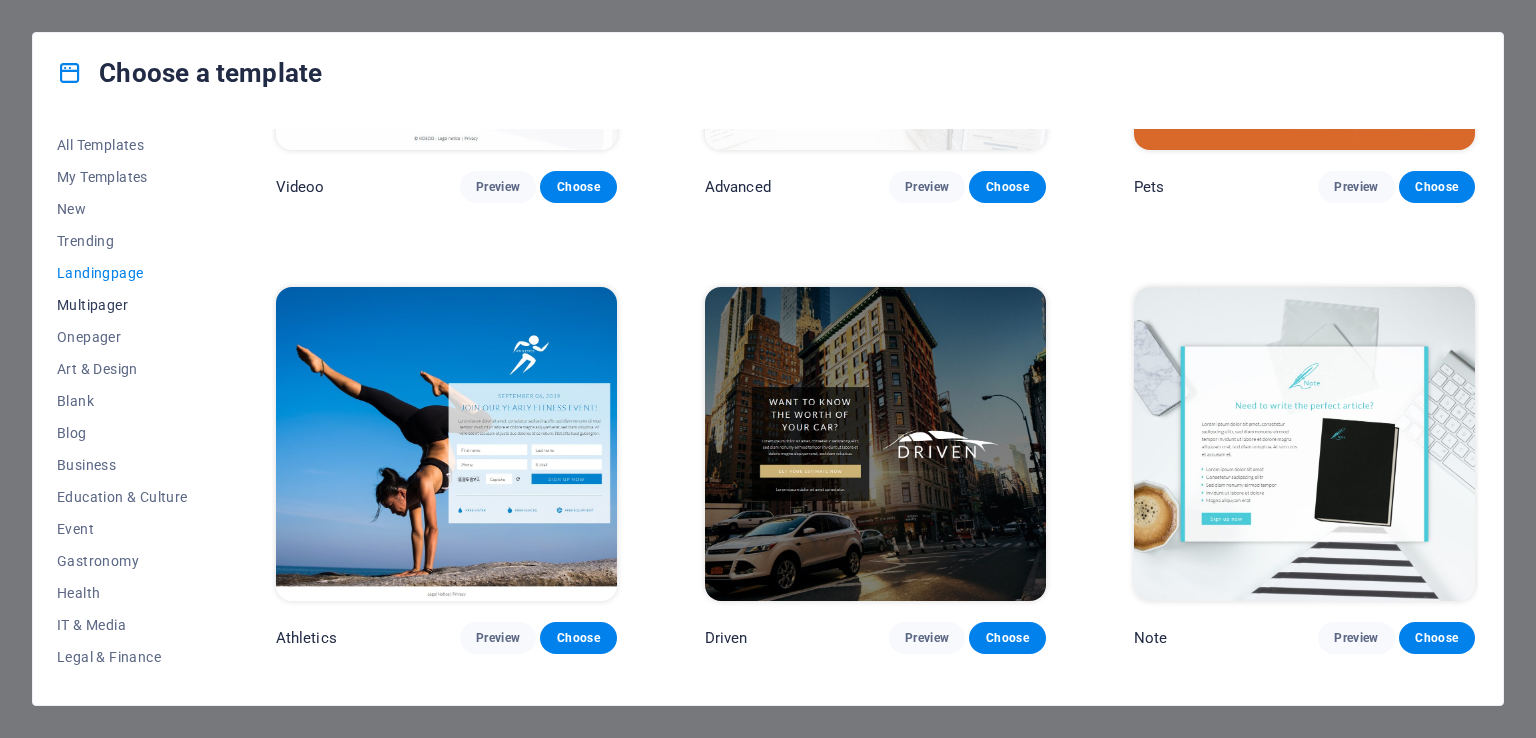 click on "Multipager" at bounding box center (122, 305) 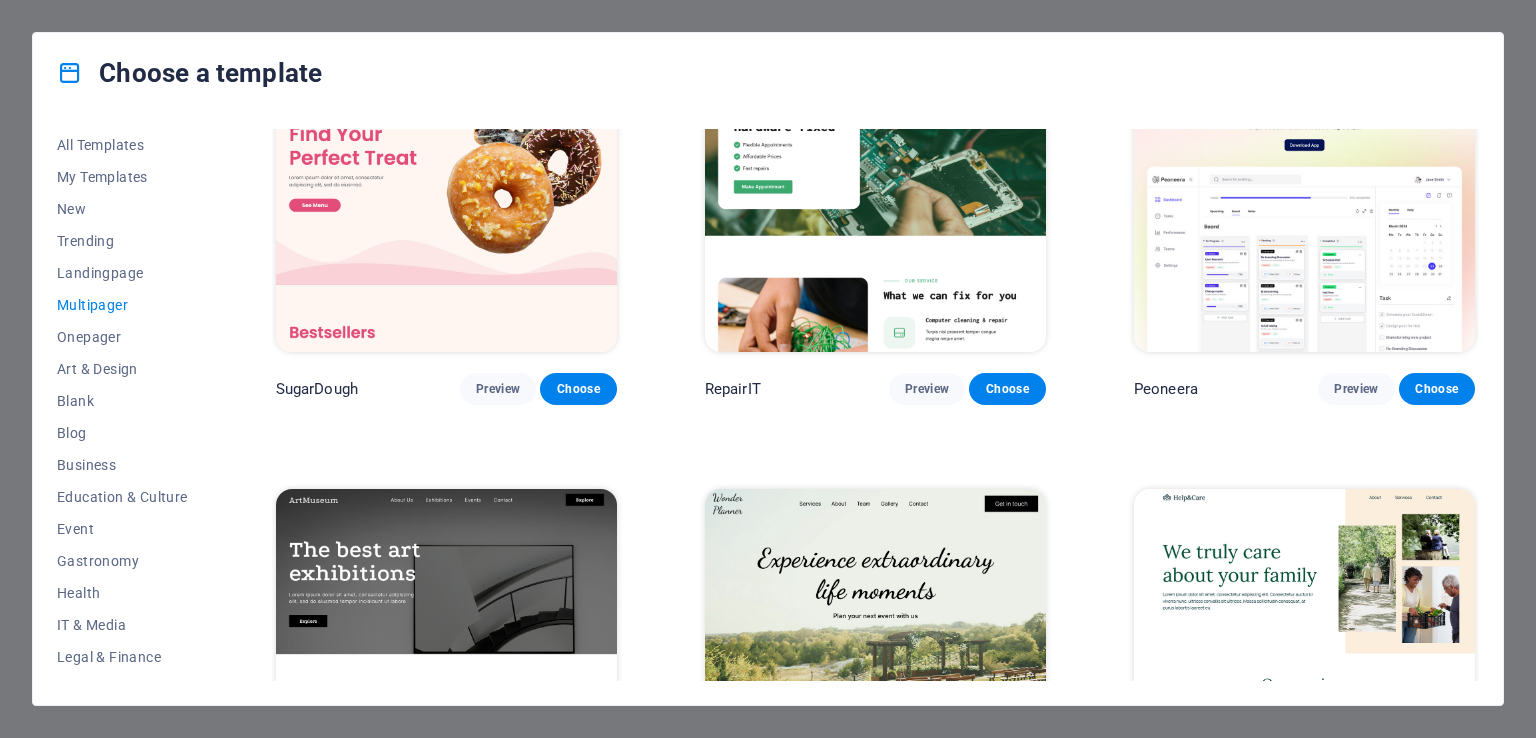 scroll, scrollTop: 0, scrollLeft: 0, axis: both 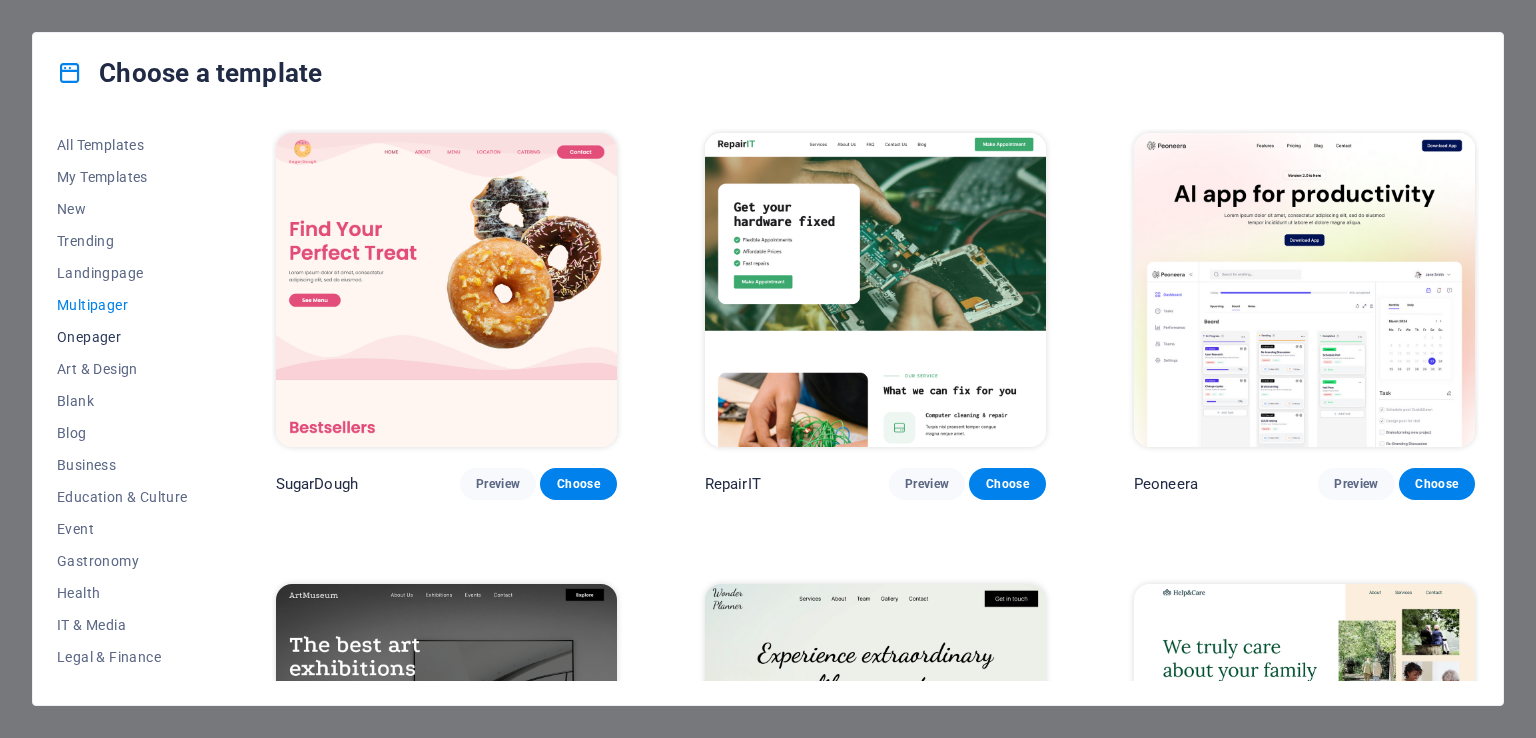 click on "Onepager" at bounding box center [122, 337] 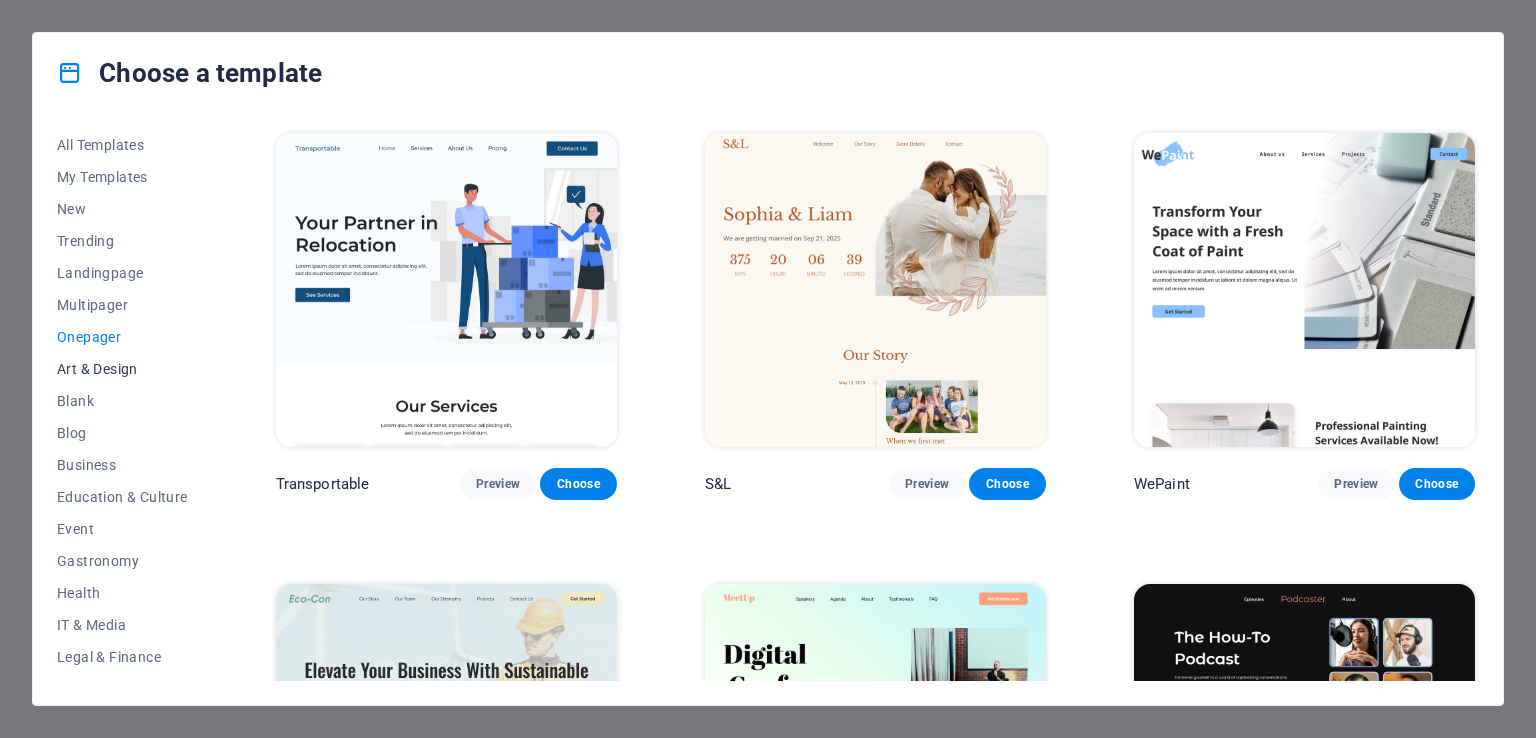 click on "Art & Design" at bounding box center (122, 369) 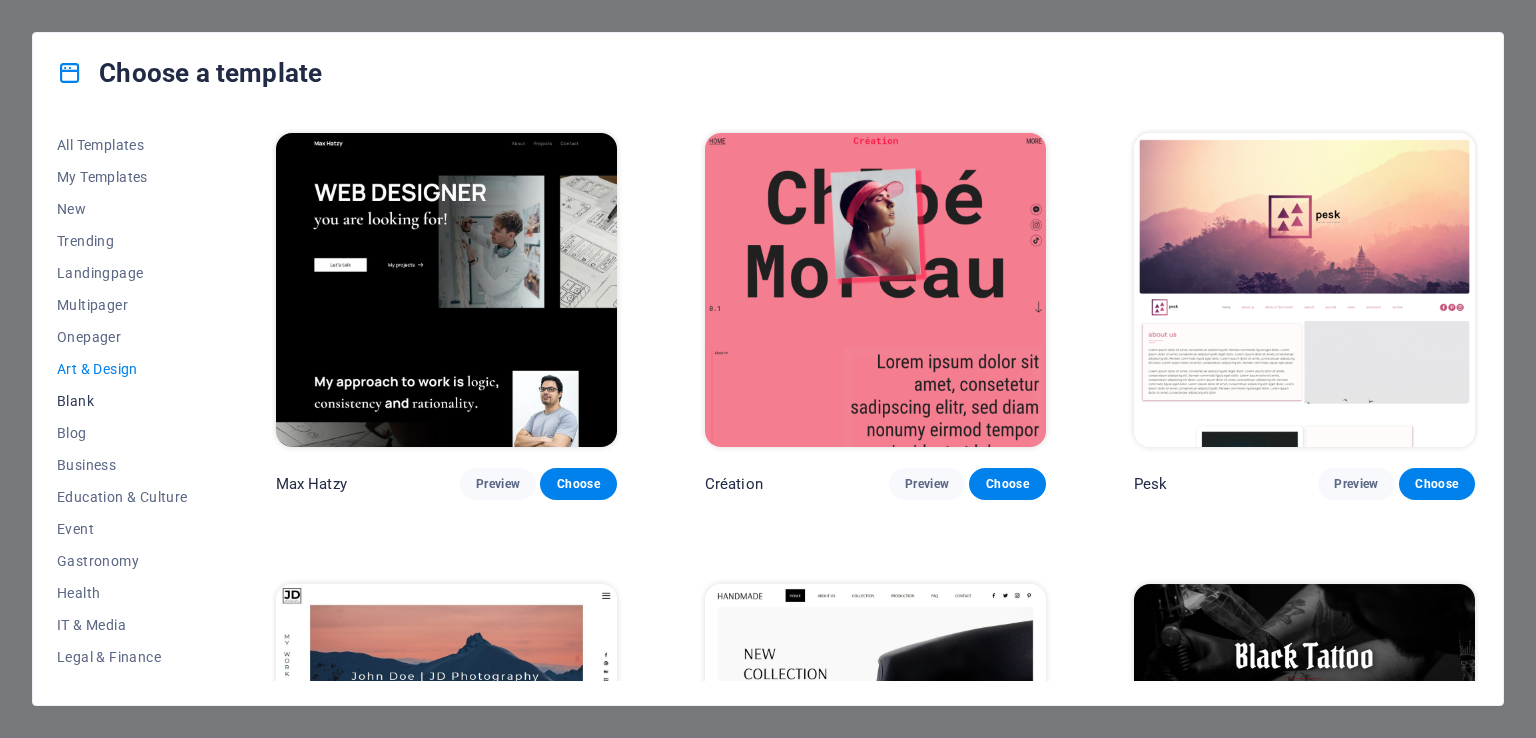 click on "Blank" at bounding box center (122, 401) 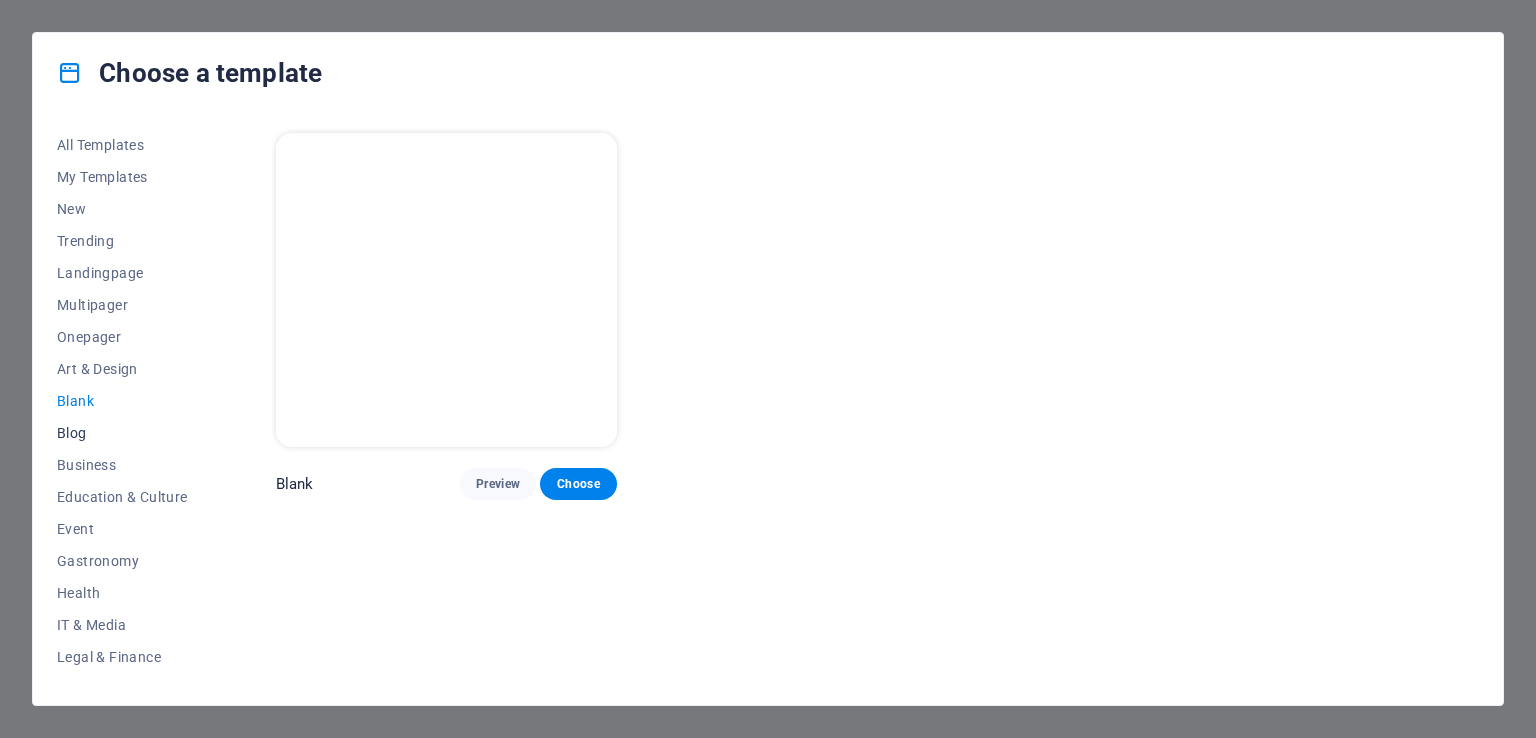 click on "Blog" at bounding box center [122, 433] 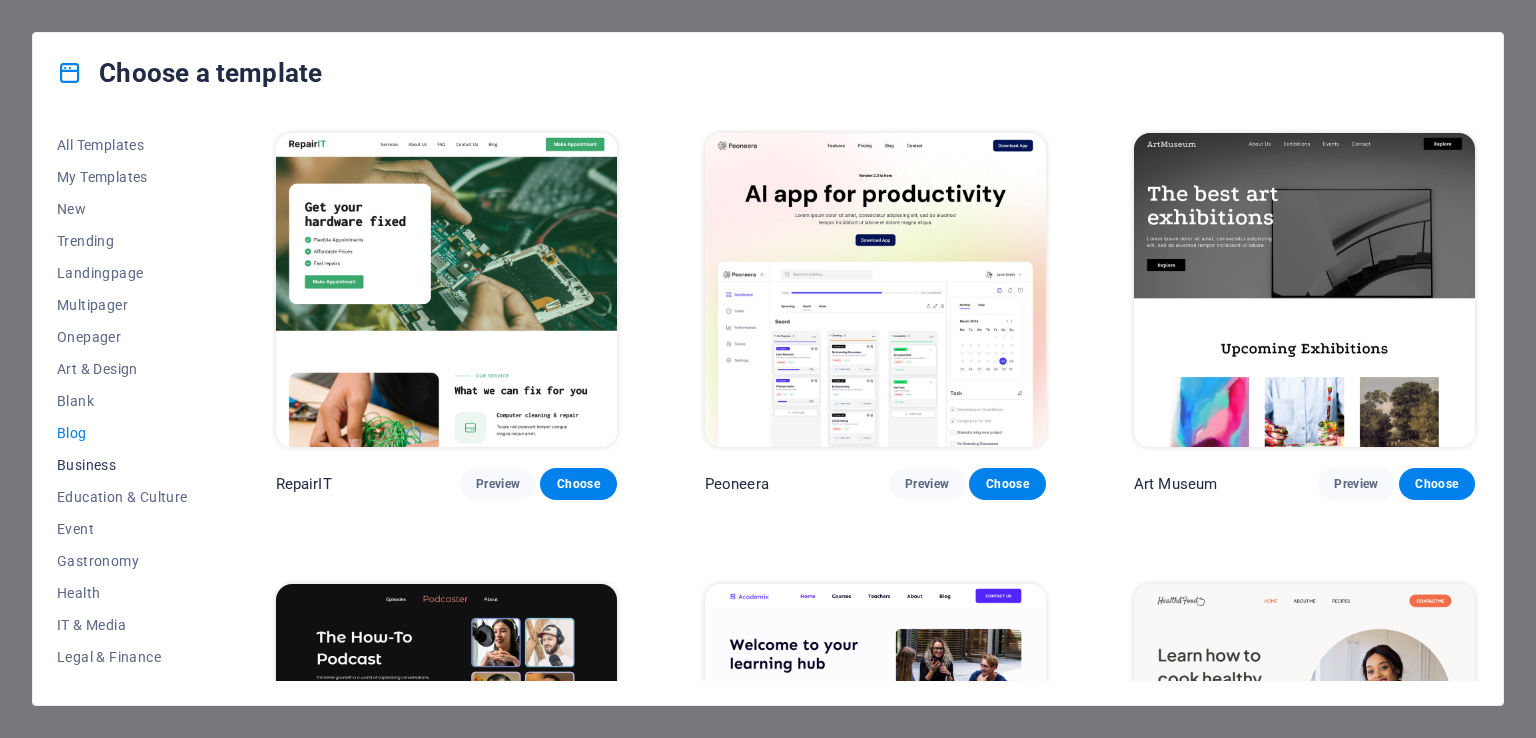 click on "Business" at bounding box center (122, 465) 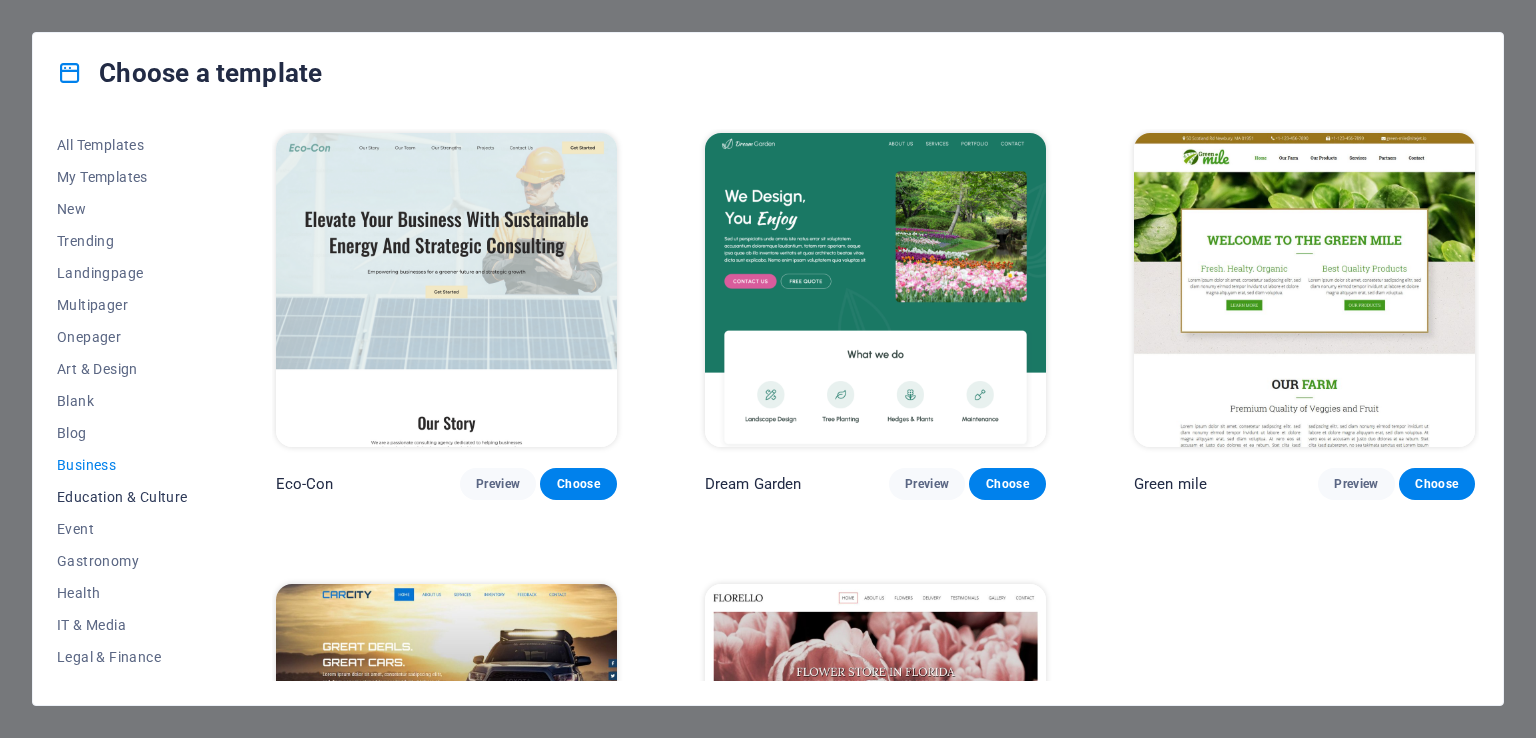 click on "Education & Culture" at bounding box center [122, 497] 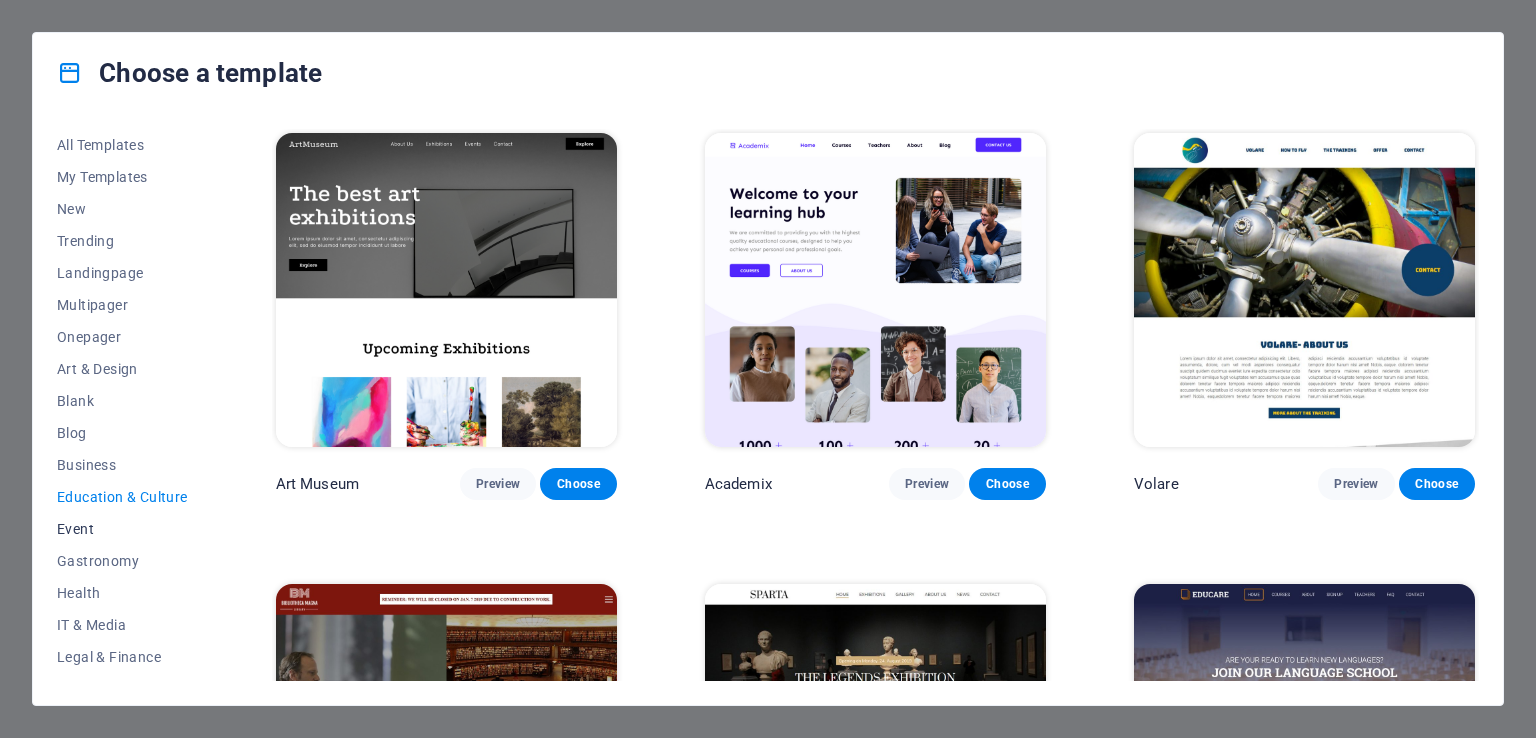 click on "Event" at bounding box center [122, 529] 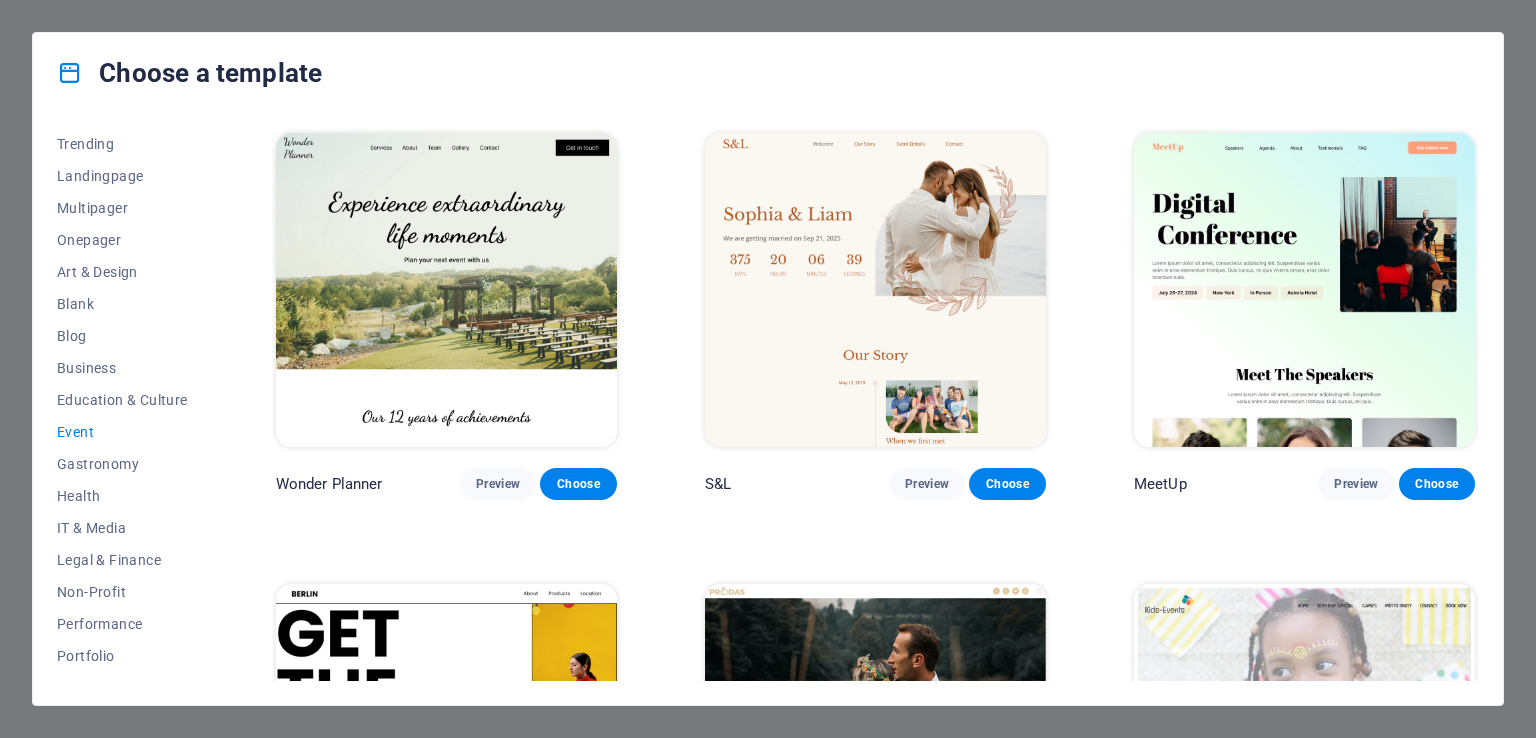 scroll, scrollTop: 100, scrollLeft: 0, axis: vertical 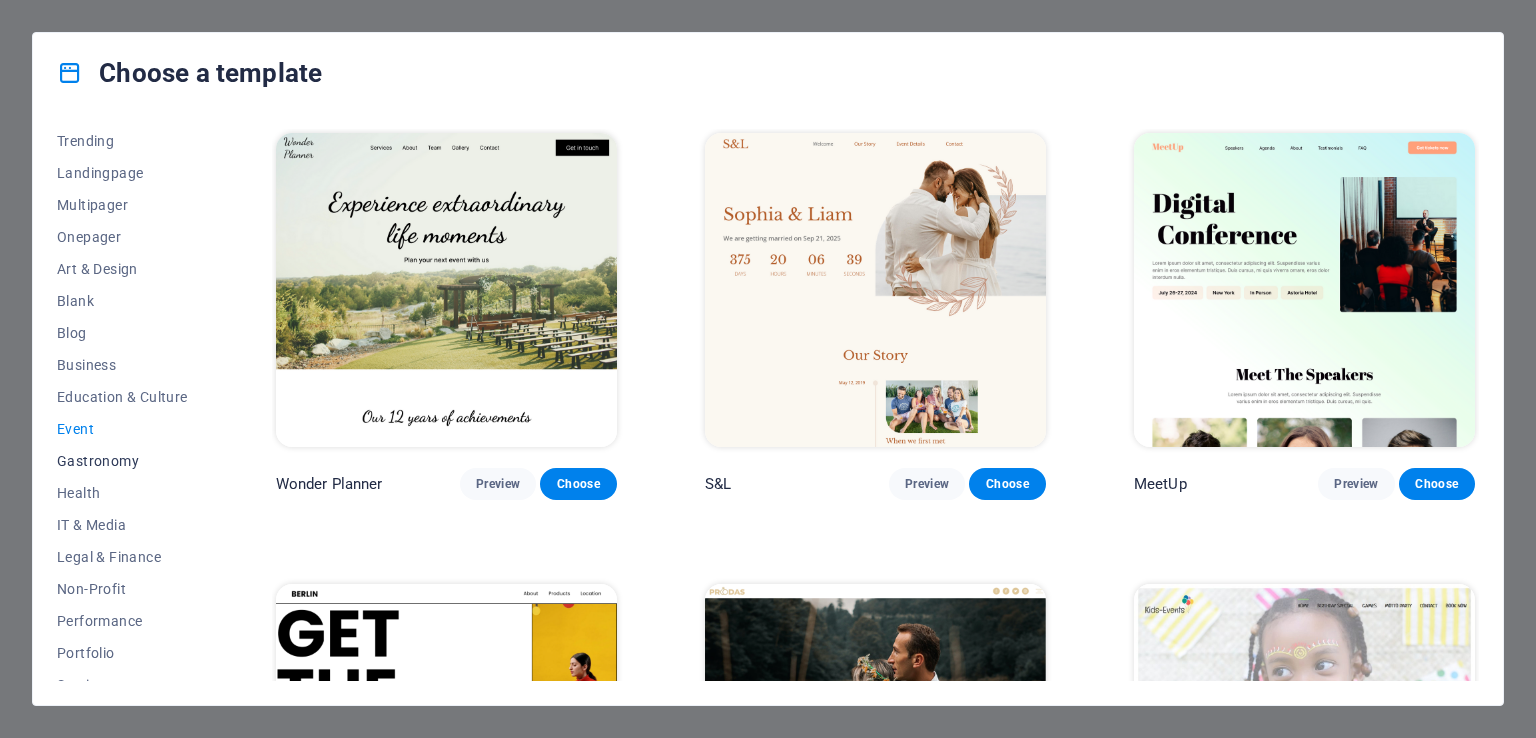 click on "Gastronomy" at bounding box center (122, 461) 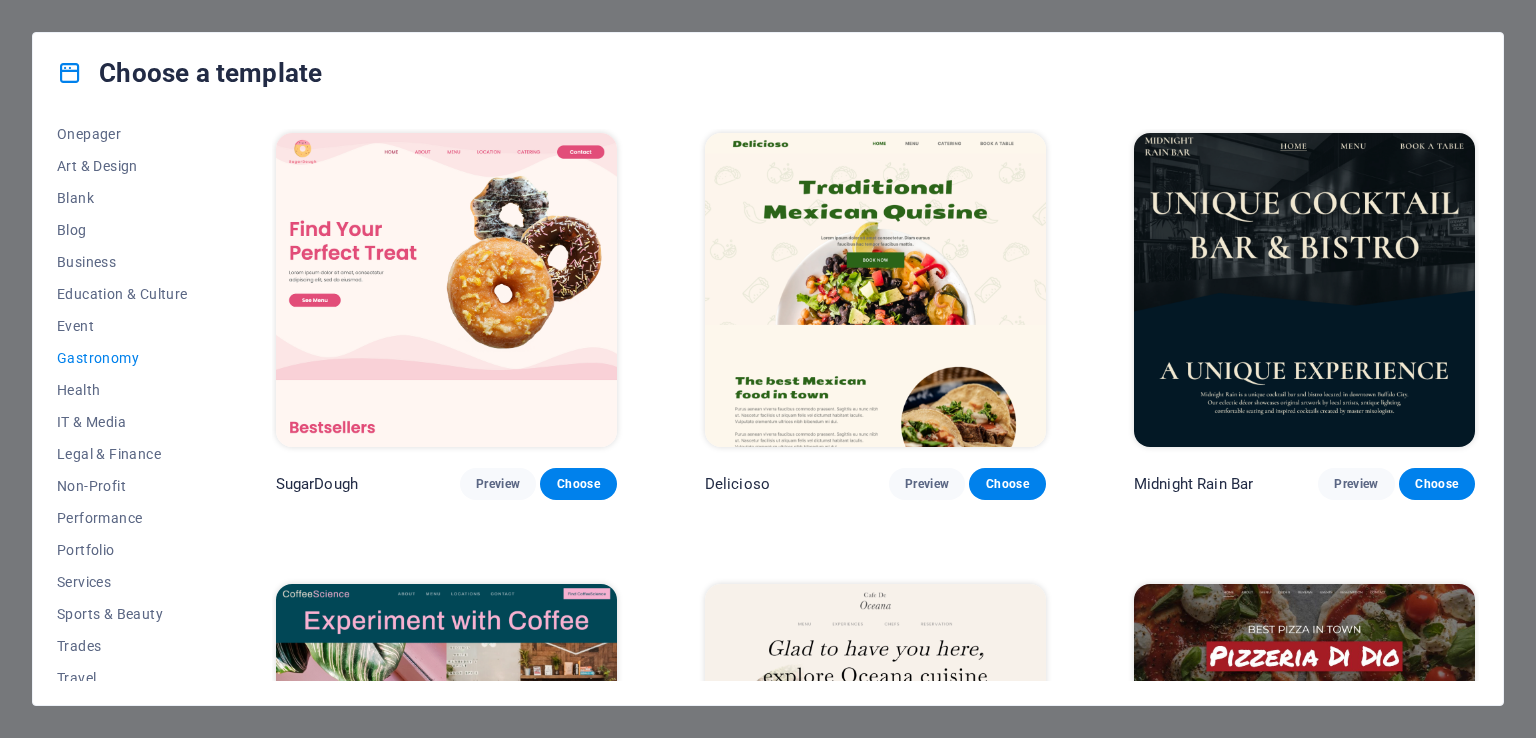 scroll, scrollTop: 248, scrollLeft: 0, axis: vertical 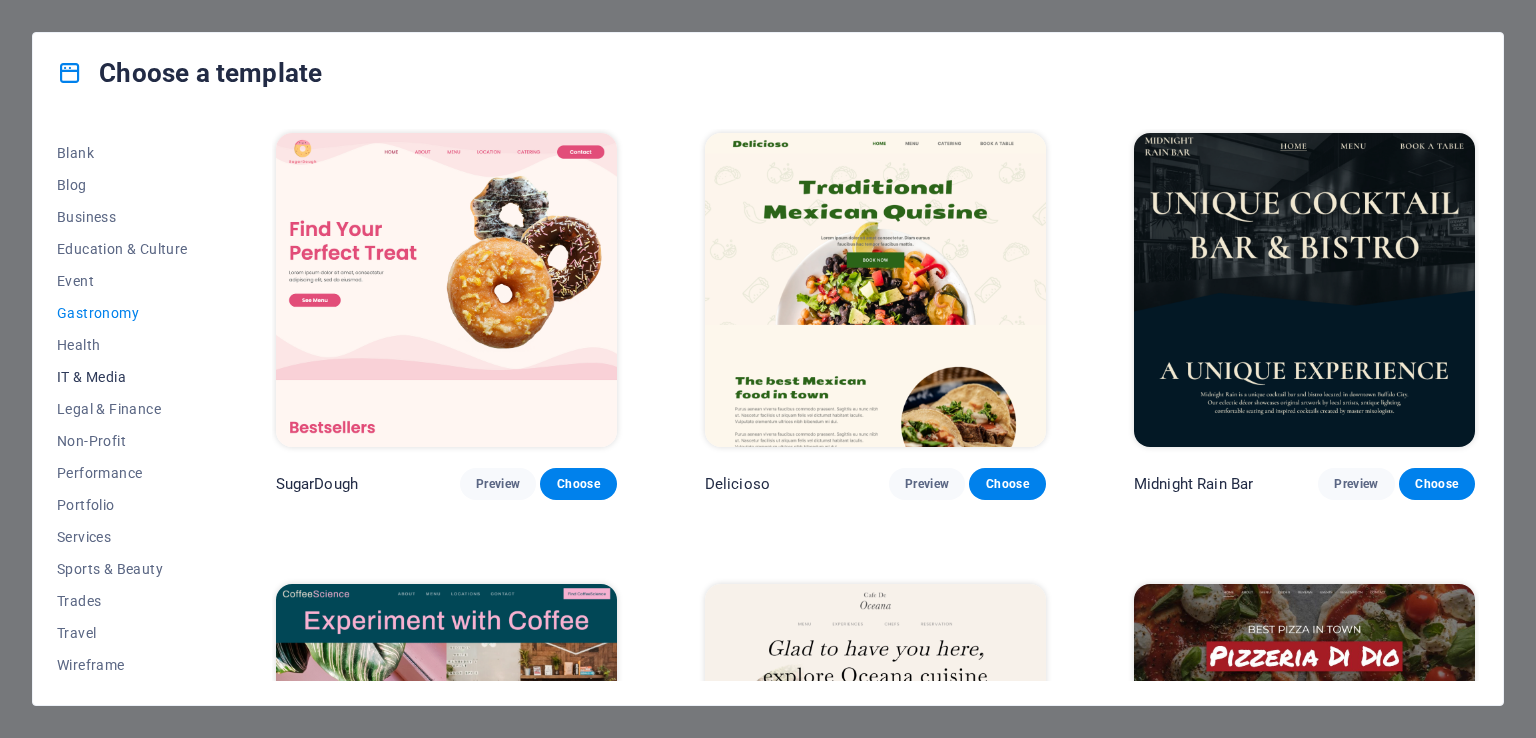 click on "IT & Media" at bounding box center [122, 377] 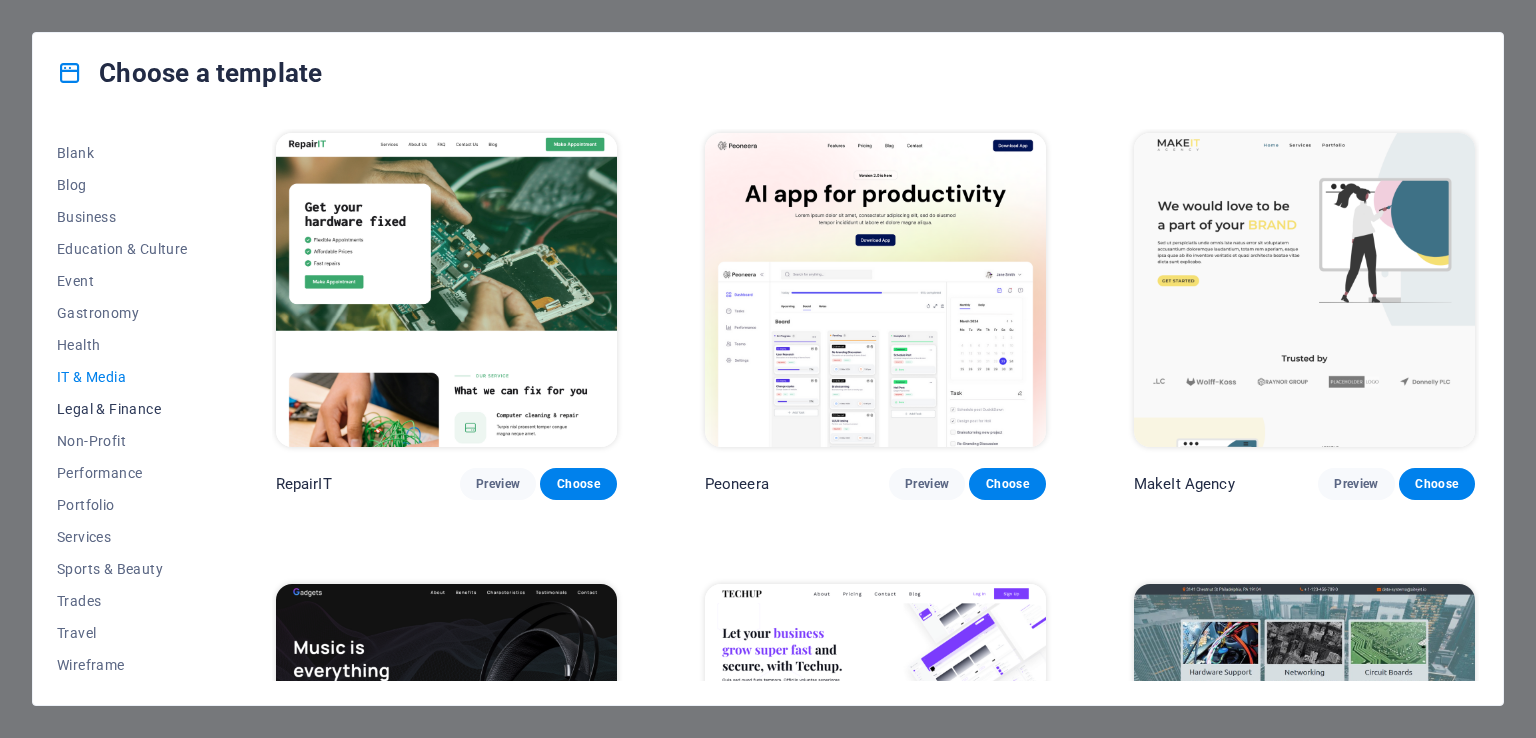 click on "Legal & Finance" at bounding box center (122, 409) 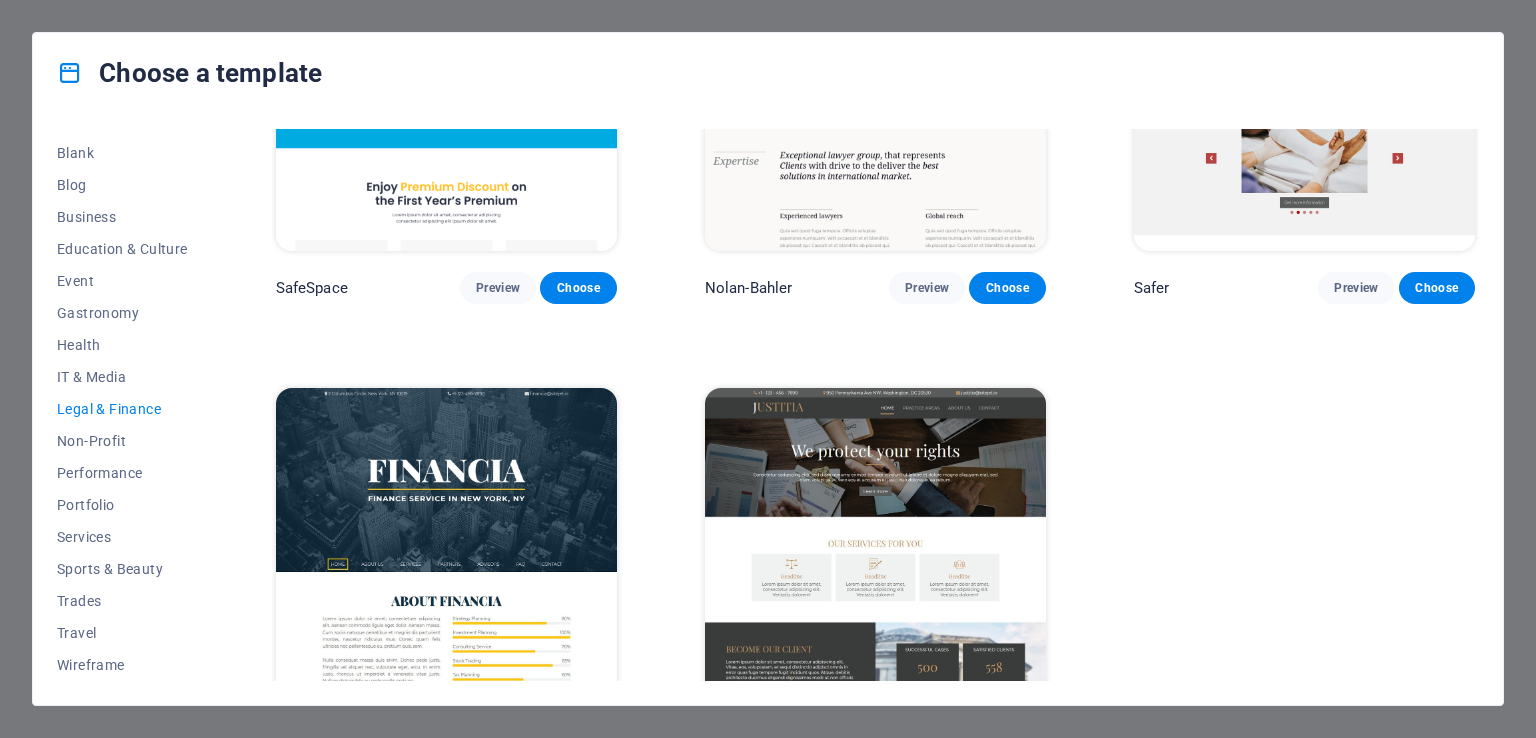 scroll, scrollTop: 200, scrollLeft: 0, axis: vertical 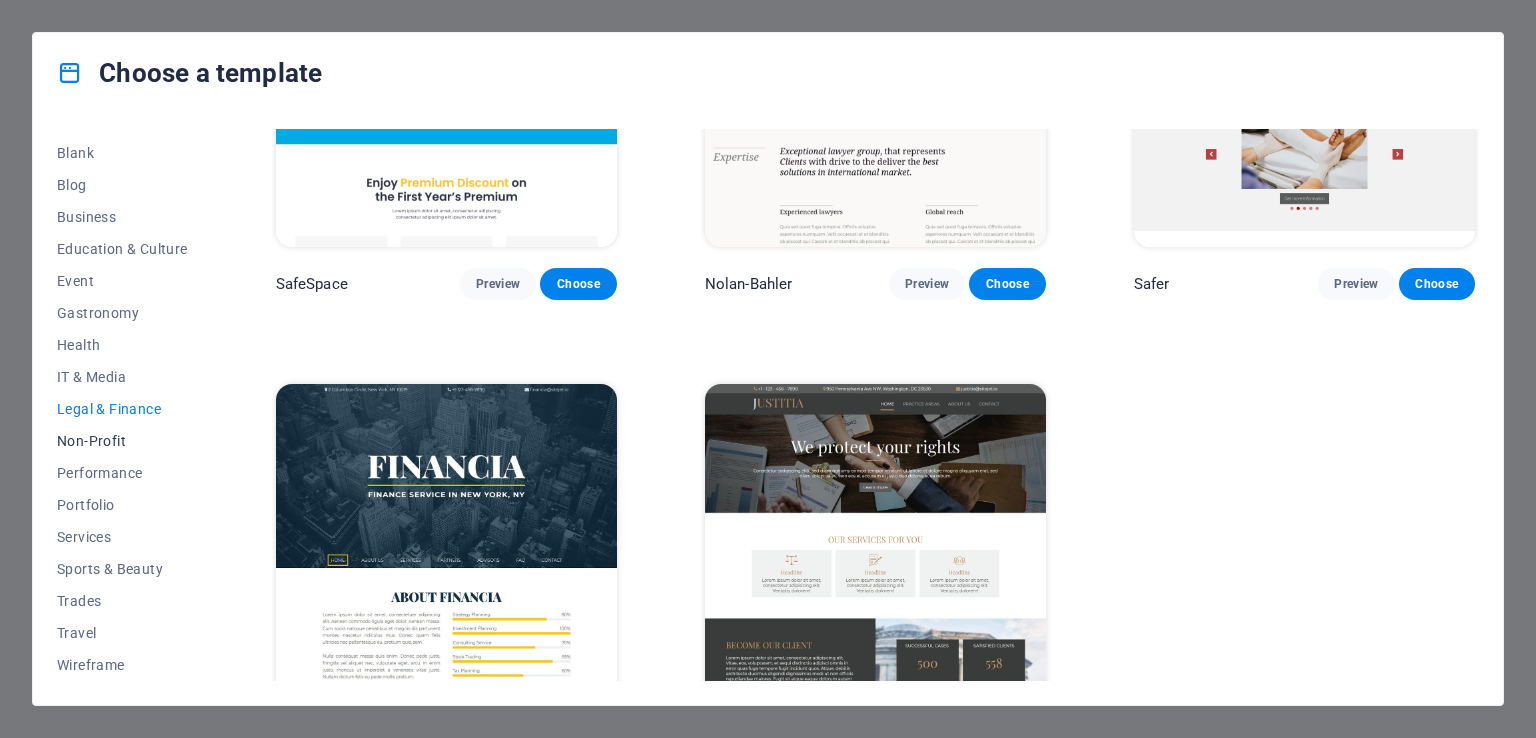 click on "Non-Profit" at bounding box center (122, 441) 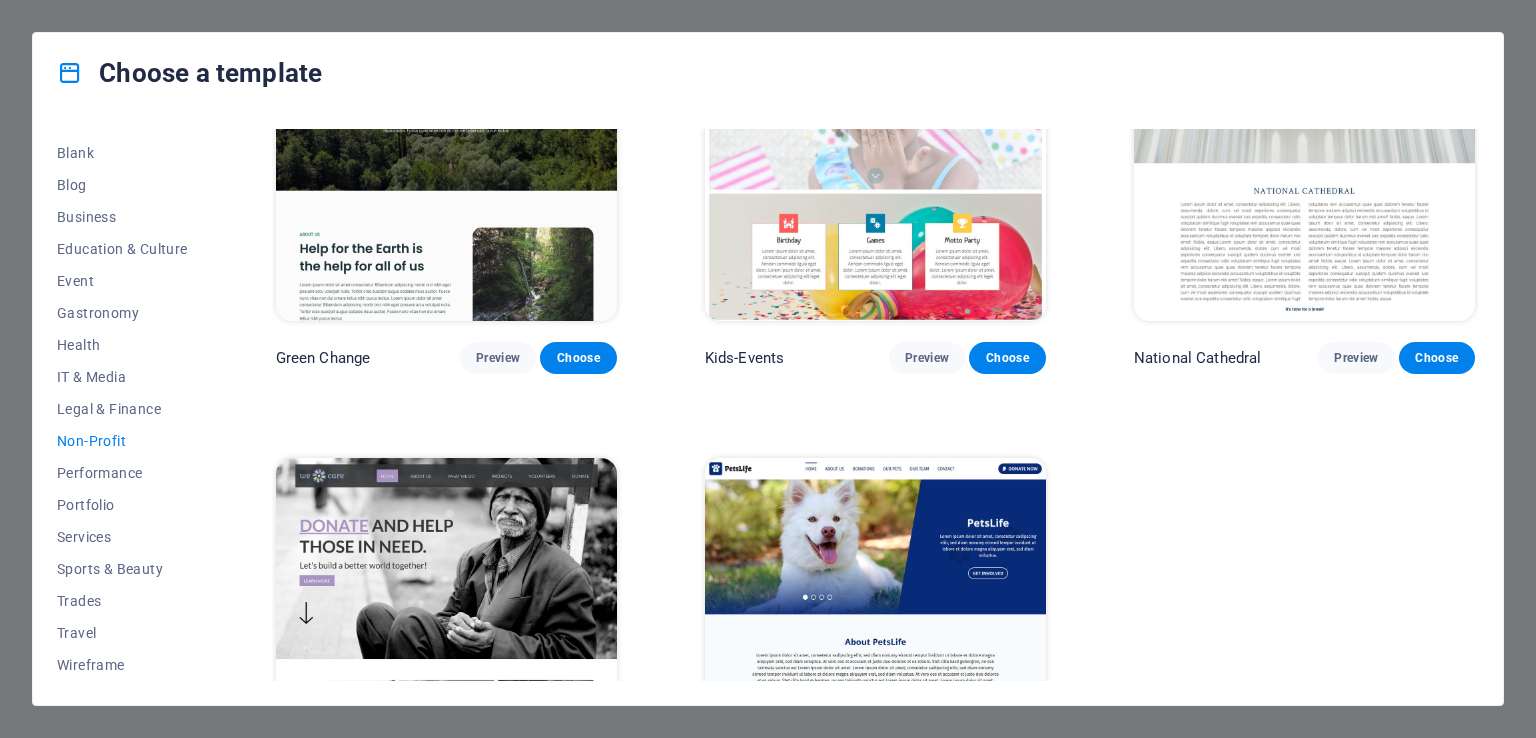 scroll, scrollTop: 266, scrollLeft: 0, axis: vertical 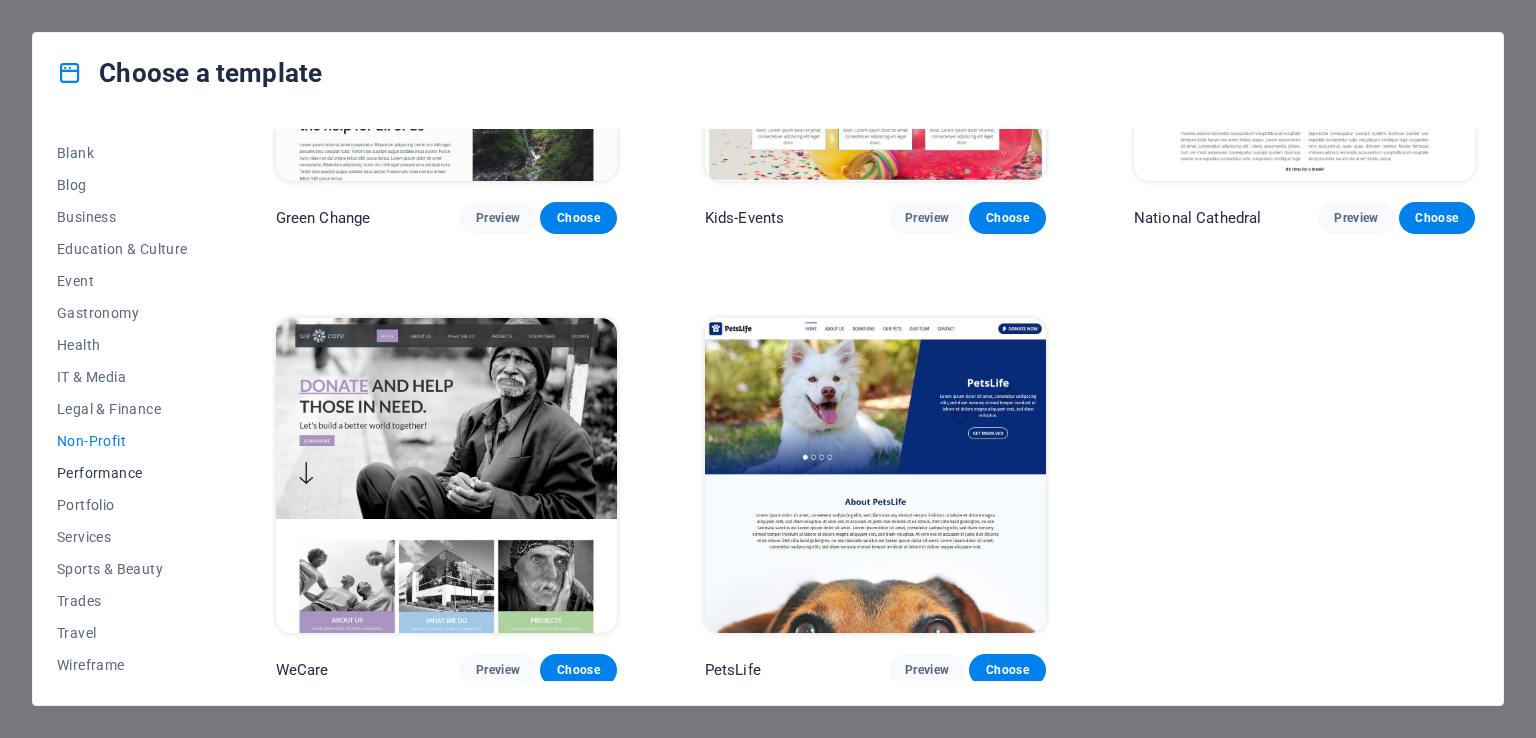 click on "Performance" at bounding box center [122, 473] 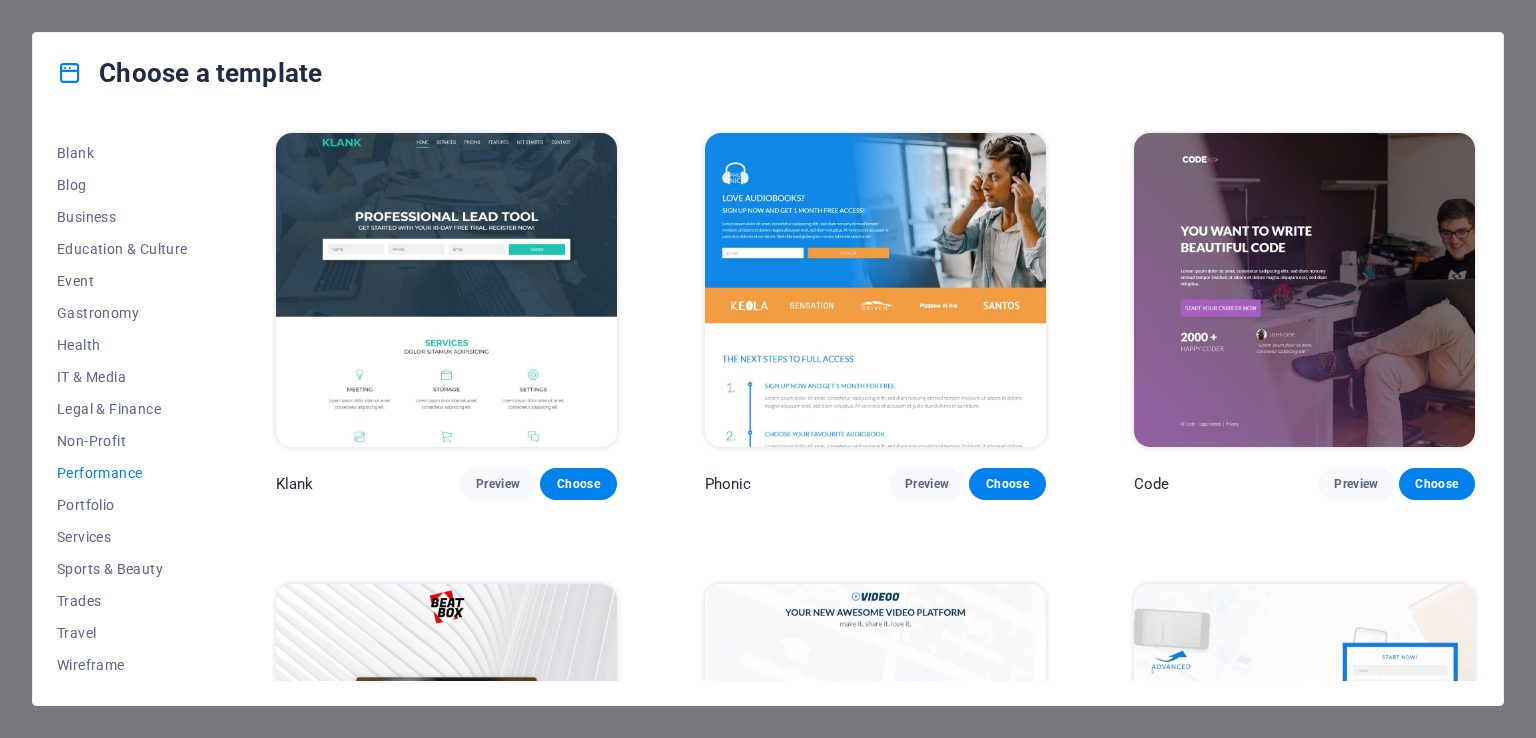 scroll, scrollTop: 0, scrollLeft: 0, axis: both 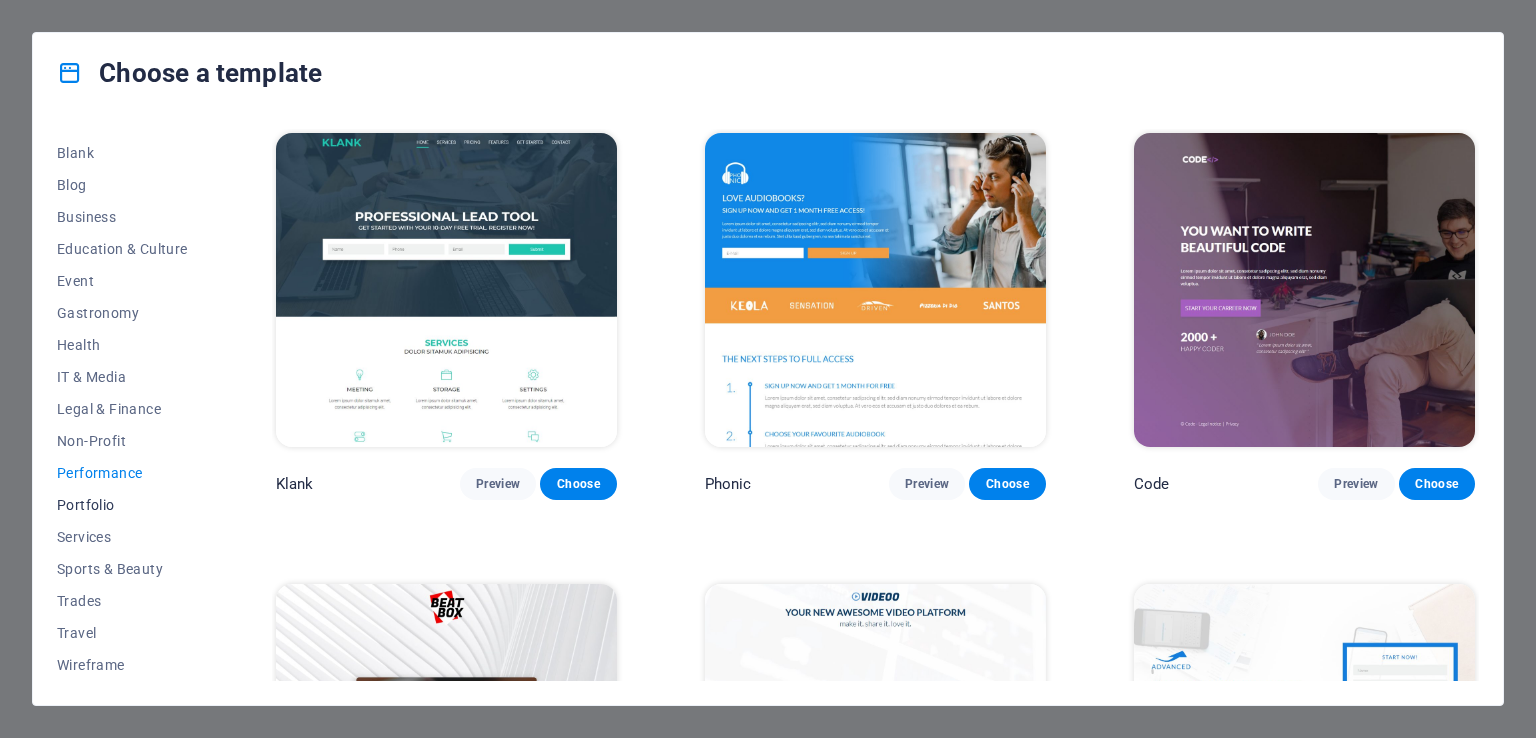 click on "Portfolio" at bounding box center [122, 505] 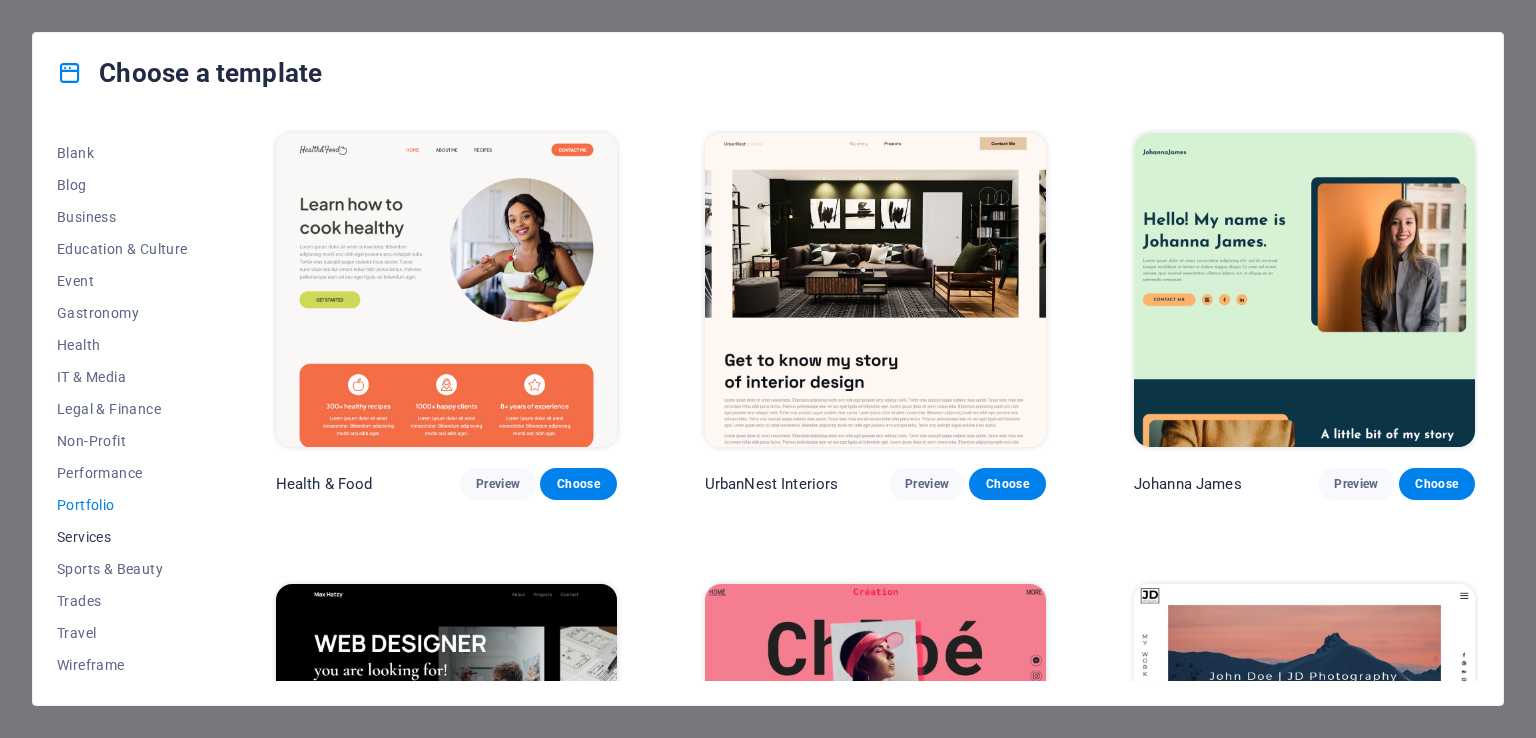 click on "Services" at bounding box center (122, 537) 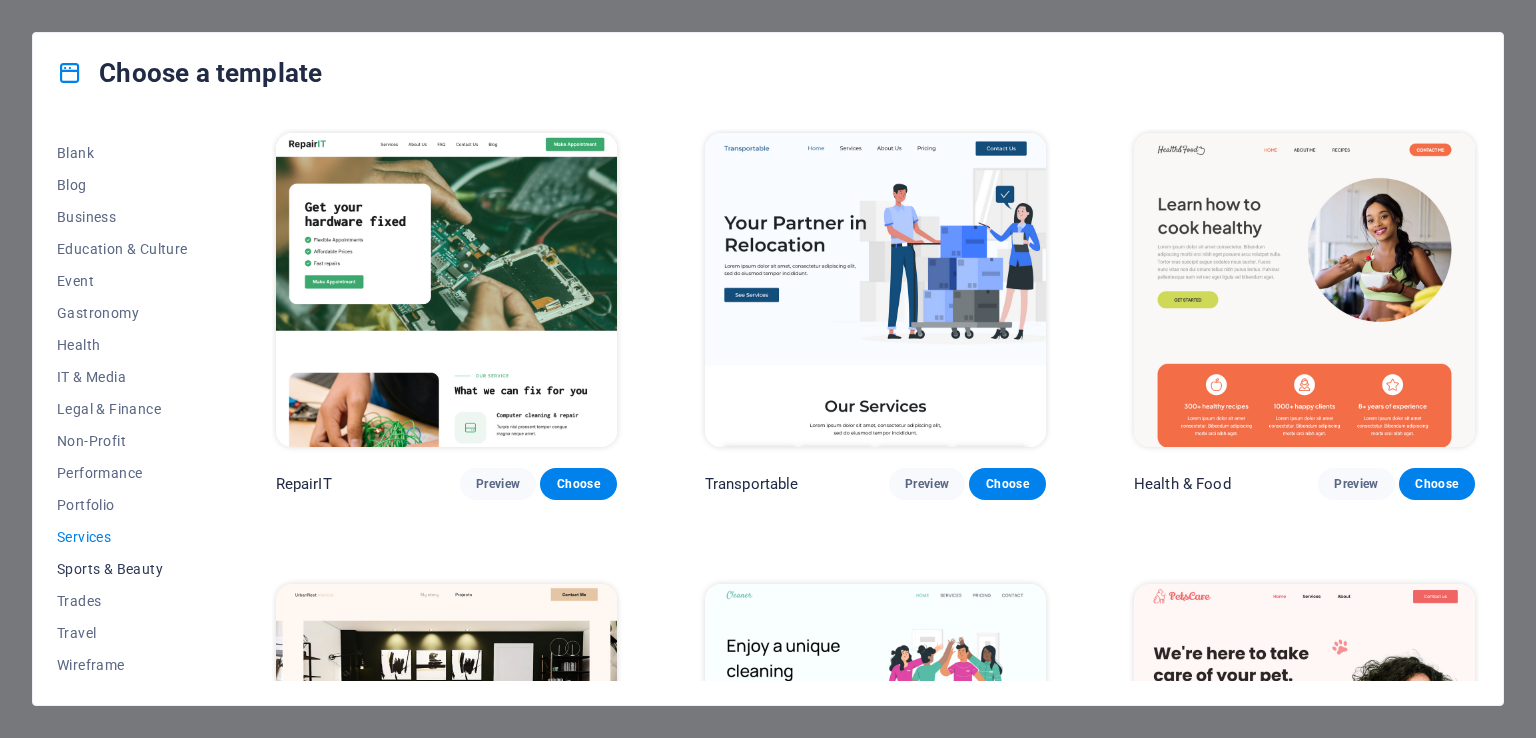 click on "Sports & Beauty" at bounding box center [122, 569] 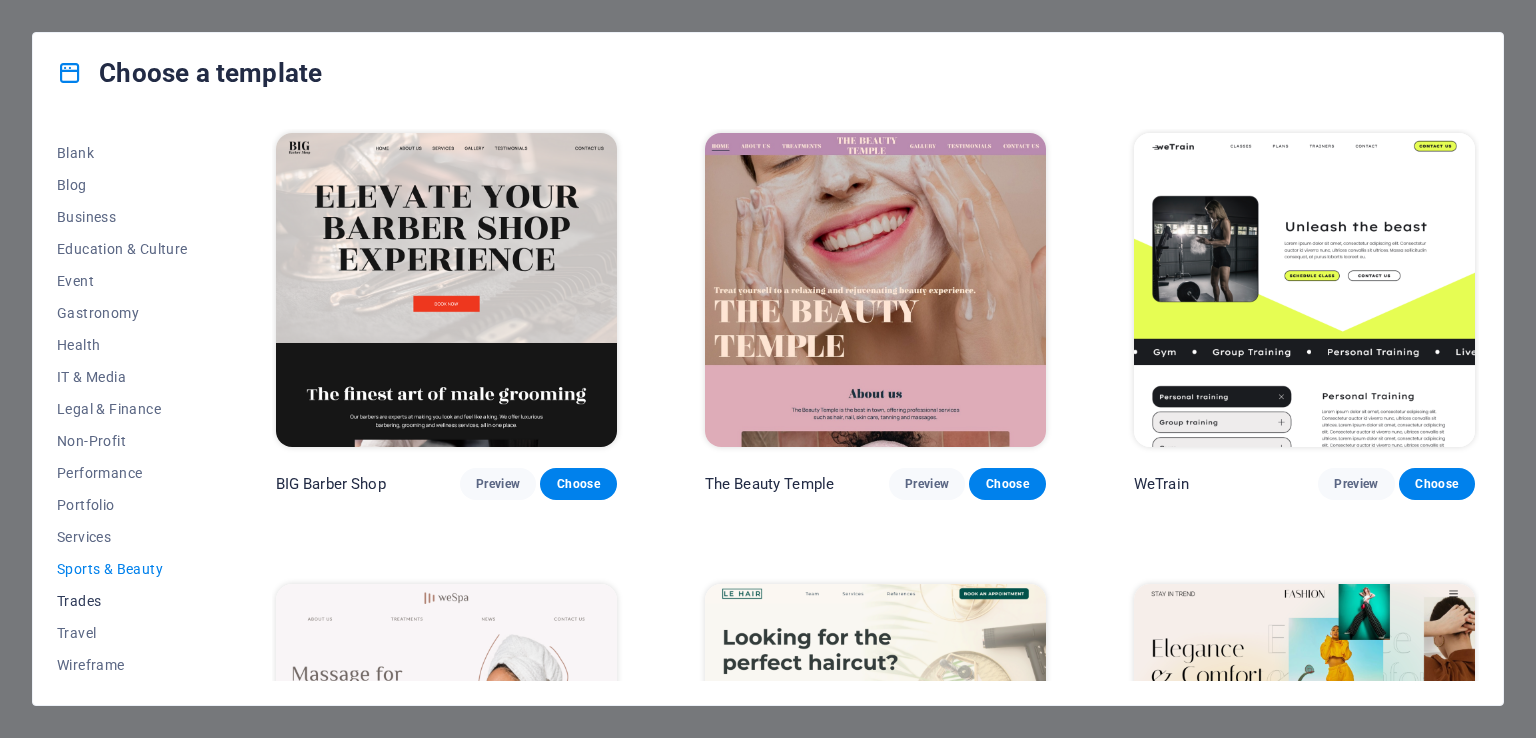click on "Trades" at bounding box center [122, 601] 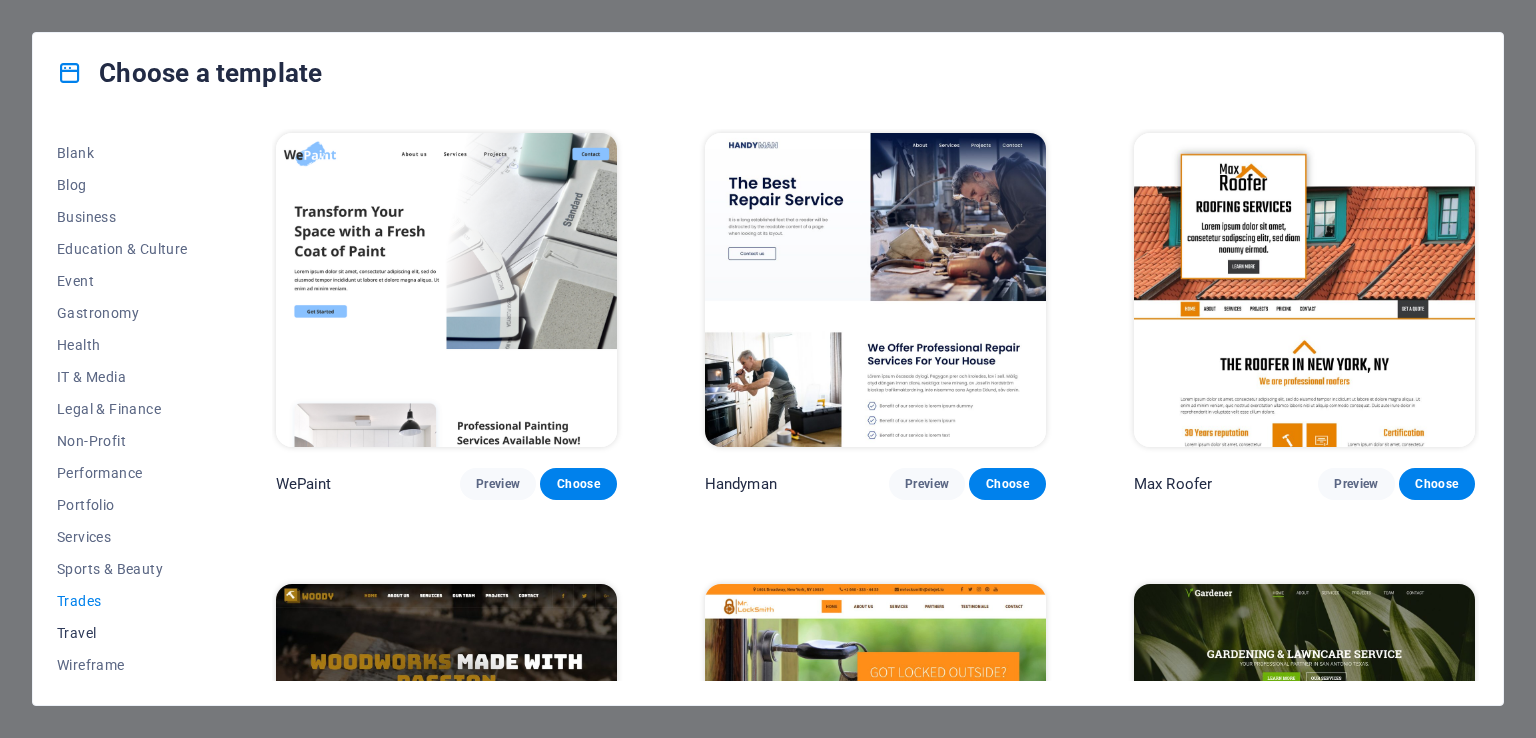 click on "Travel" at bounding box center (122, 633) 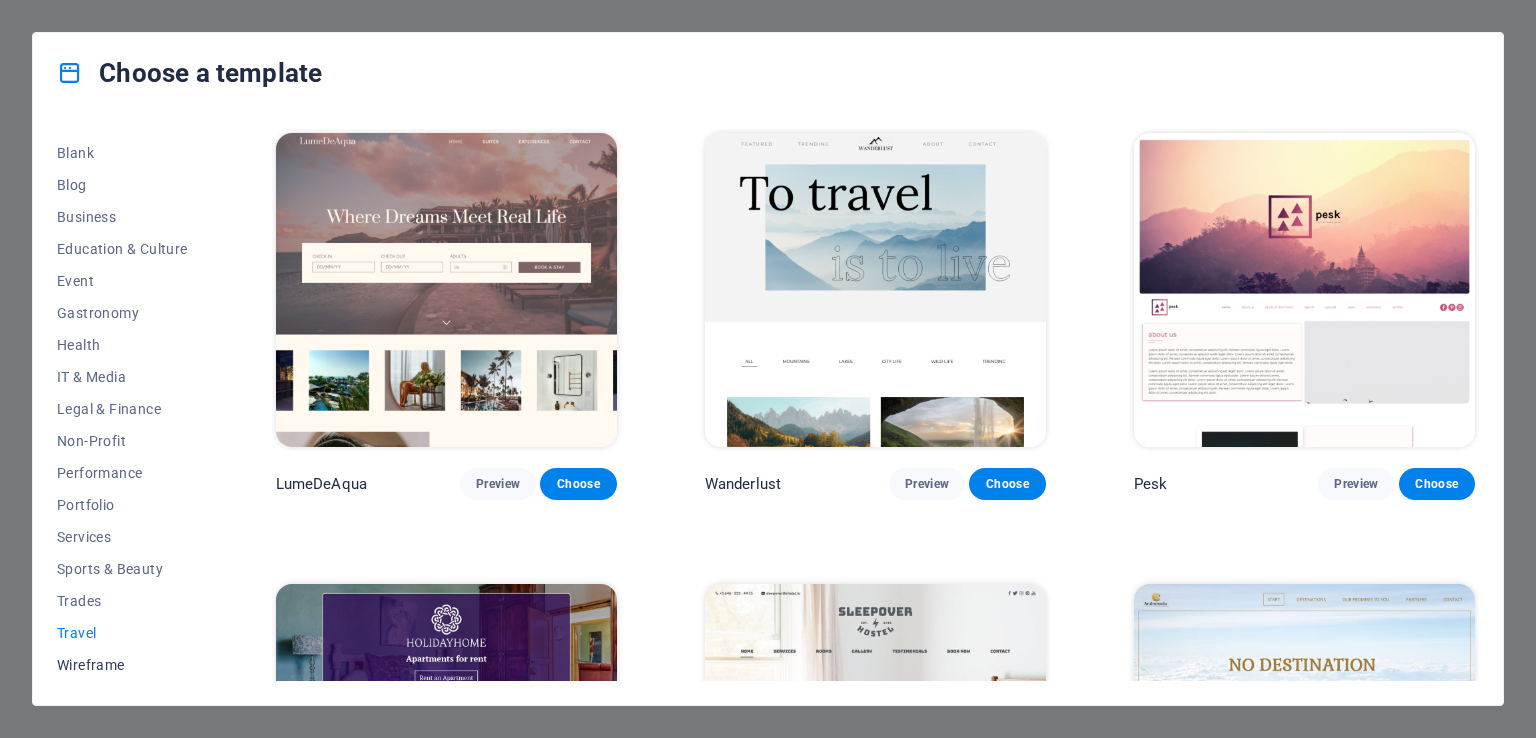 click on "Wireframe" at bounding box center [122, 665] 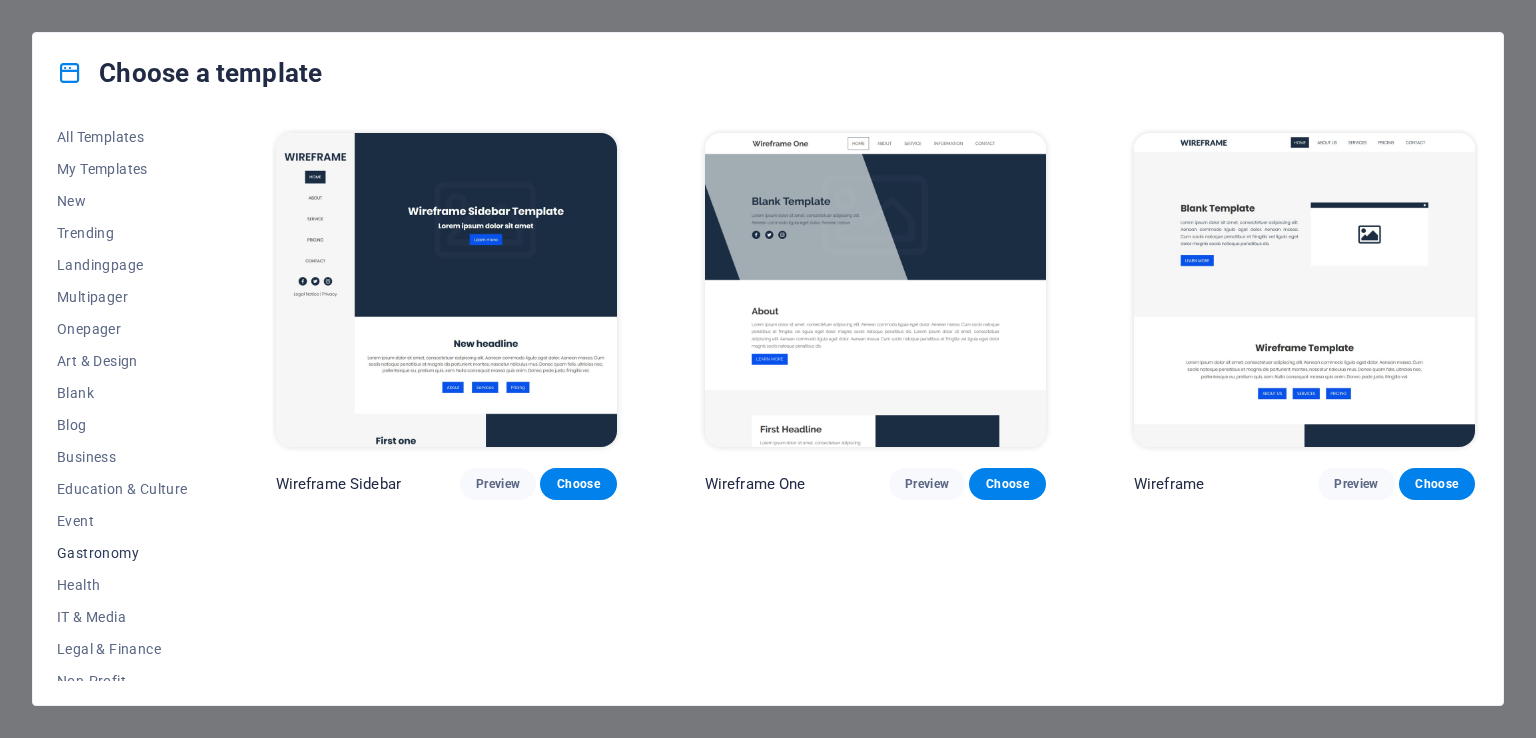 scroll, scrollTop: 0, scrollLeft: 0, axis: both 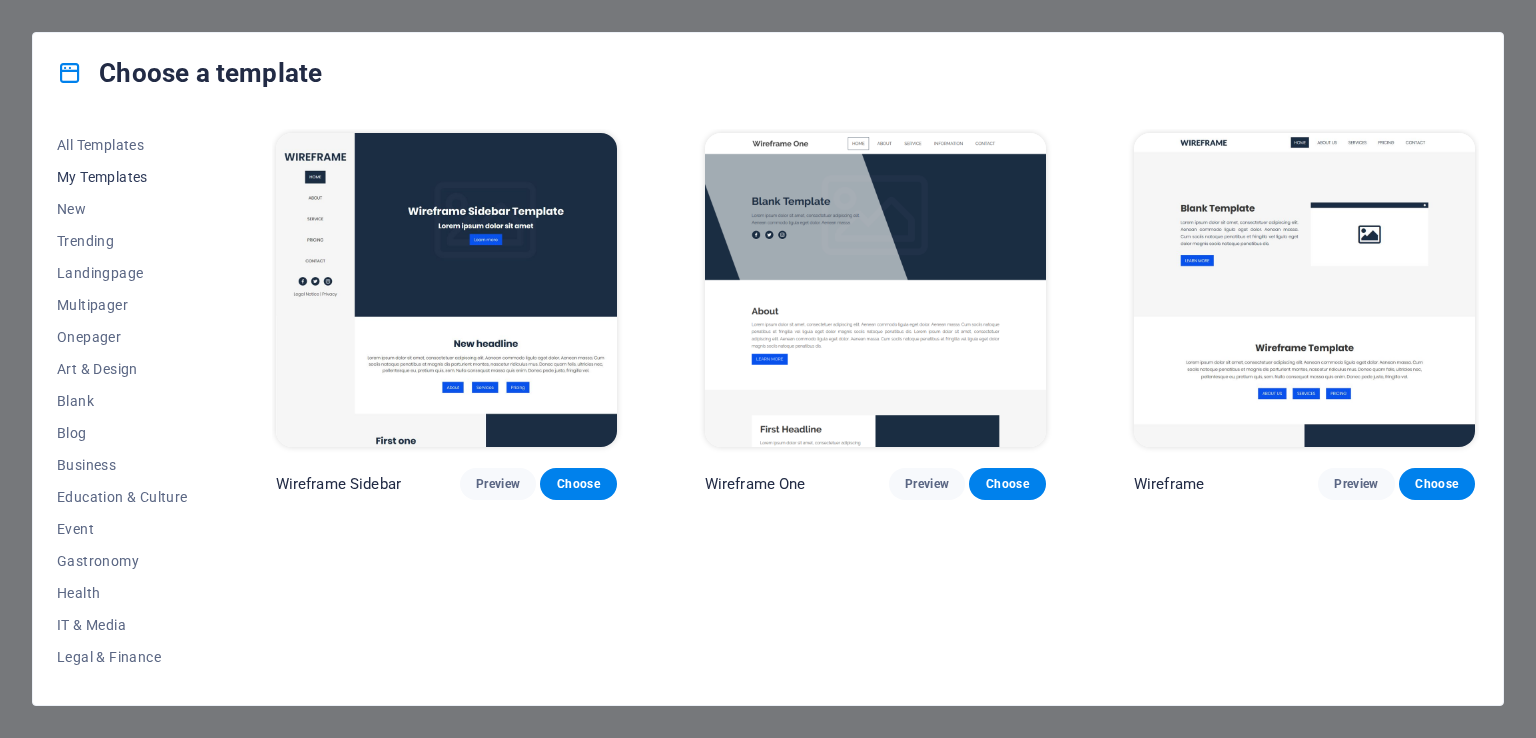 click on "My Templates" at bounding box center [122, 177] 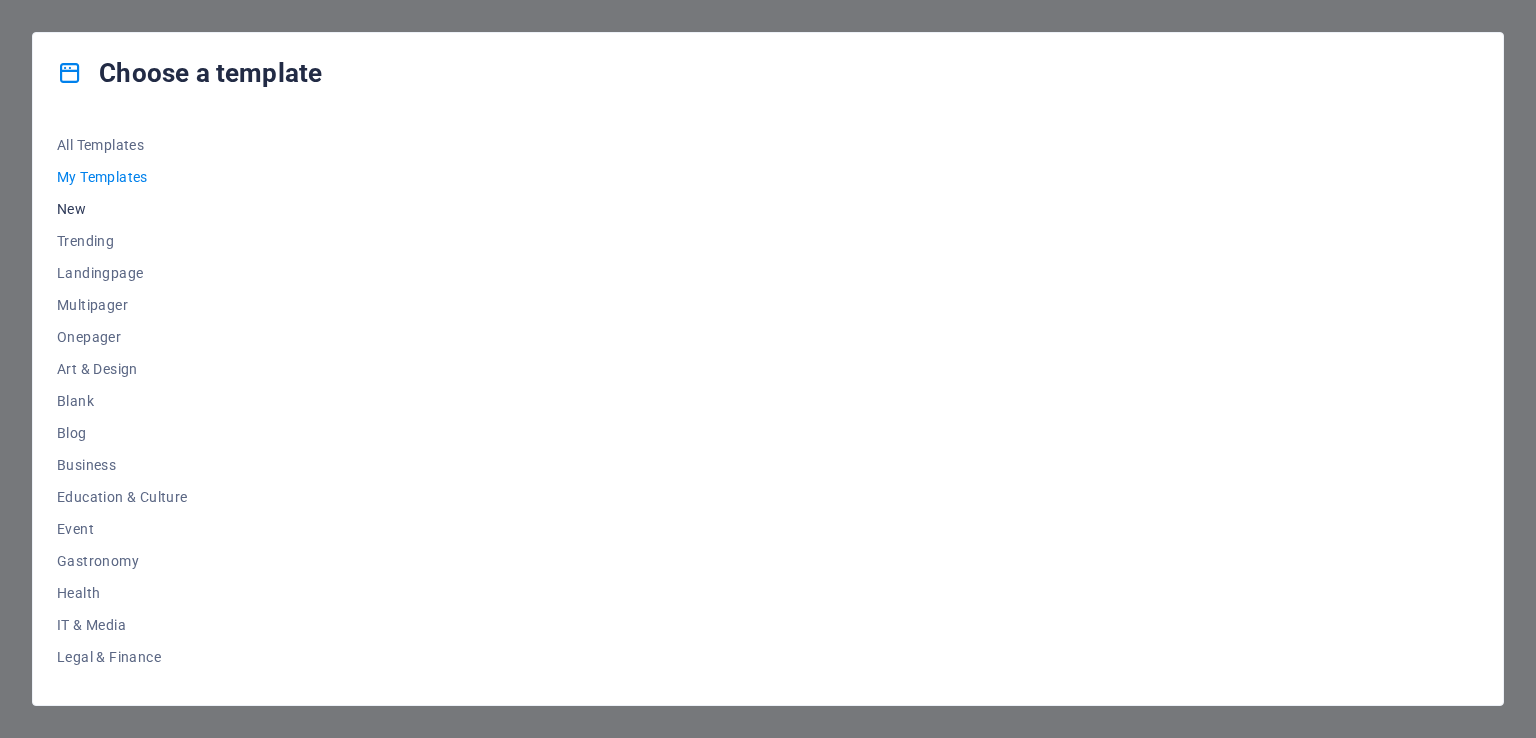 click on "New" at bounding box center [122, 209] 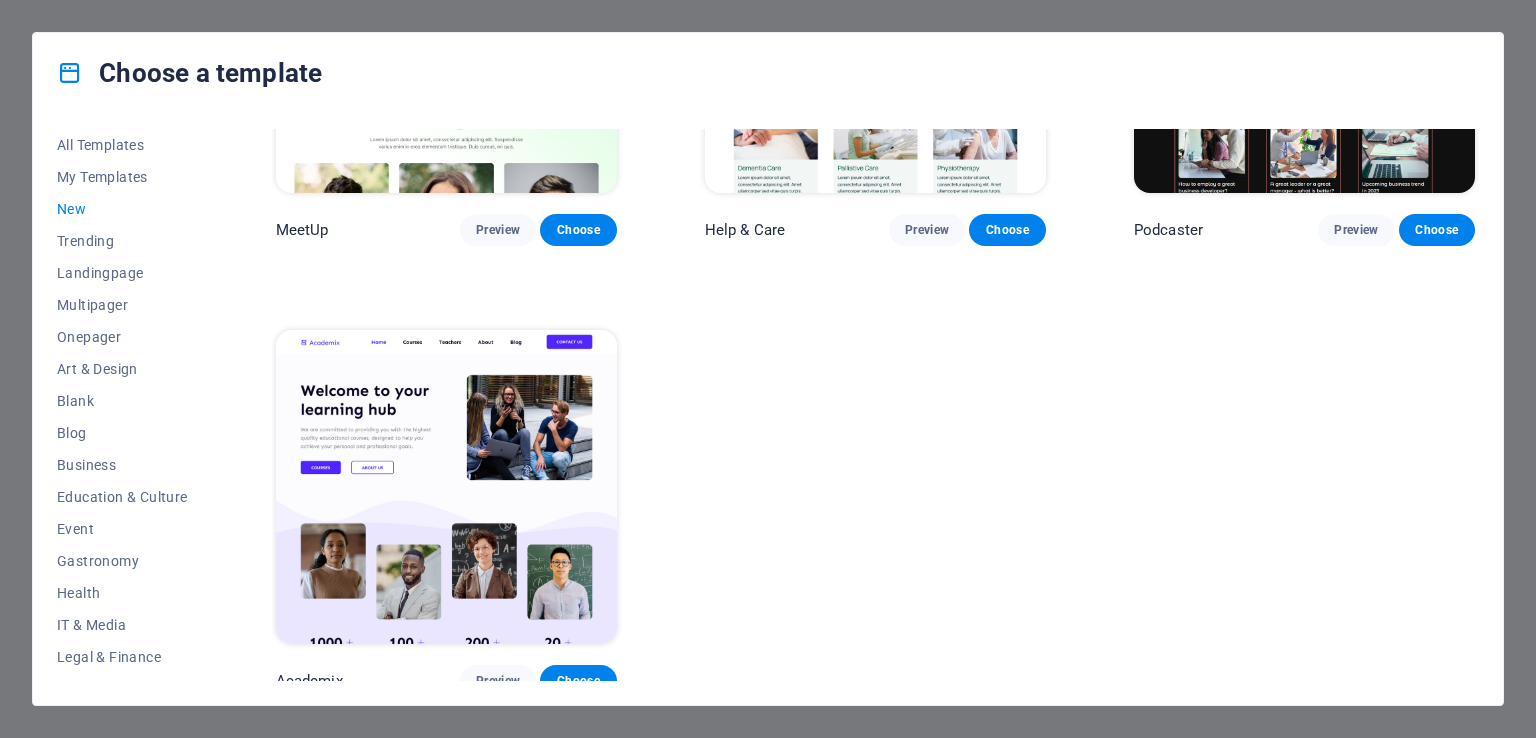 scroll, scrollTop: 1615, scrollLeft: 0, axis: vertical 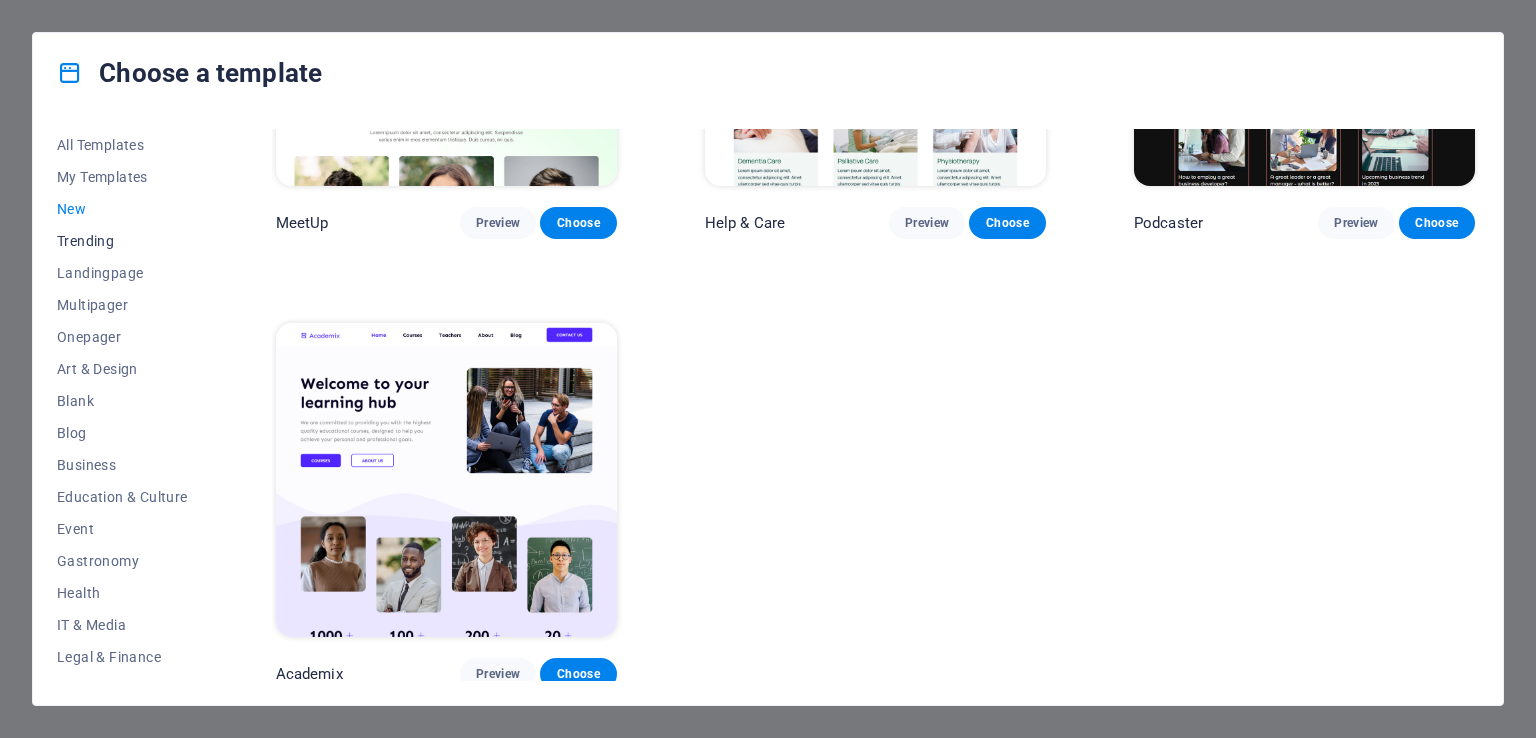 click on "Trending" at bounding box center (122, 241) 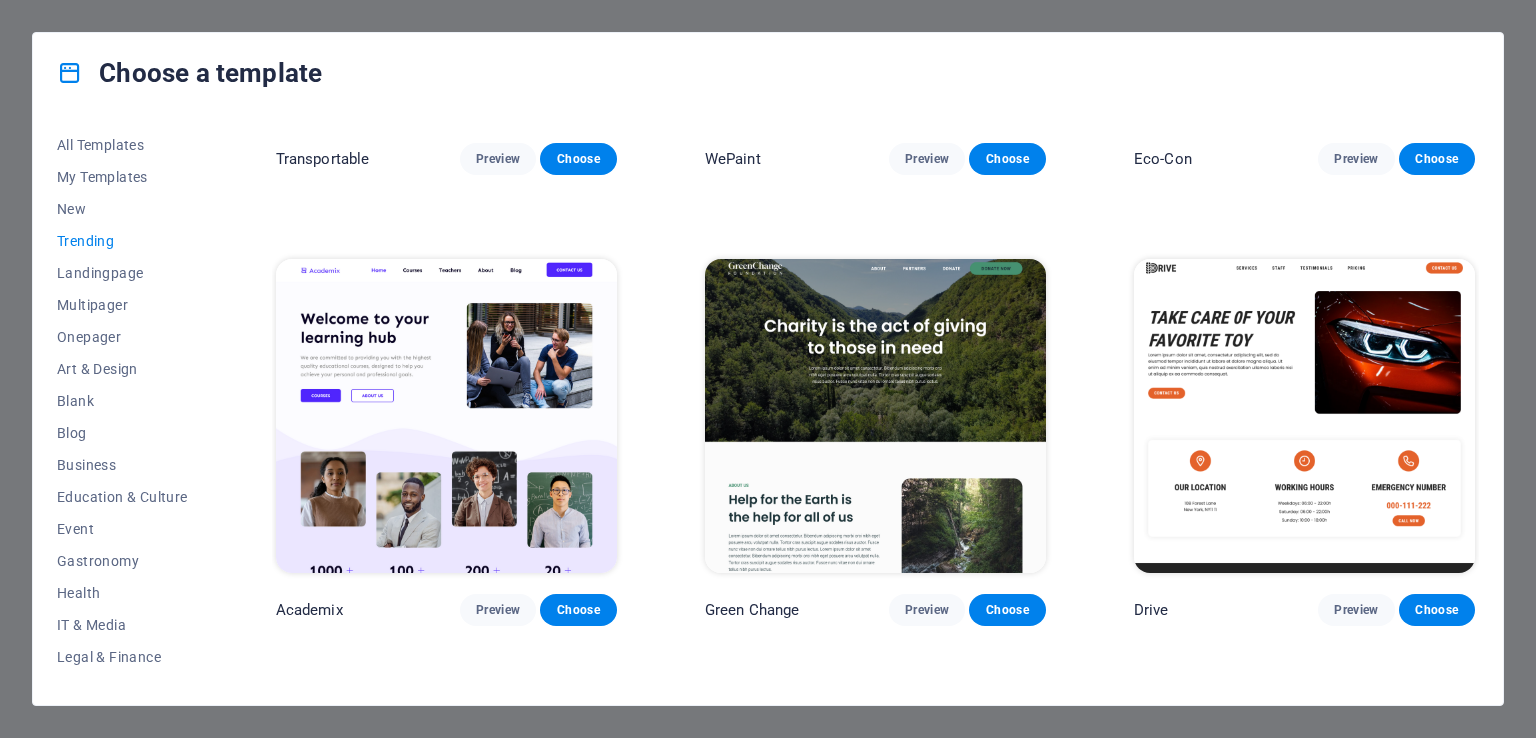 scroll, scrollTop: 764, scrollLeft: 0, axis: vertical 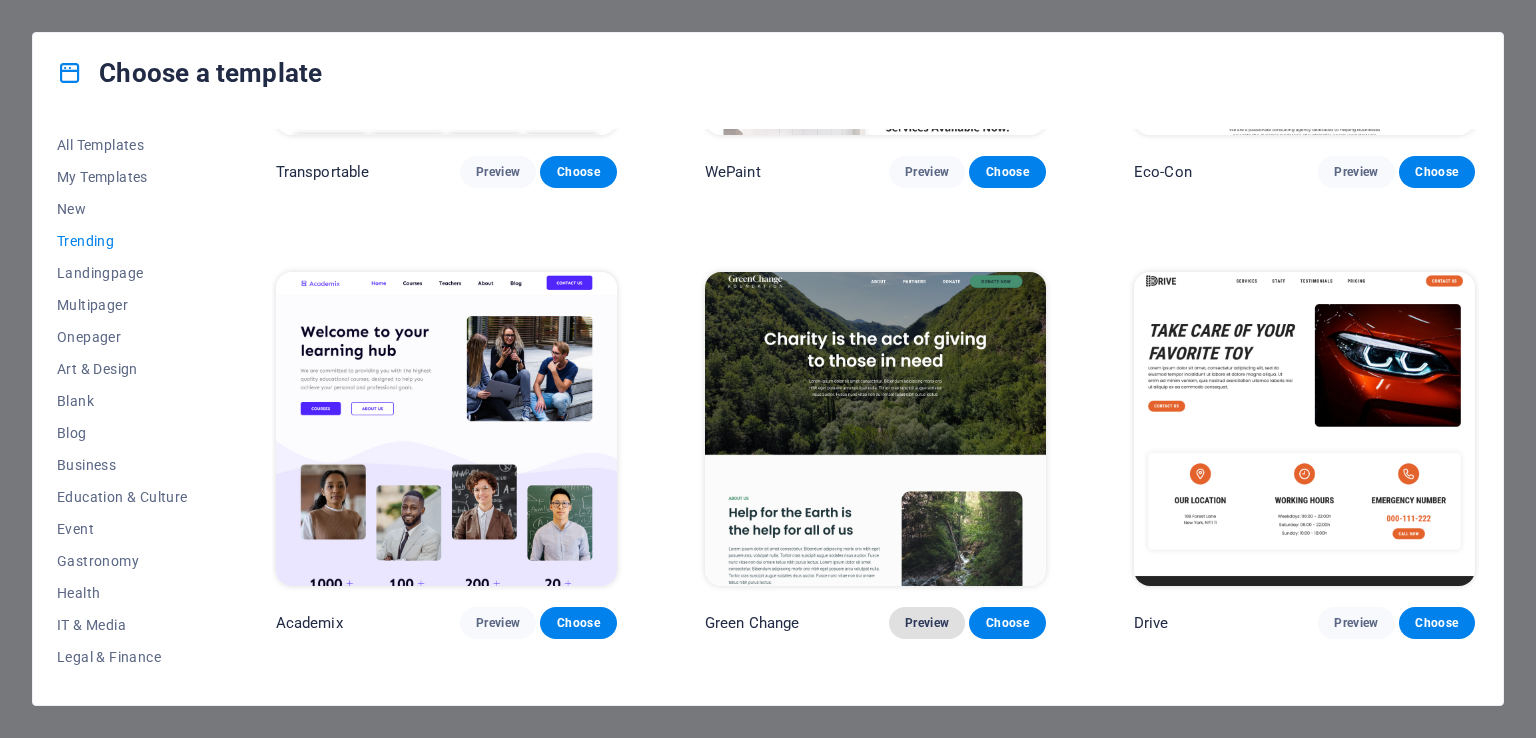click on "Preview" at bounding box center (927, 623) 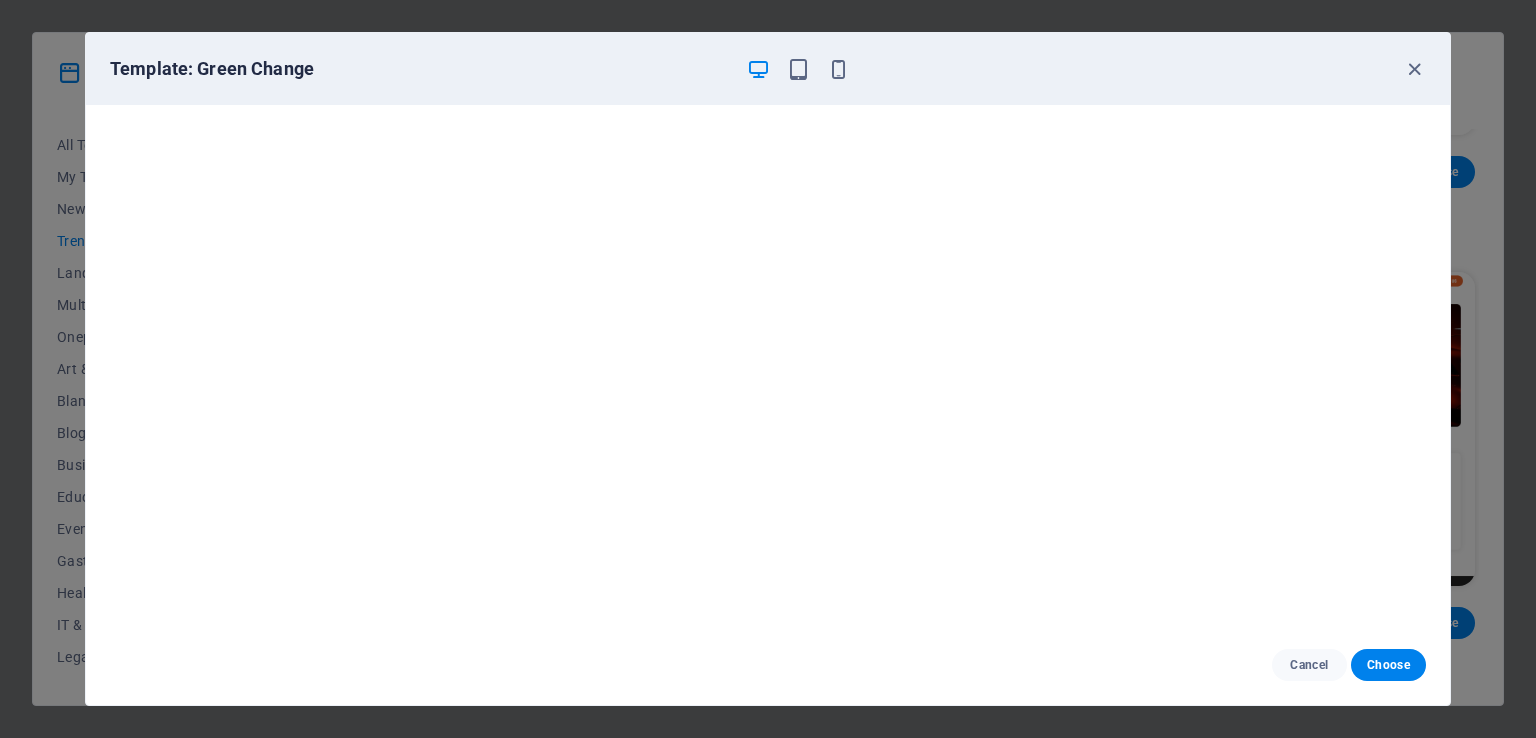 scroll, scrollTop: 5, scrollLeft: 0, axis: vertical 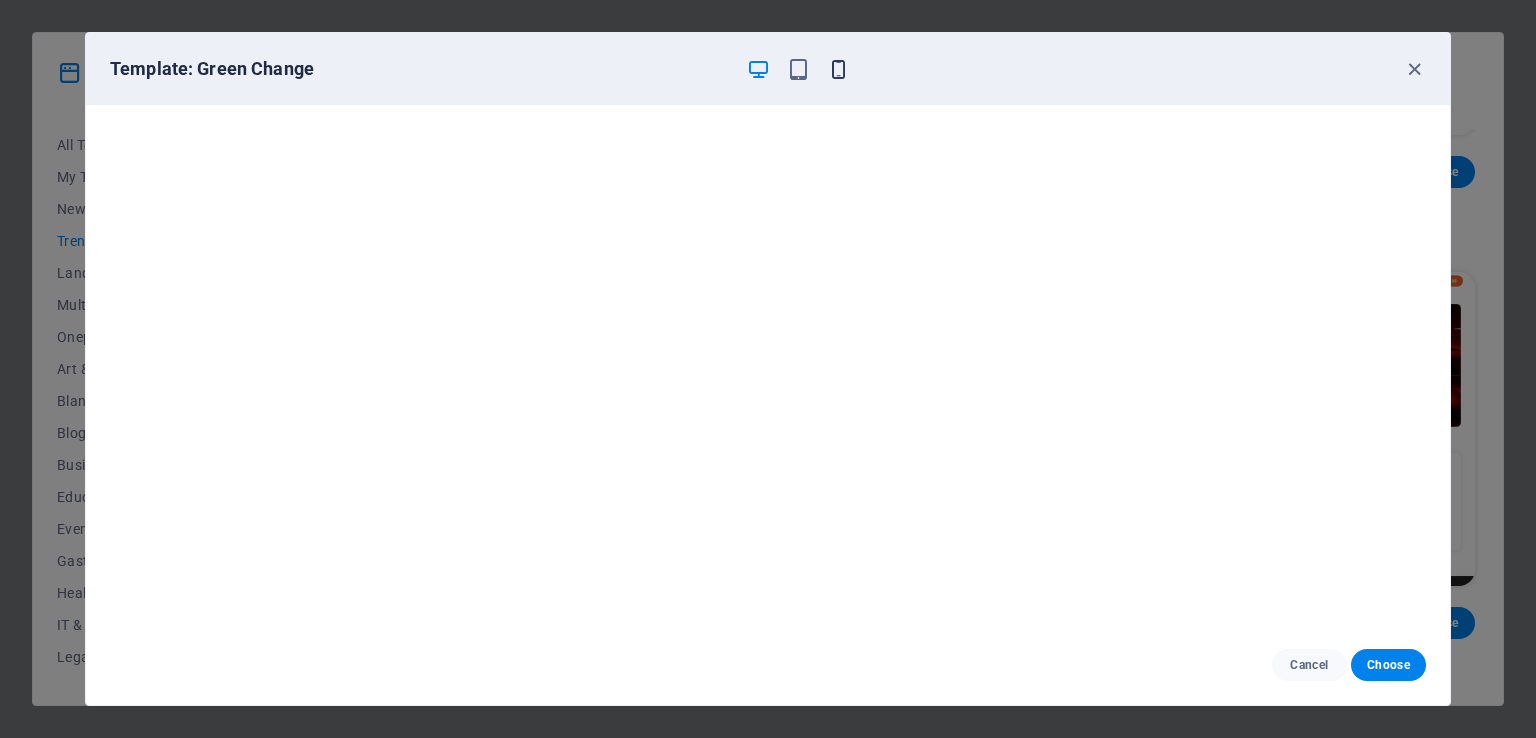 click at bounding box center (838, 69) 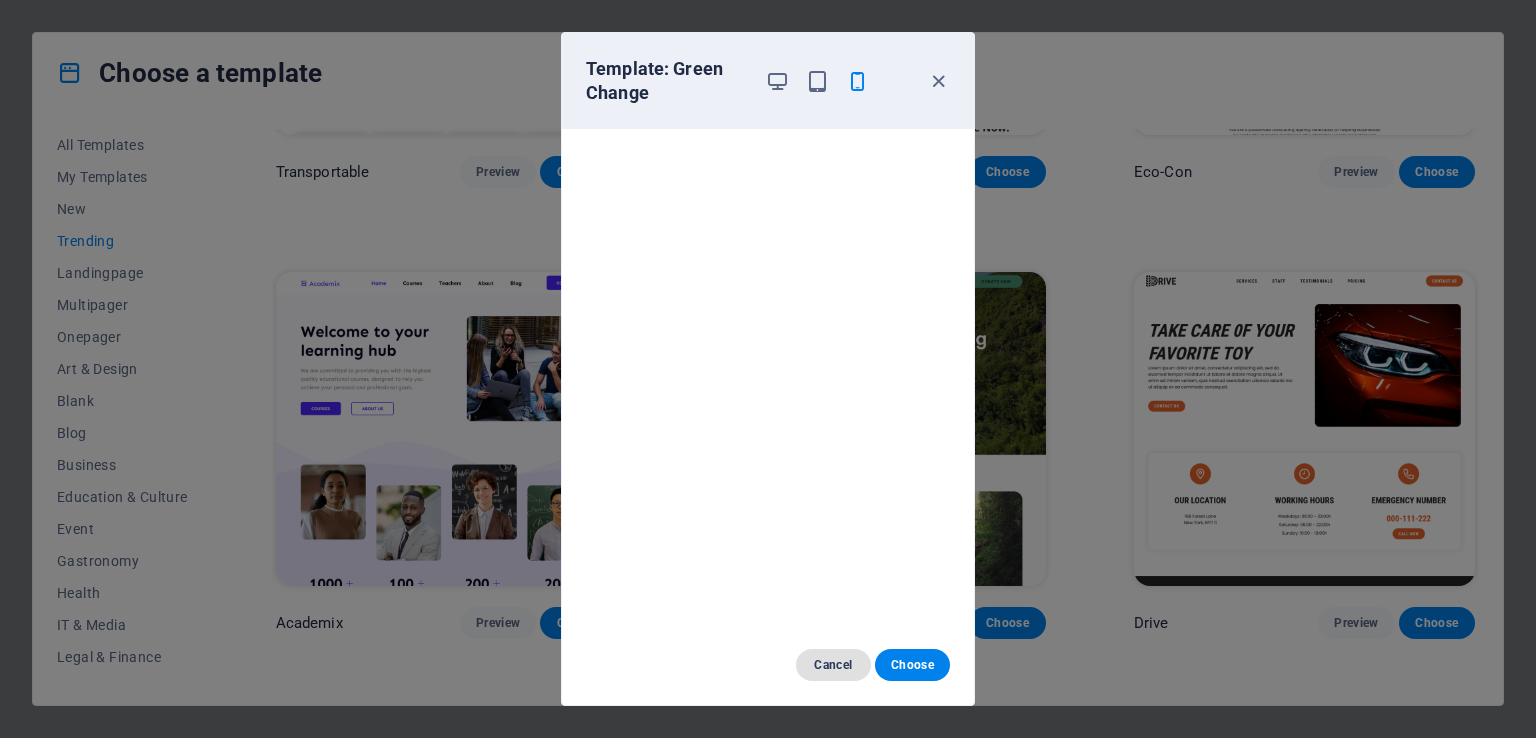 click on "Cancel" at bounding box center [833, 665] 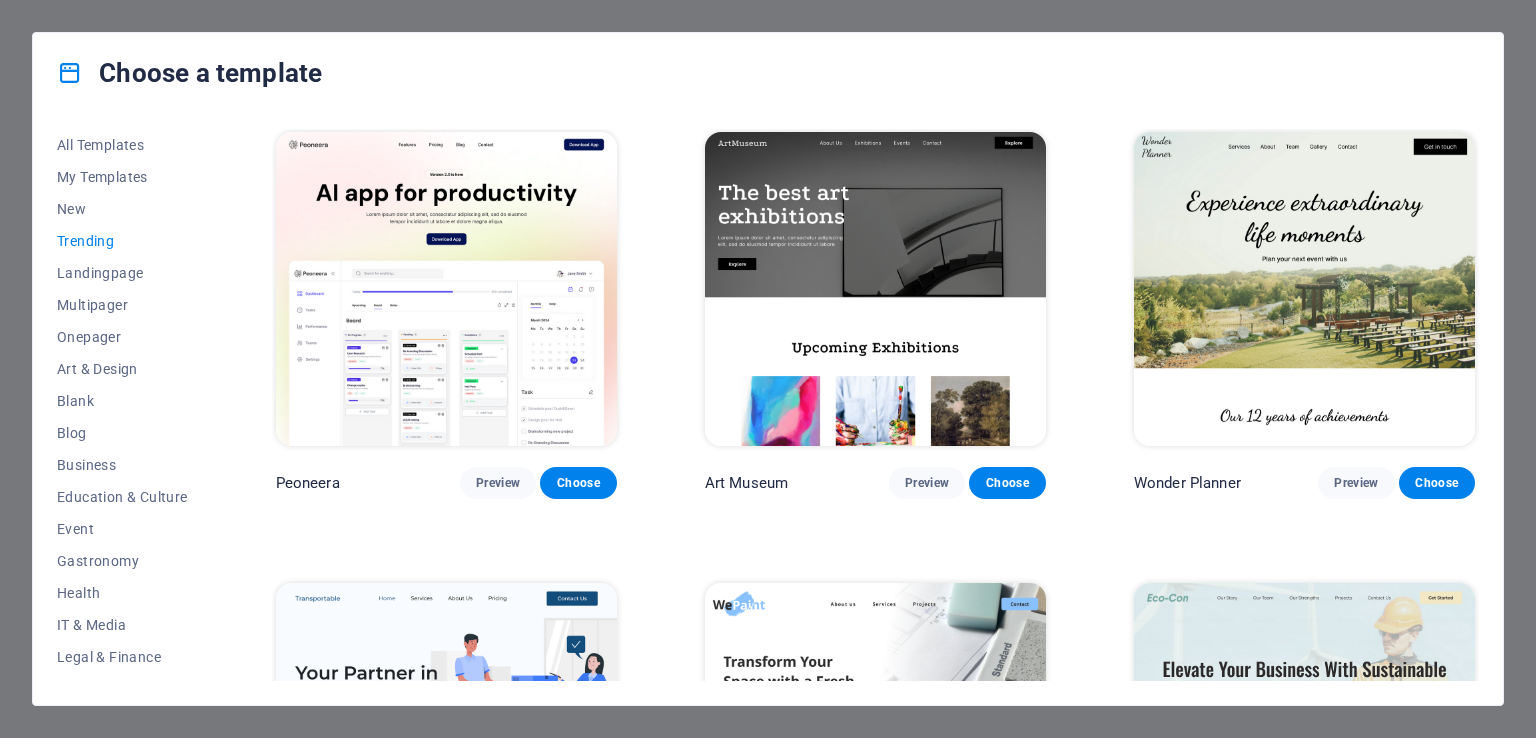 scroll, scrollTop: 0, scrollLeft: 0, axis: both 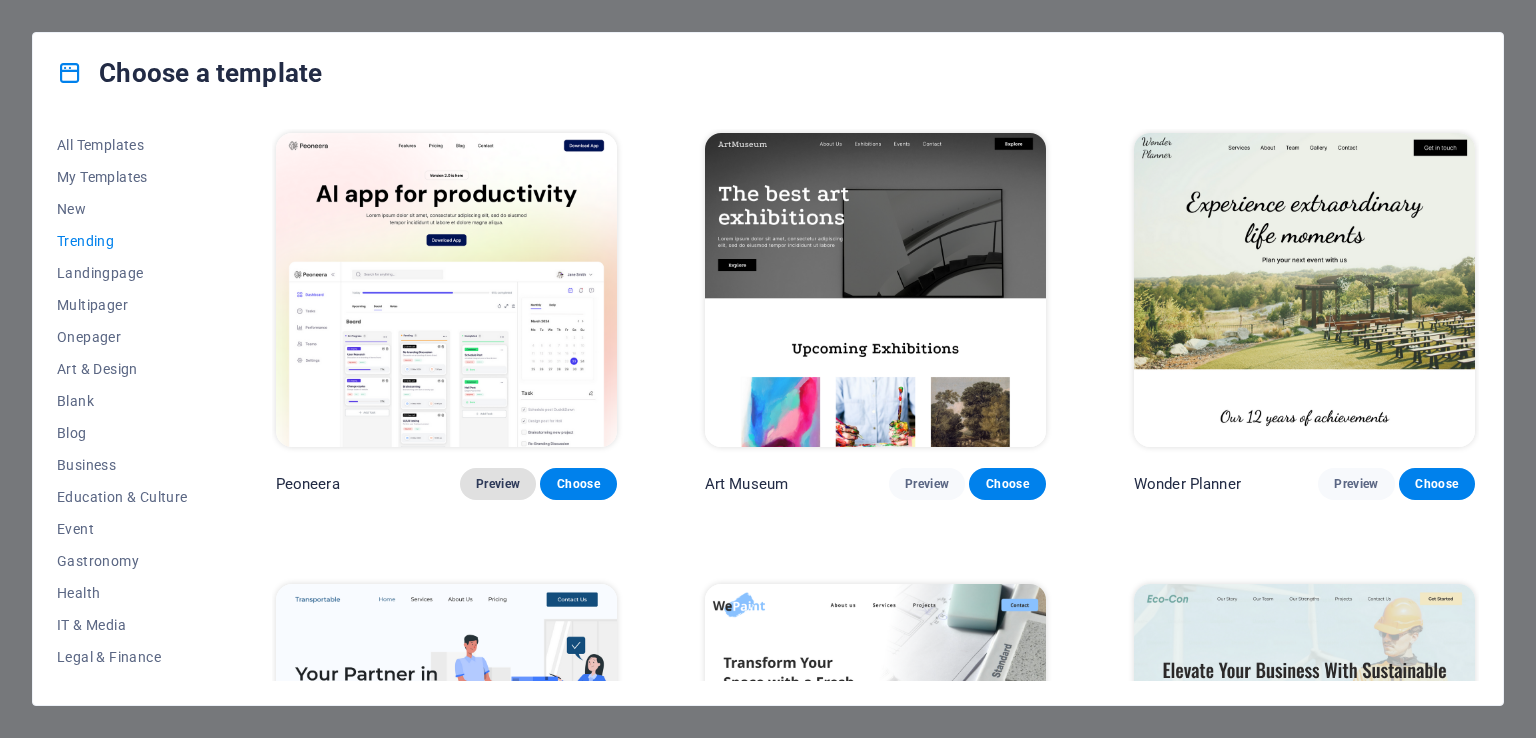 click on "Preview" at bounding box center (498, 484) 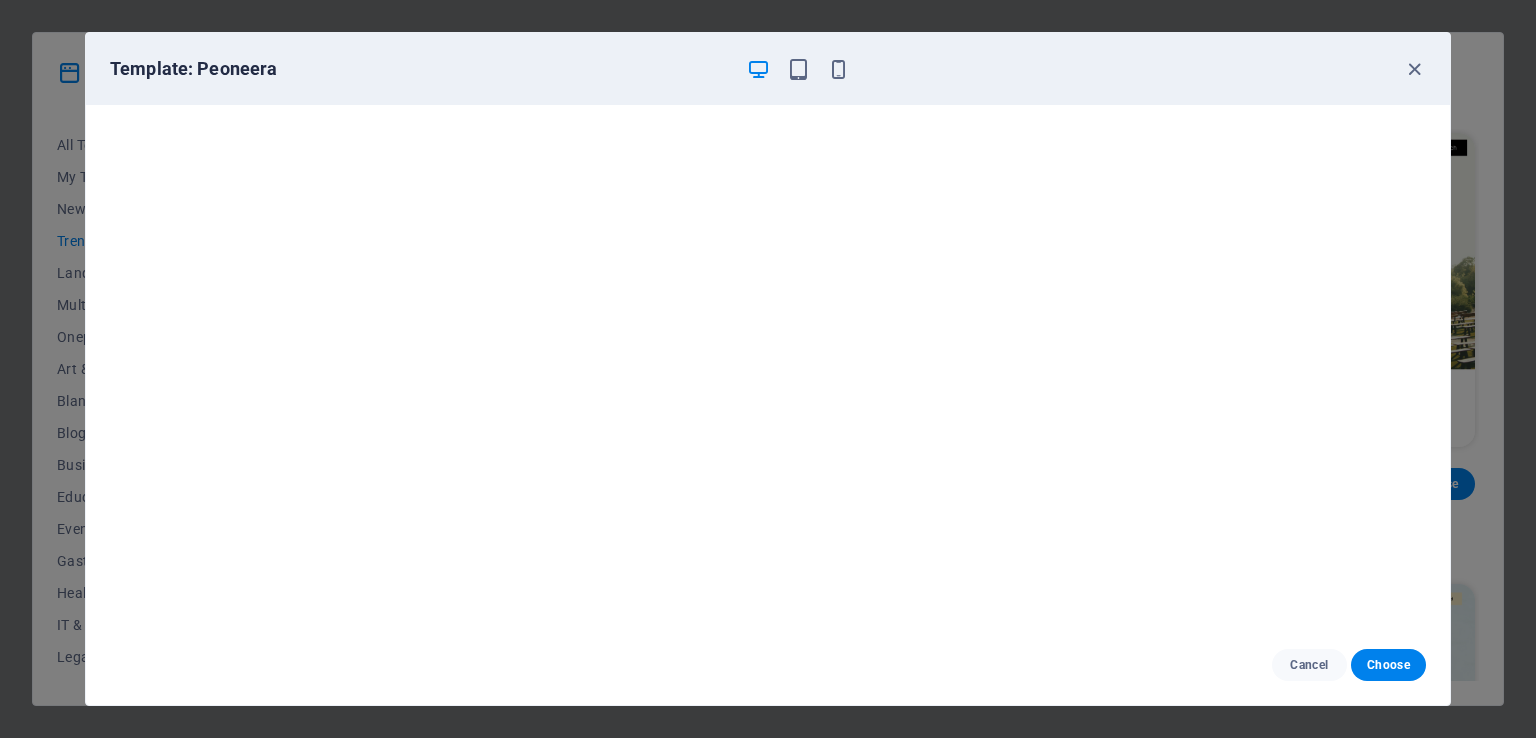 scroll, scrollTop: 0, scrollLeft: 0, axis: both 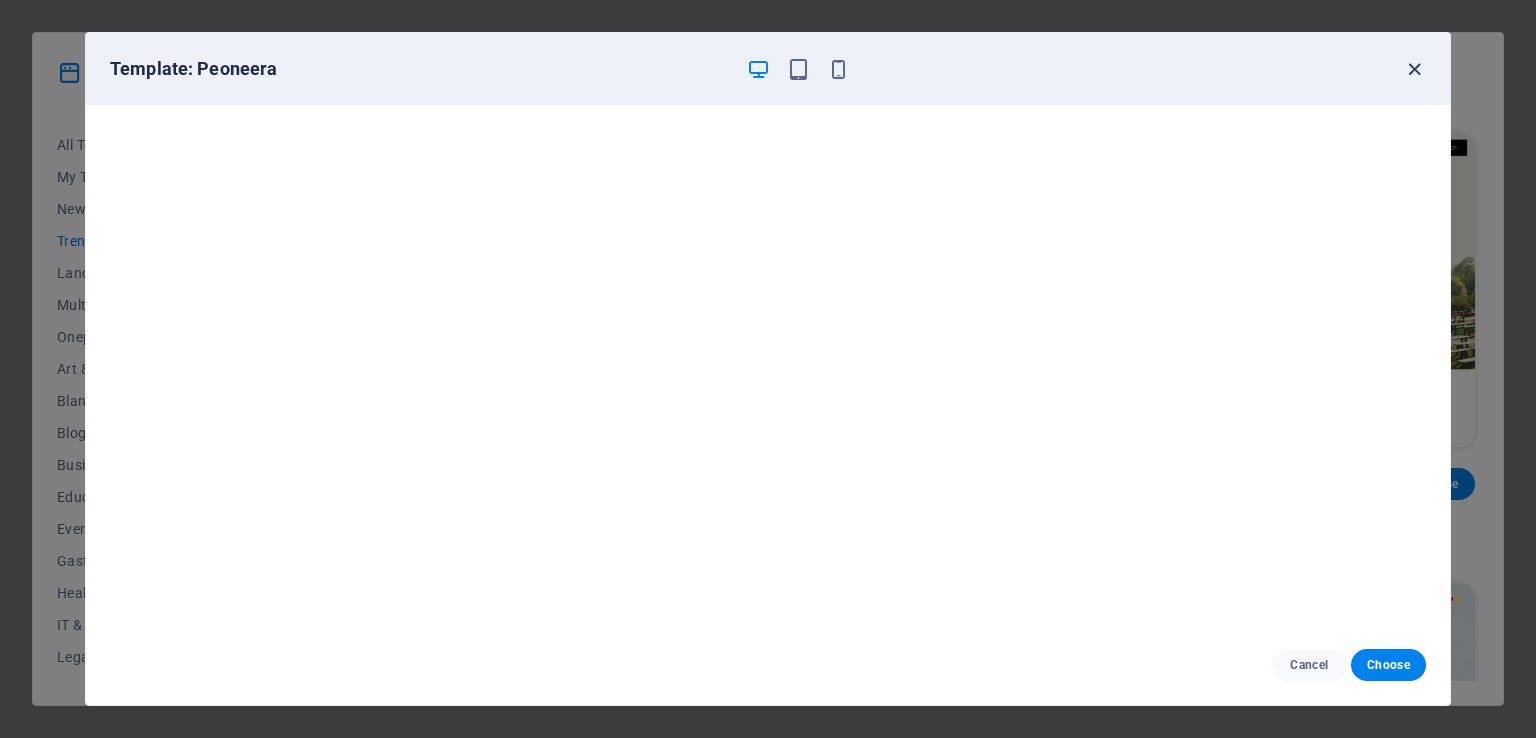 click at bounding box center (1414, 69) 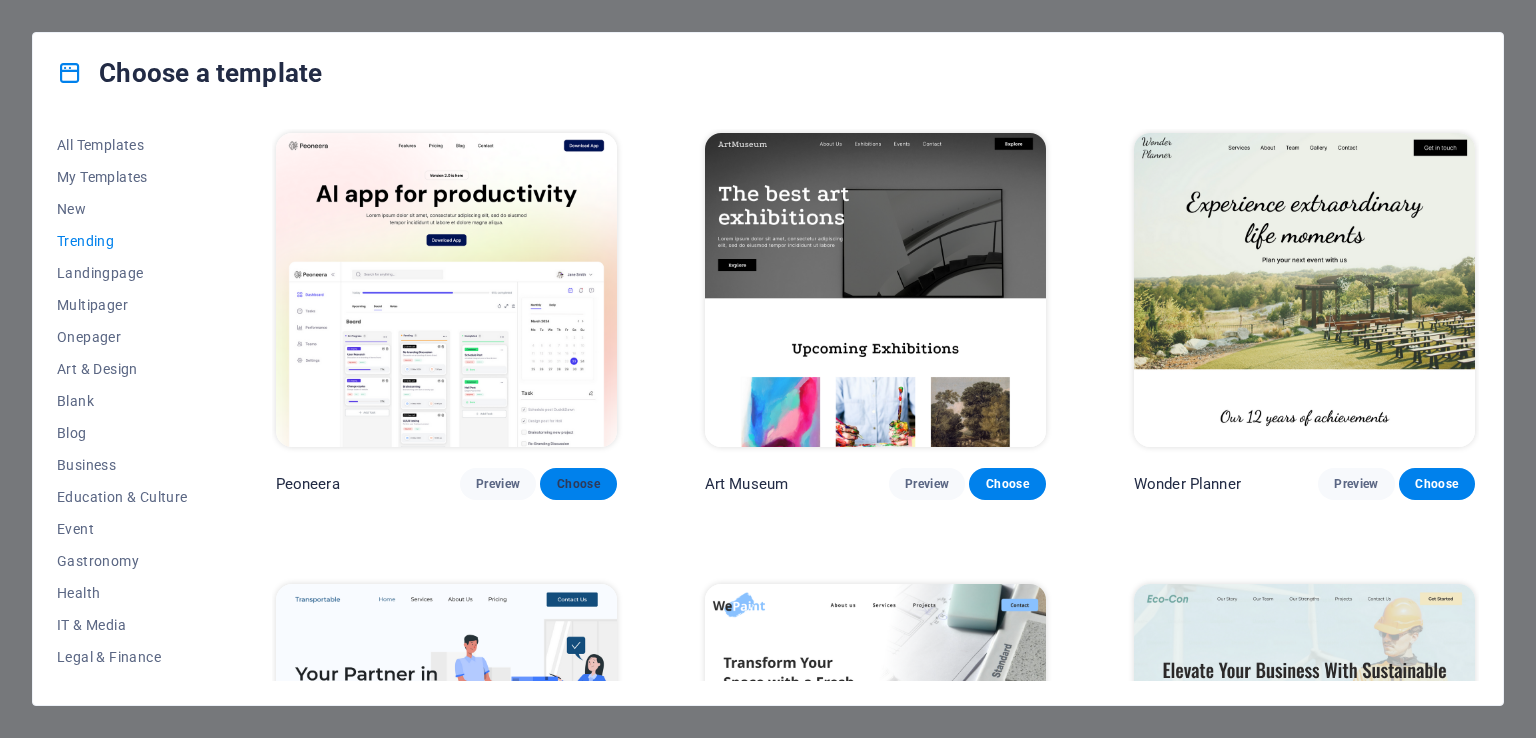 click on "Choose" at bounding box center [578, 484] 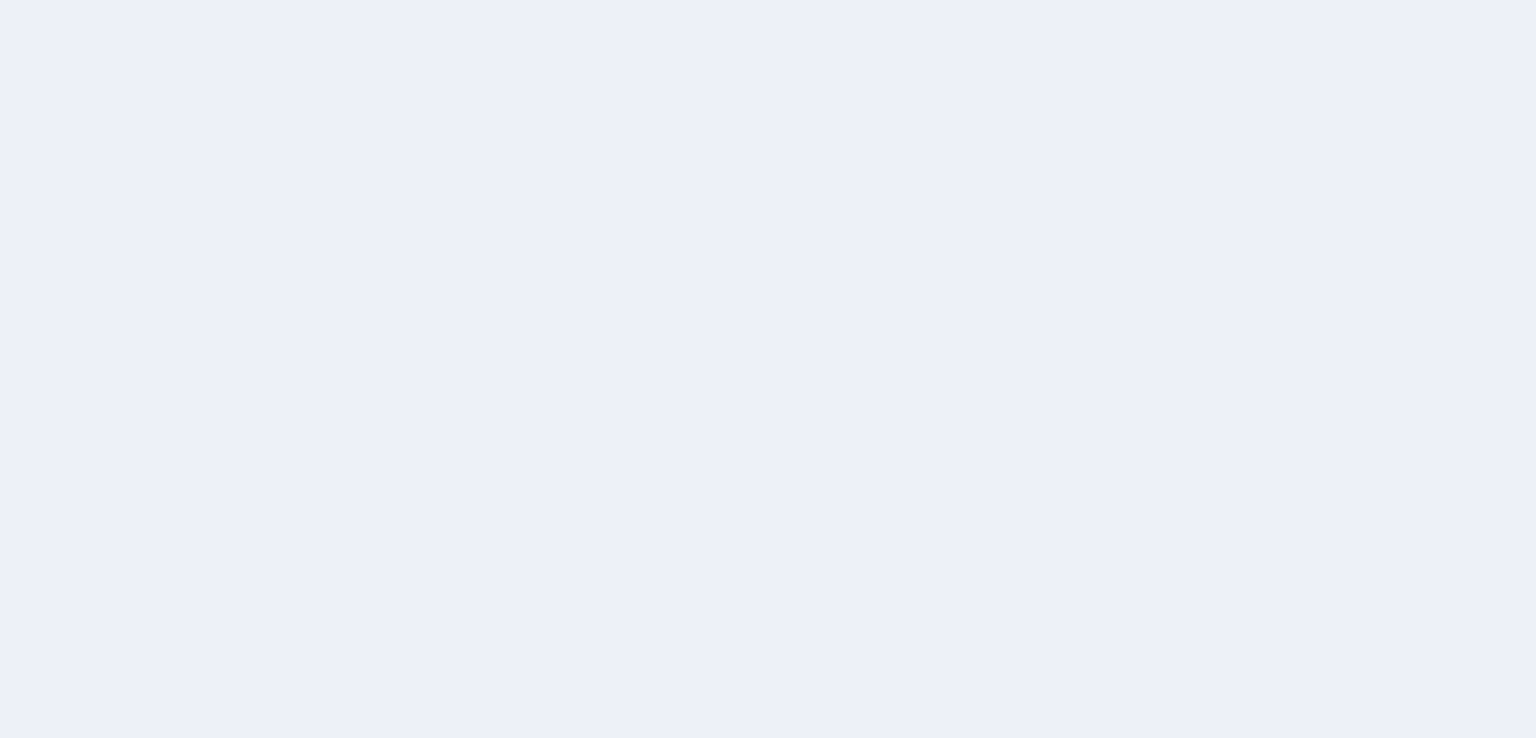 scroll, scrollTop: 0, scrollLeft: 0, axis: both 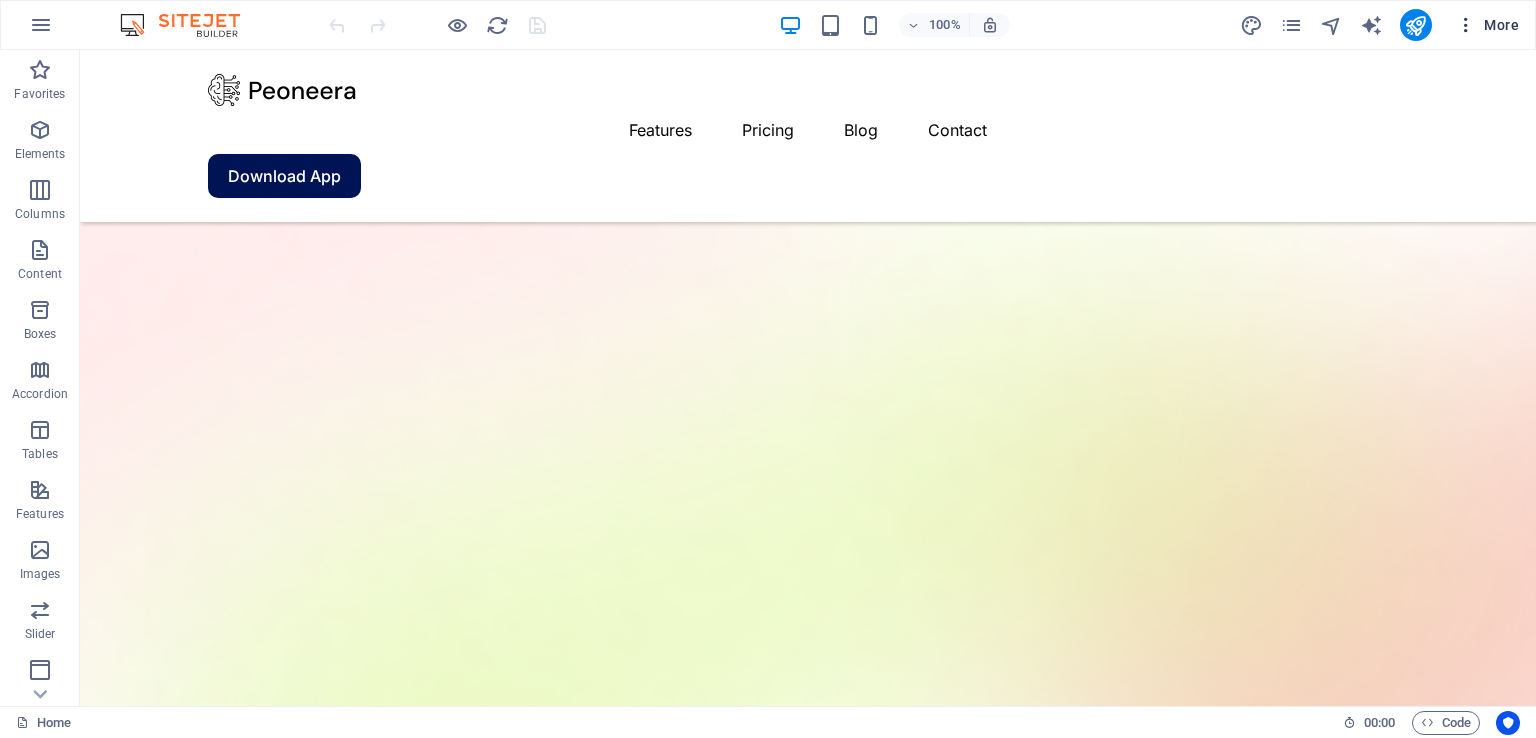 click on "More" at bounding box center (1487, 25) 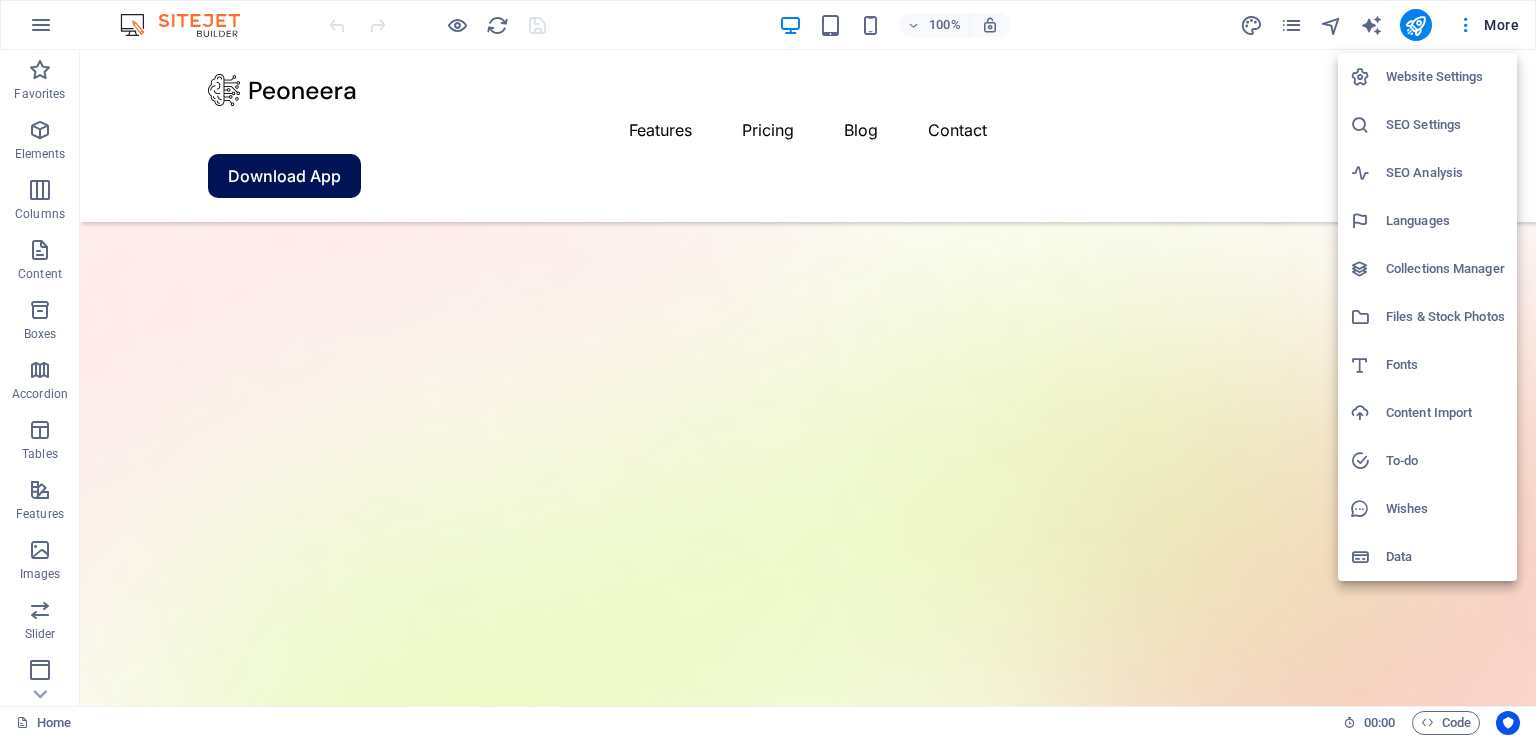 click at bounding box center (768, 369) 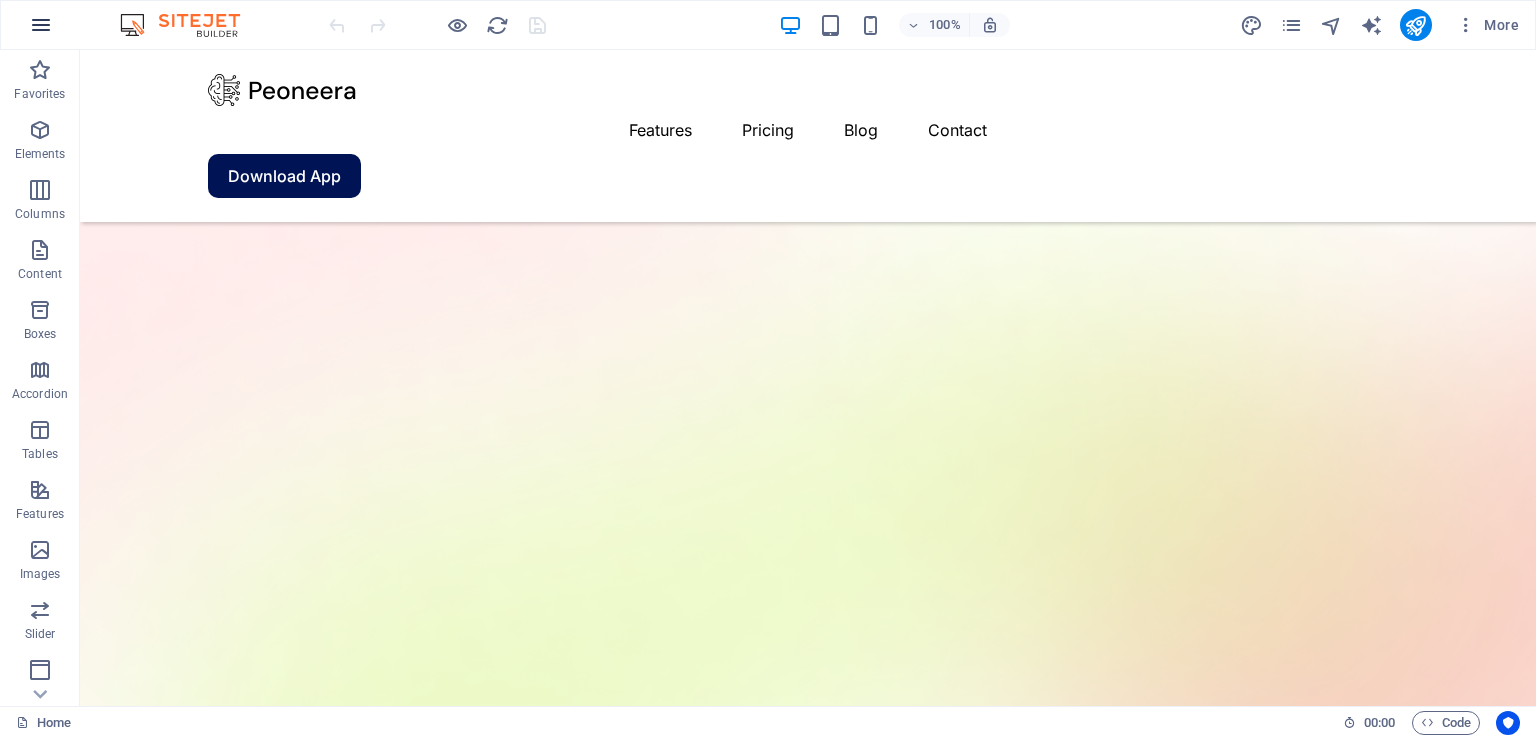 click at bounding box center (41, 25) 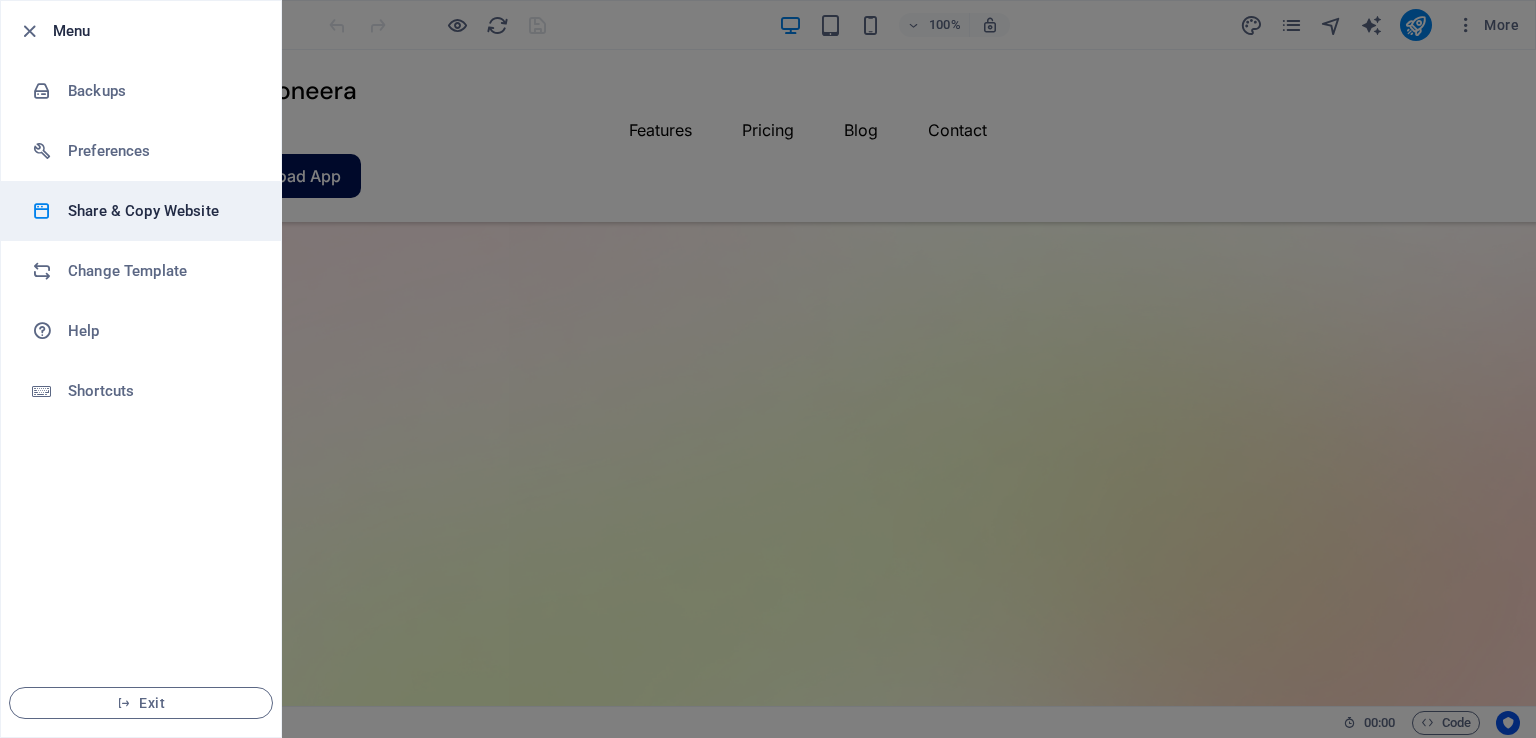click on "Share & Copy Website" at bounding box center [160, 211] 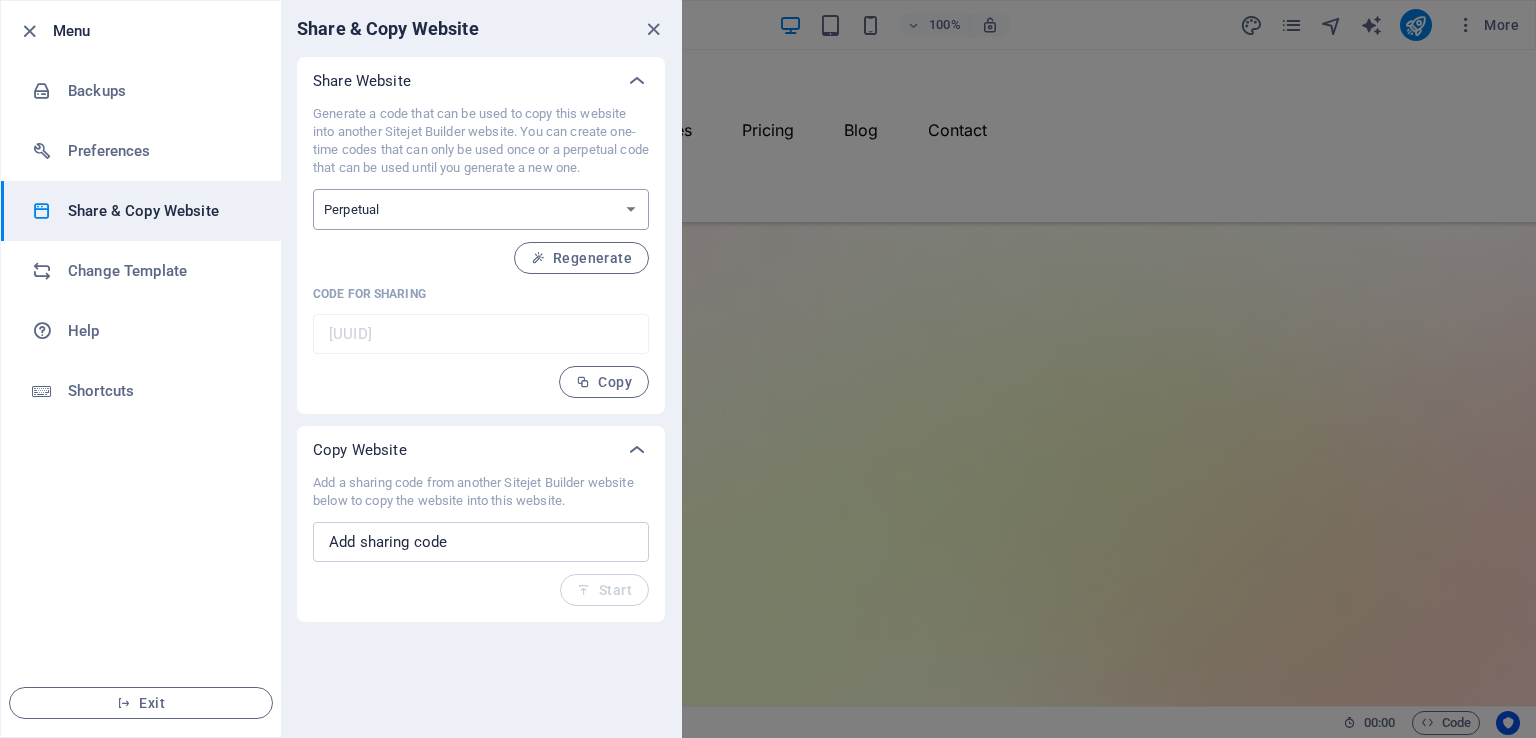click on "One-time Perpetual" at bounding box center (481, 209) 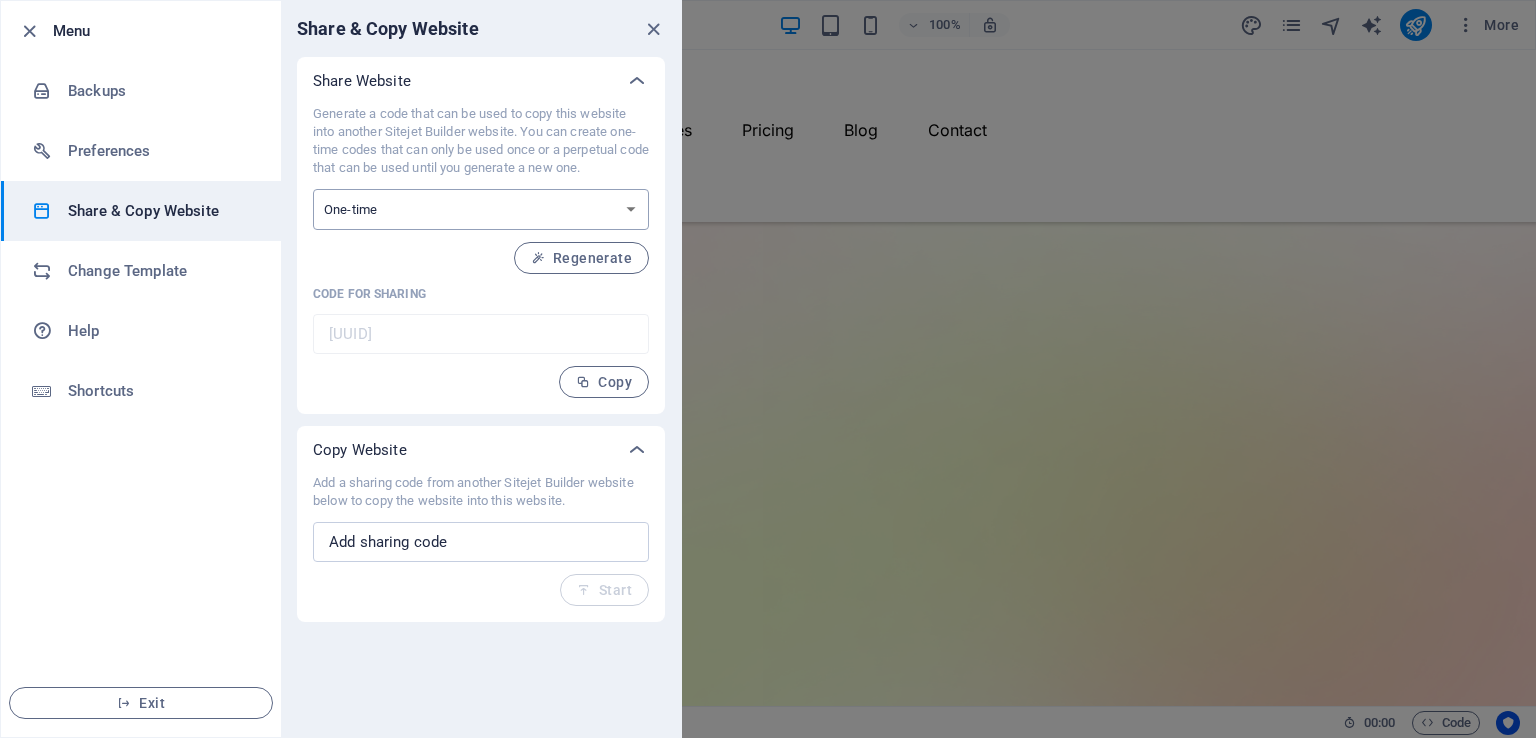 click on "One-time Perpetual" at bounding box center [481, 209] 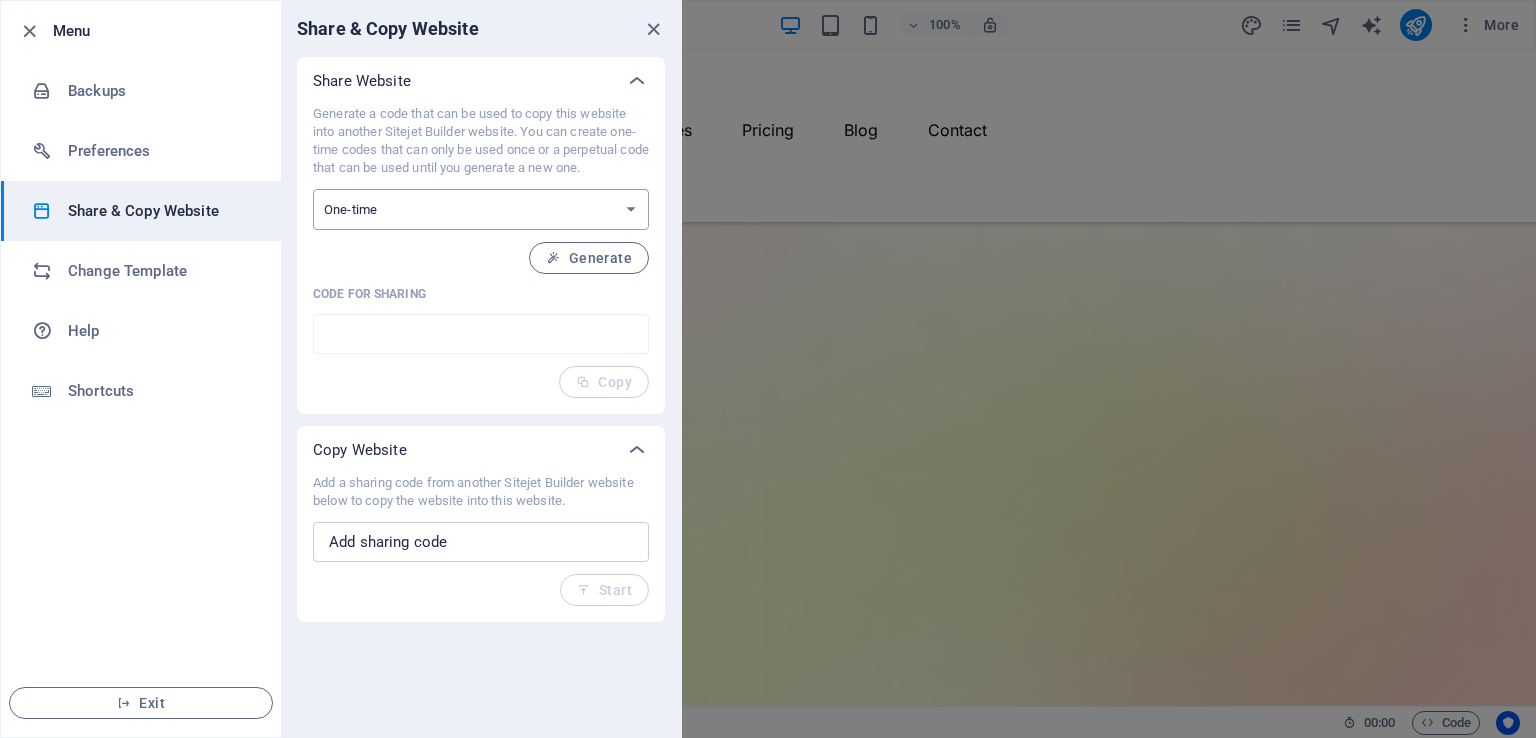 click on "One-time Perpetual" at bounding box center (481, 209) 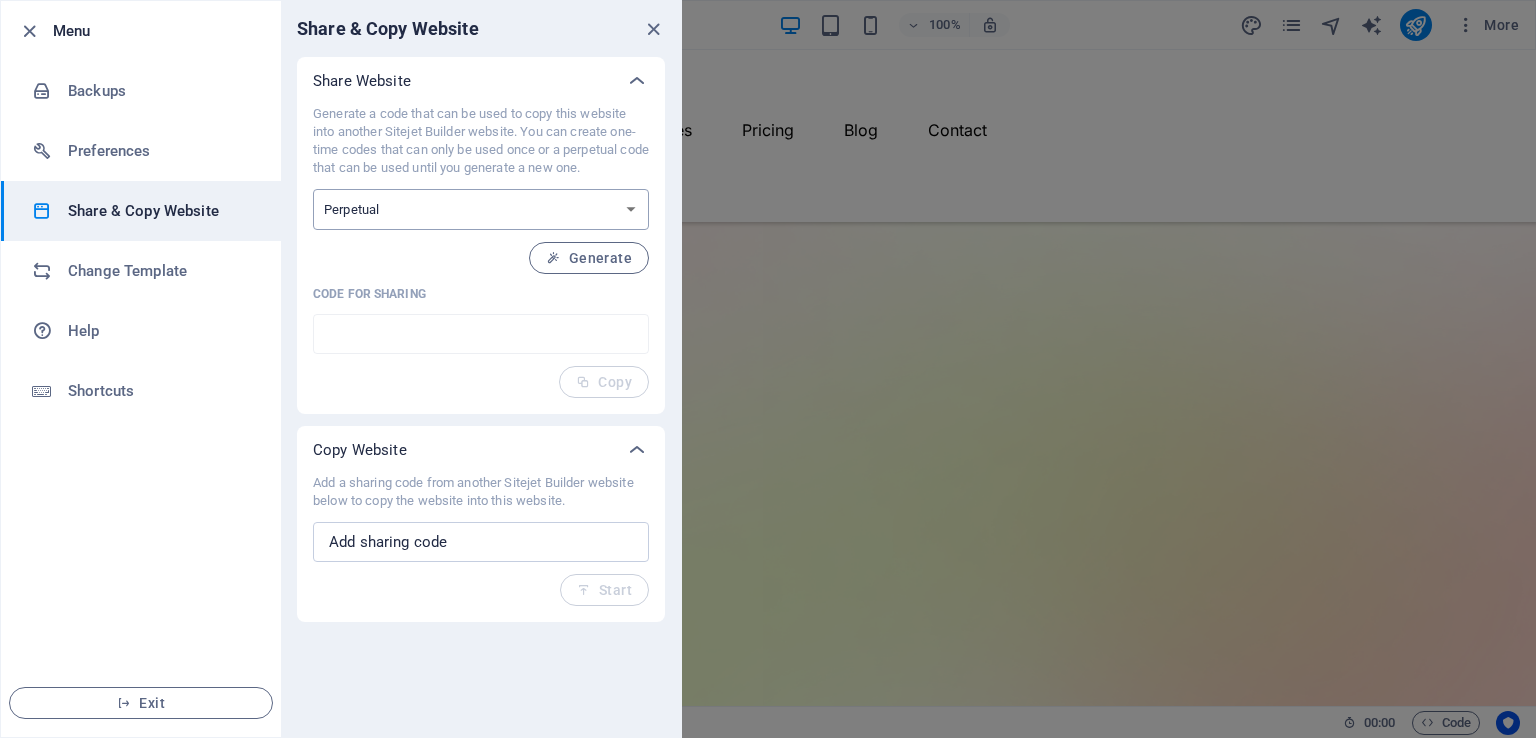 click on "One-time Perpetual" at bounding box center (481, 209) 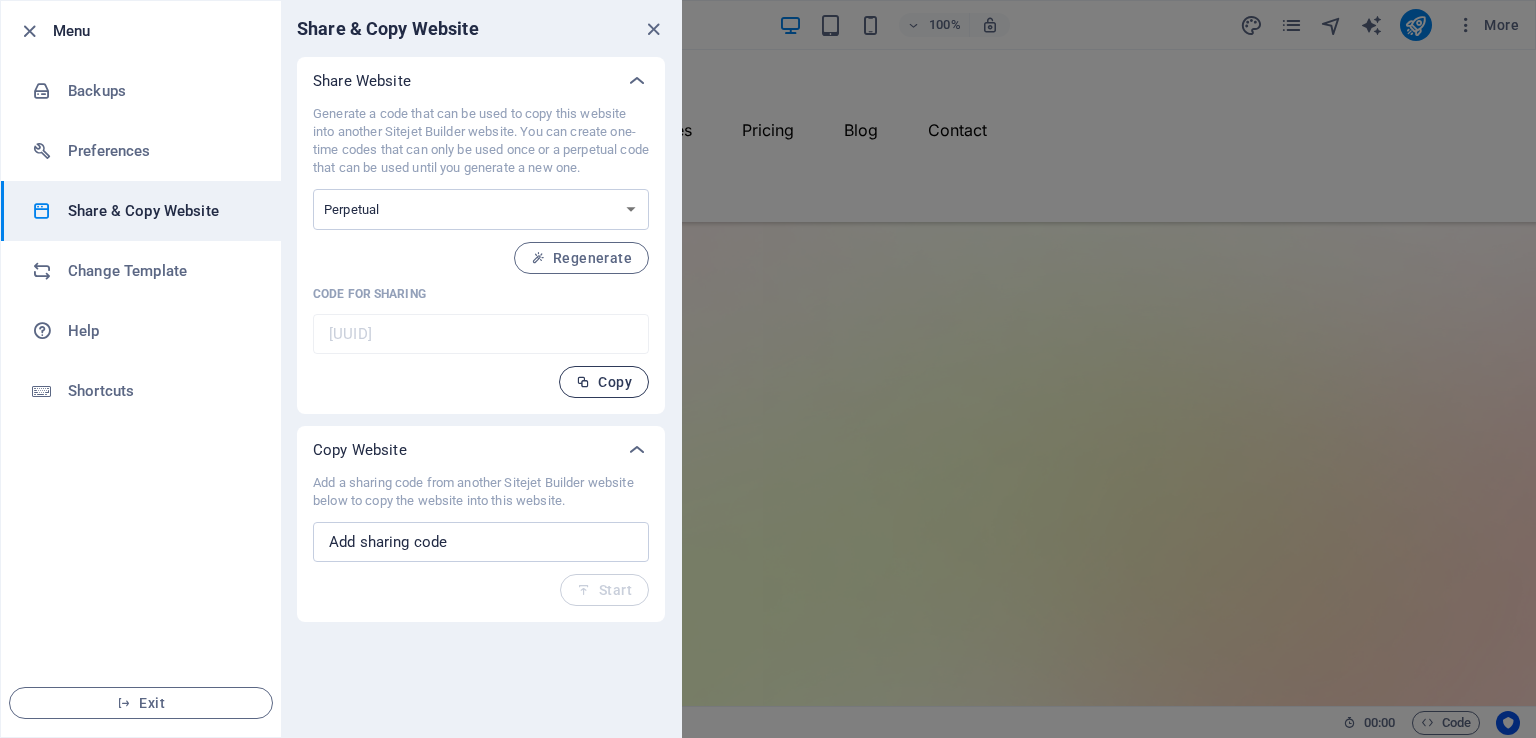 click at bounding box center (583, 382) 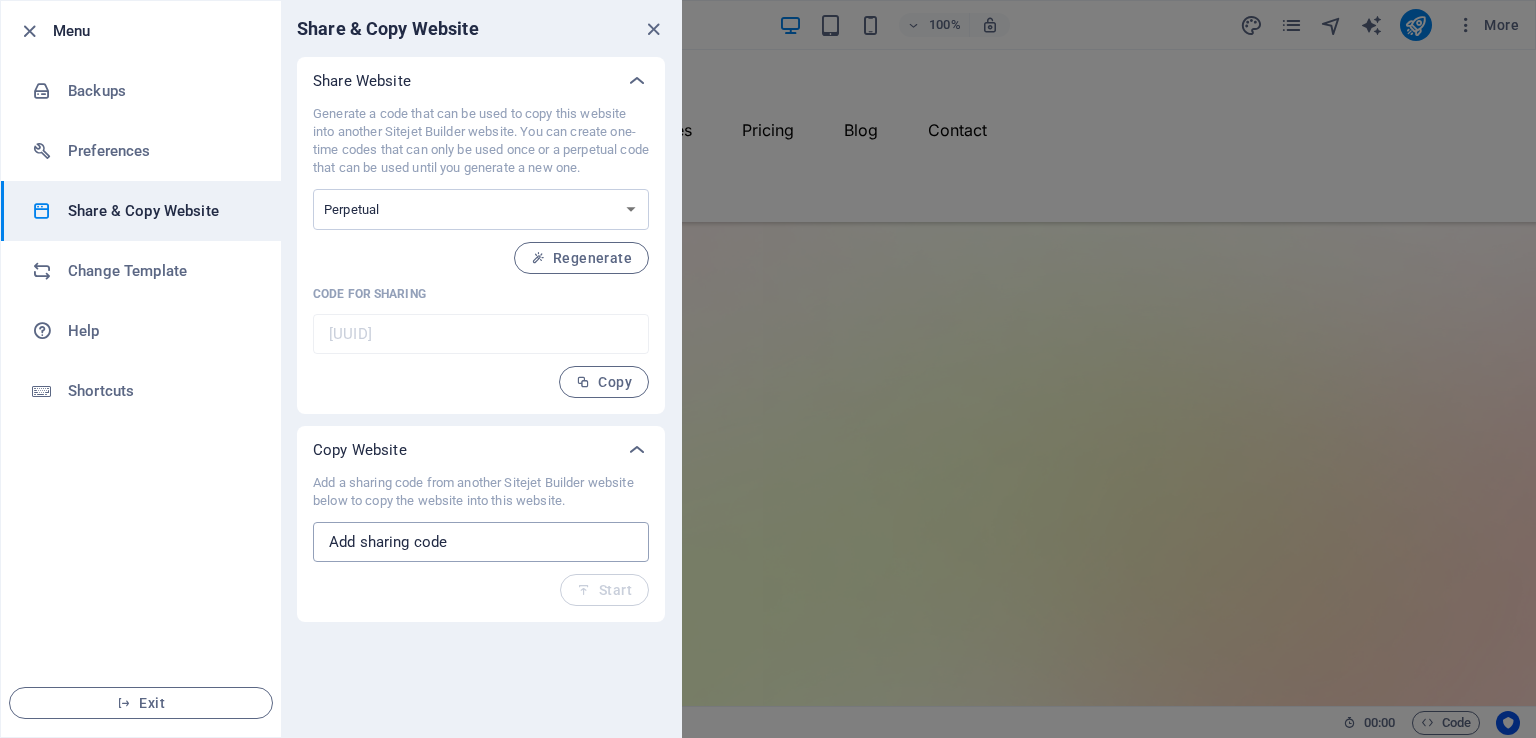 click at bounding box center [481, 542] 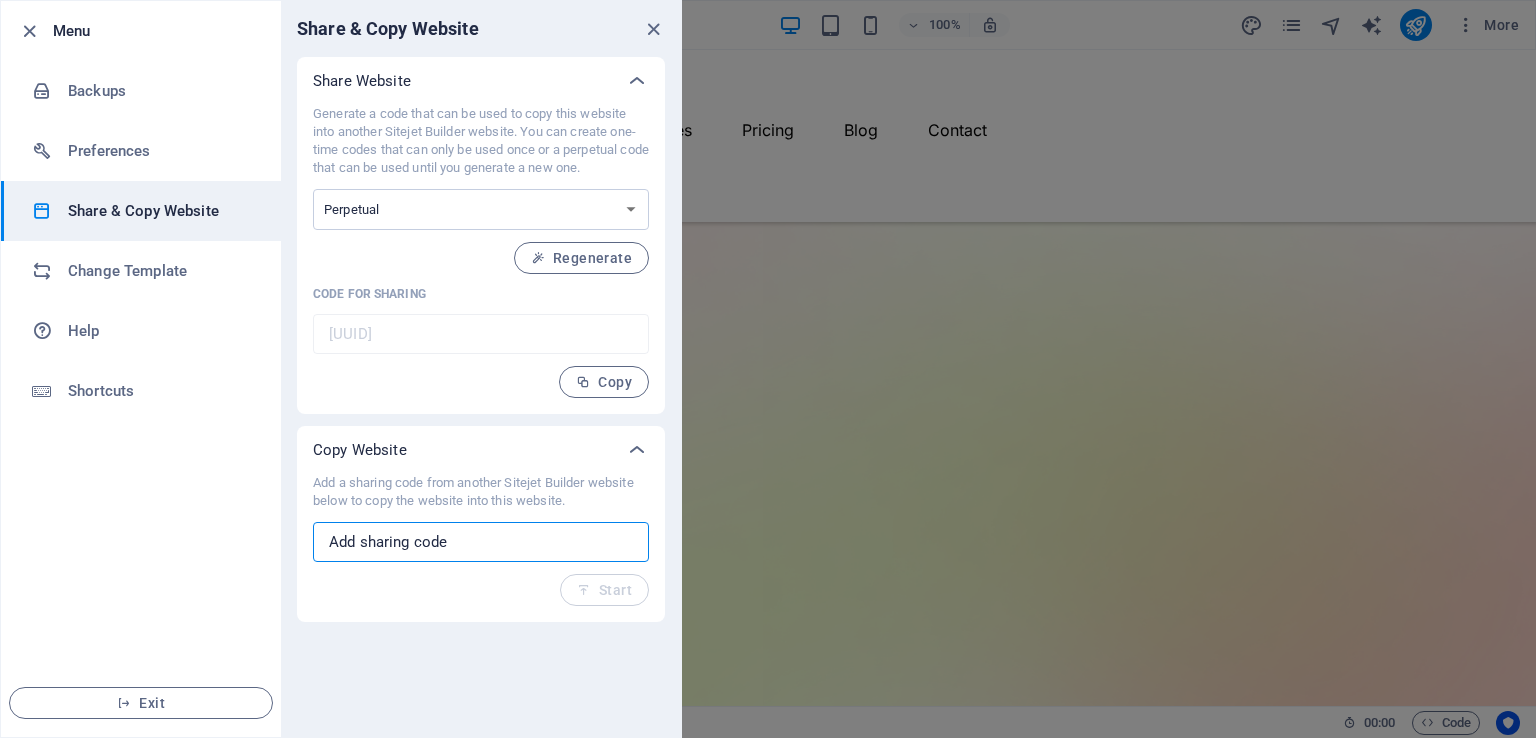 click at bounding box center (481, 542) 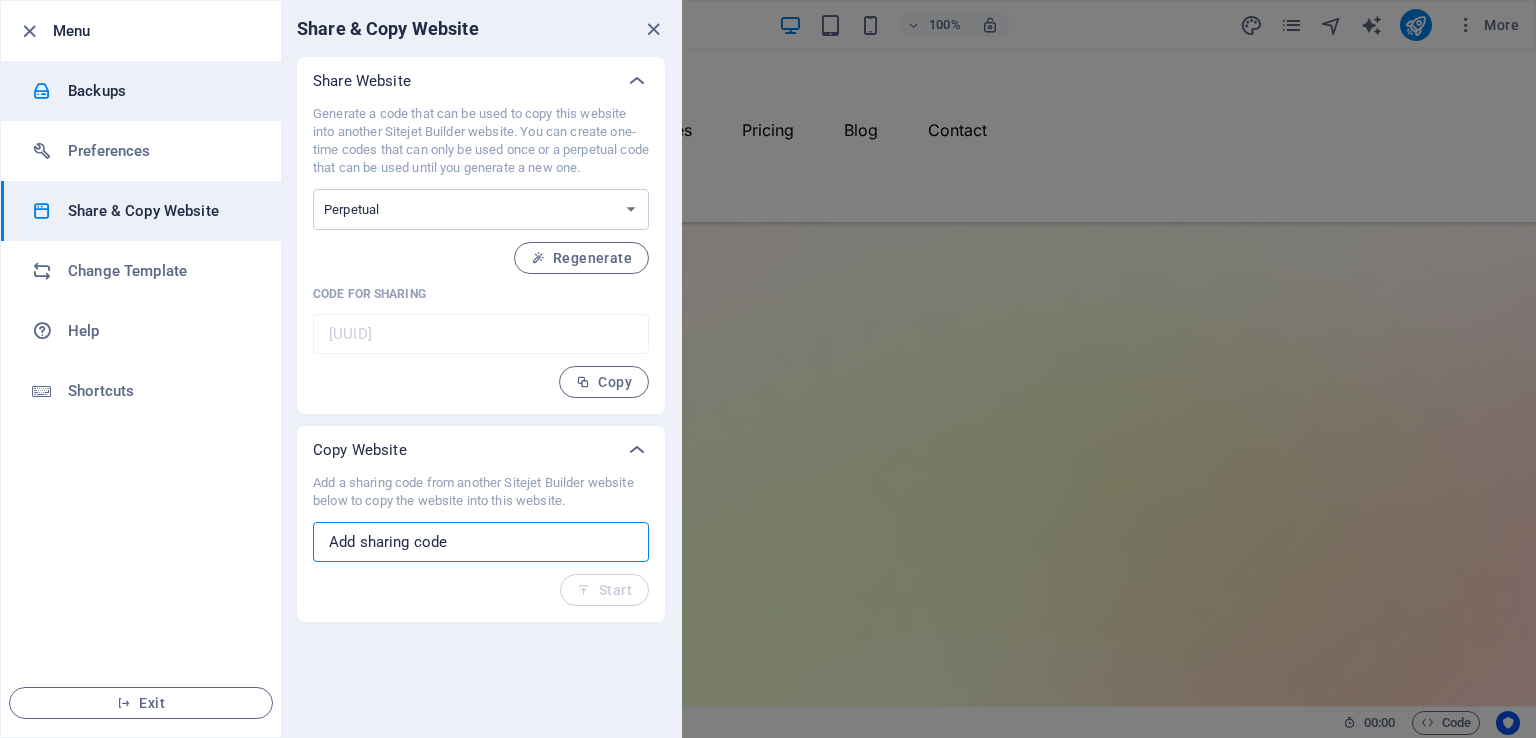 click on "Backups" at bounding box center (160, 91) 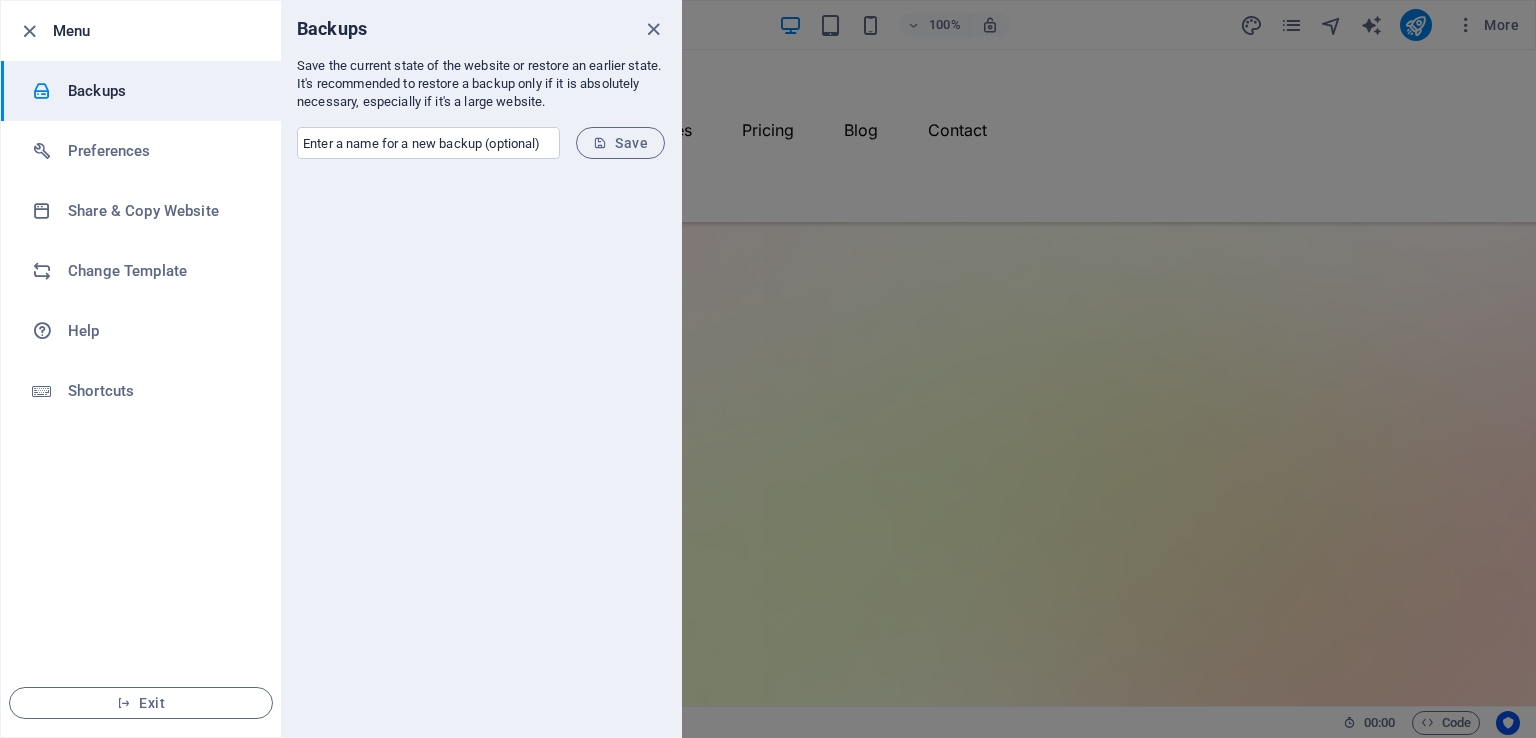 click at bounding box center (768, 369) 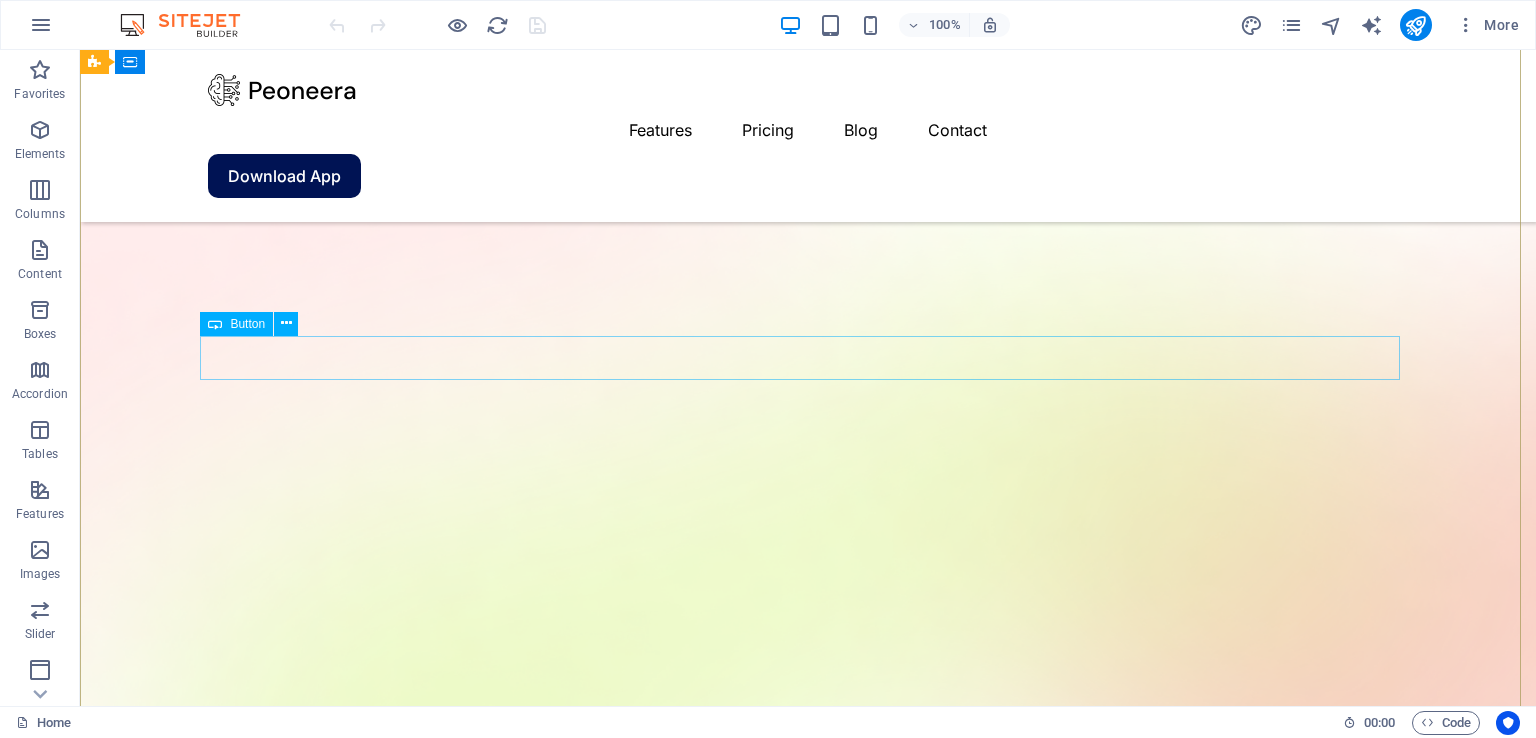 click on "Download App" at bounding box center [808, 1754] 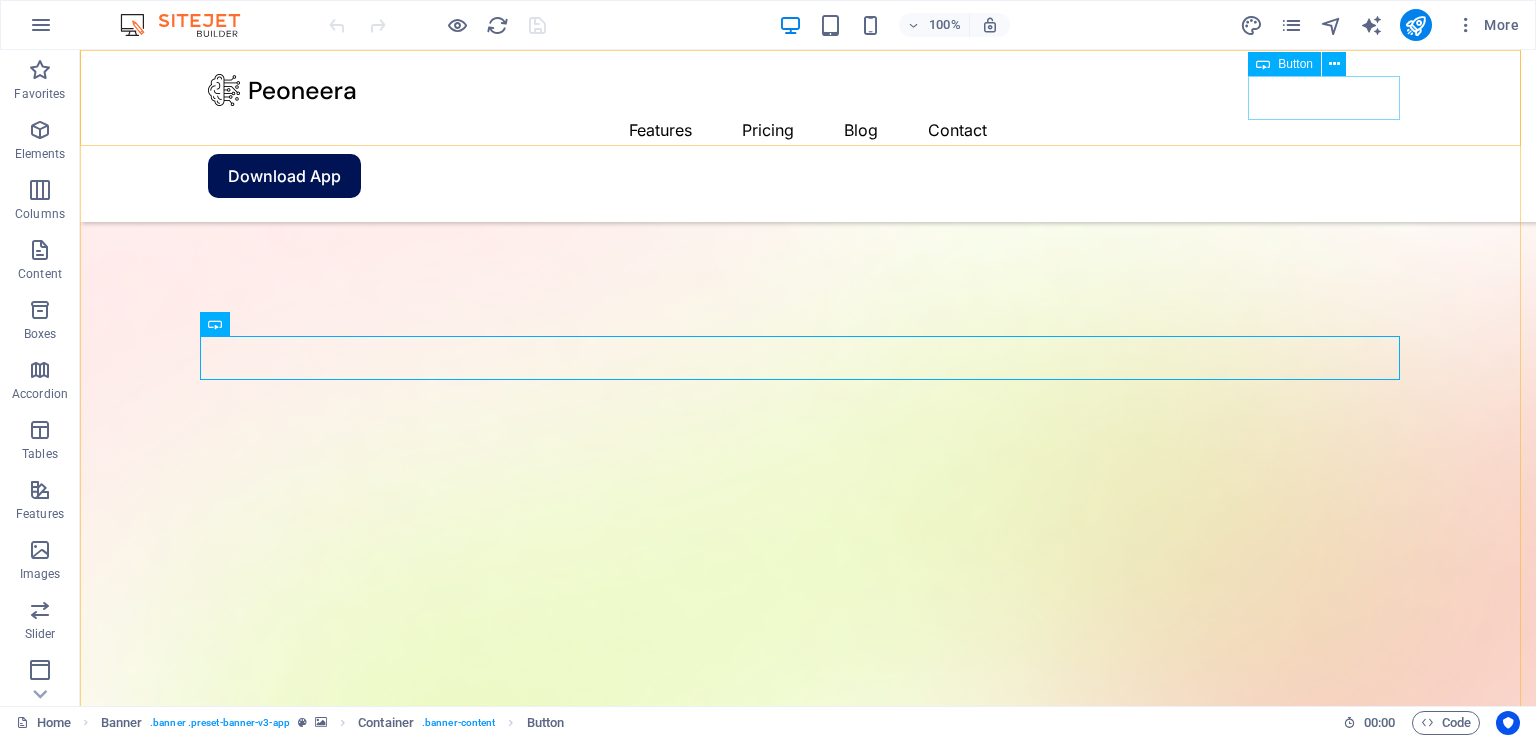click on "Download App" at bounding box center [808, 176] 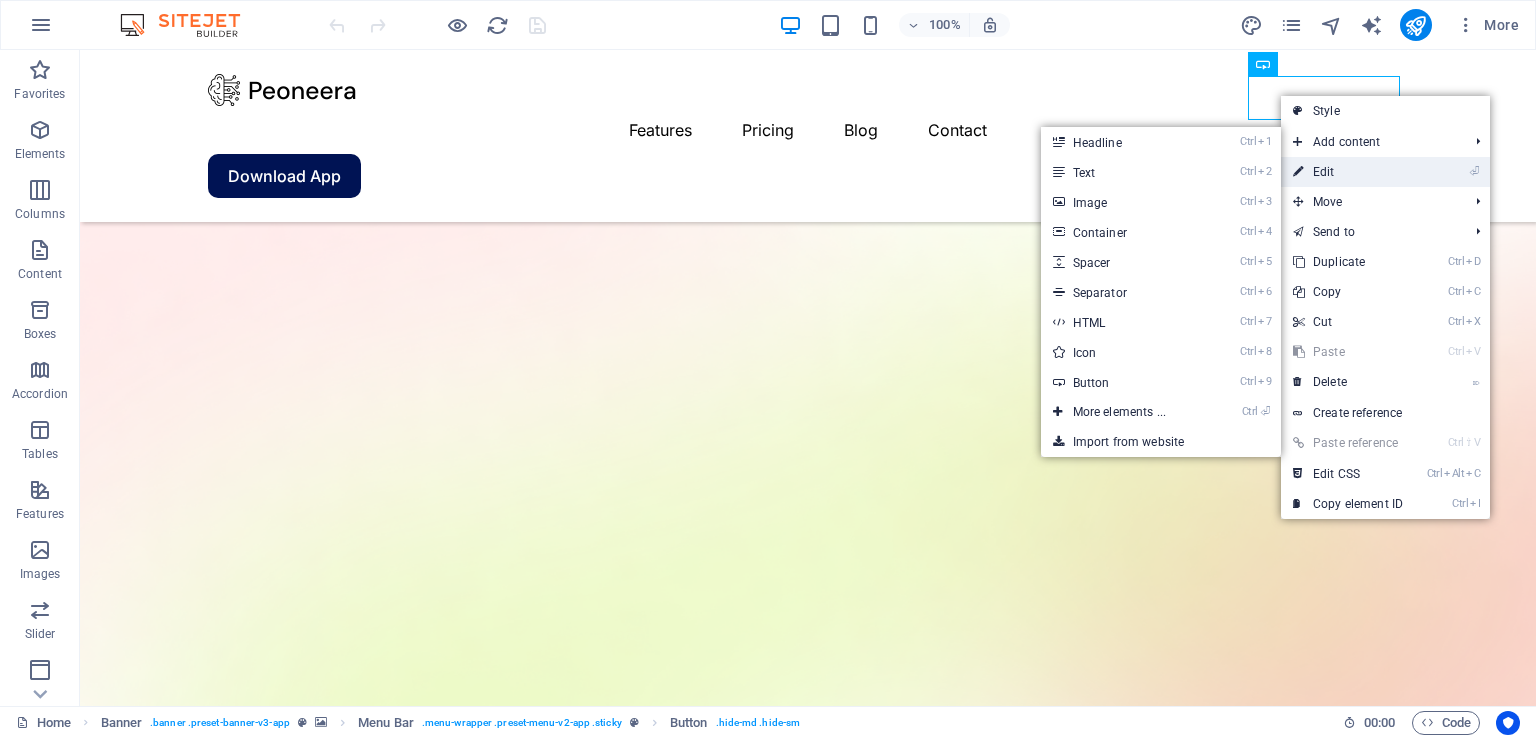 click on "⏎  Edit" at bounding box center [1348, 172] 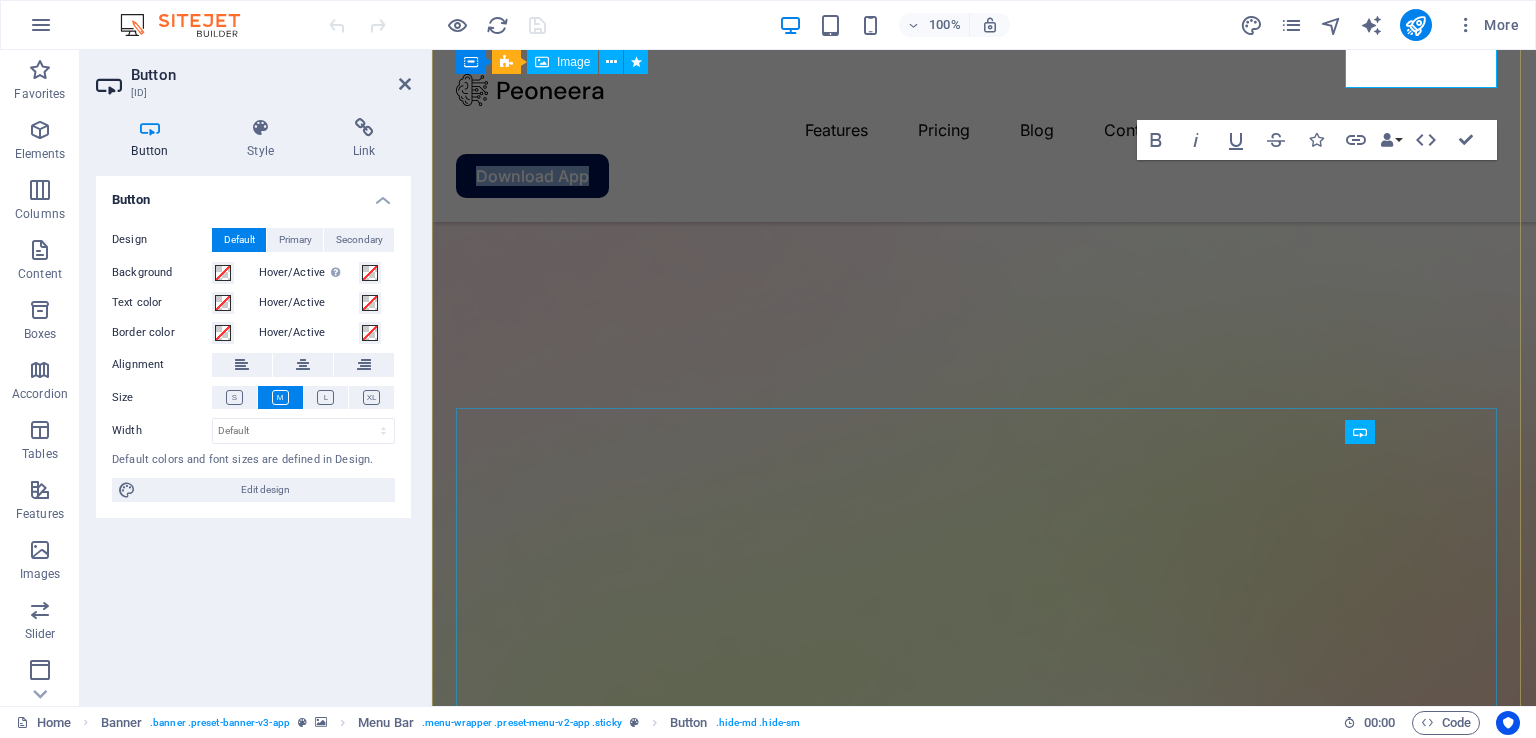 scroll, scrollTop: 0, scrollLeft: 0, axis: both 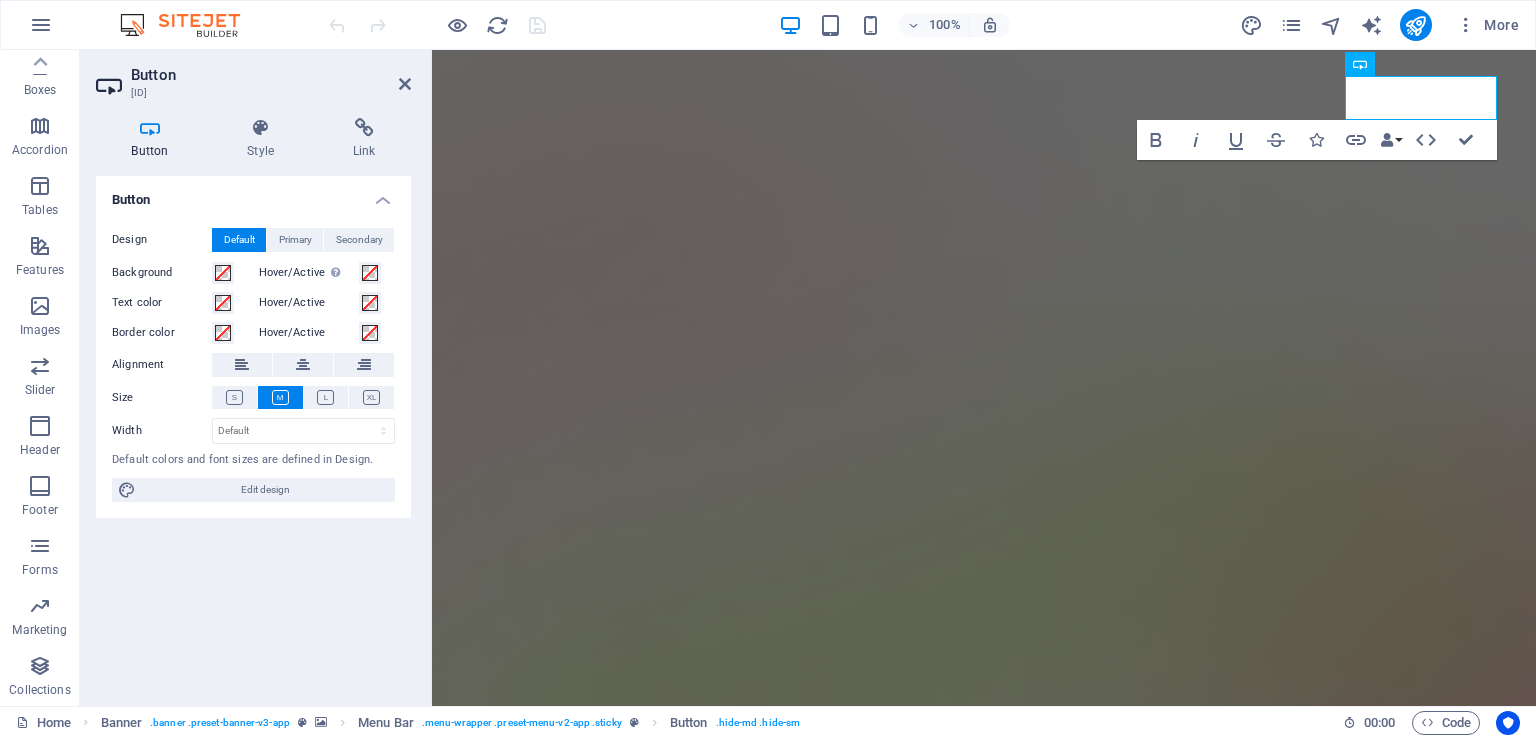click on "Home Banner . banner .preset-banner-v3-app Menu Bar . menu-wrapper .preset-menu-v2-app .sticky Button . hide-md .hide-sm" at bounding box center (671, 723) 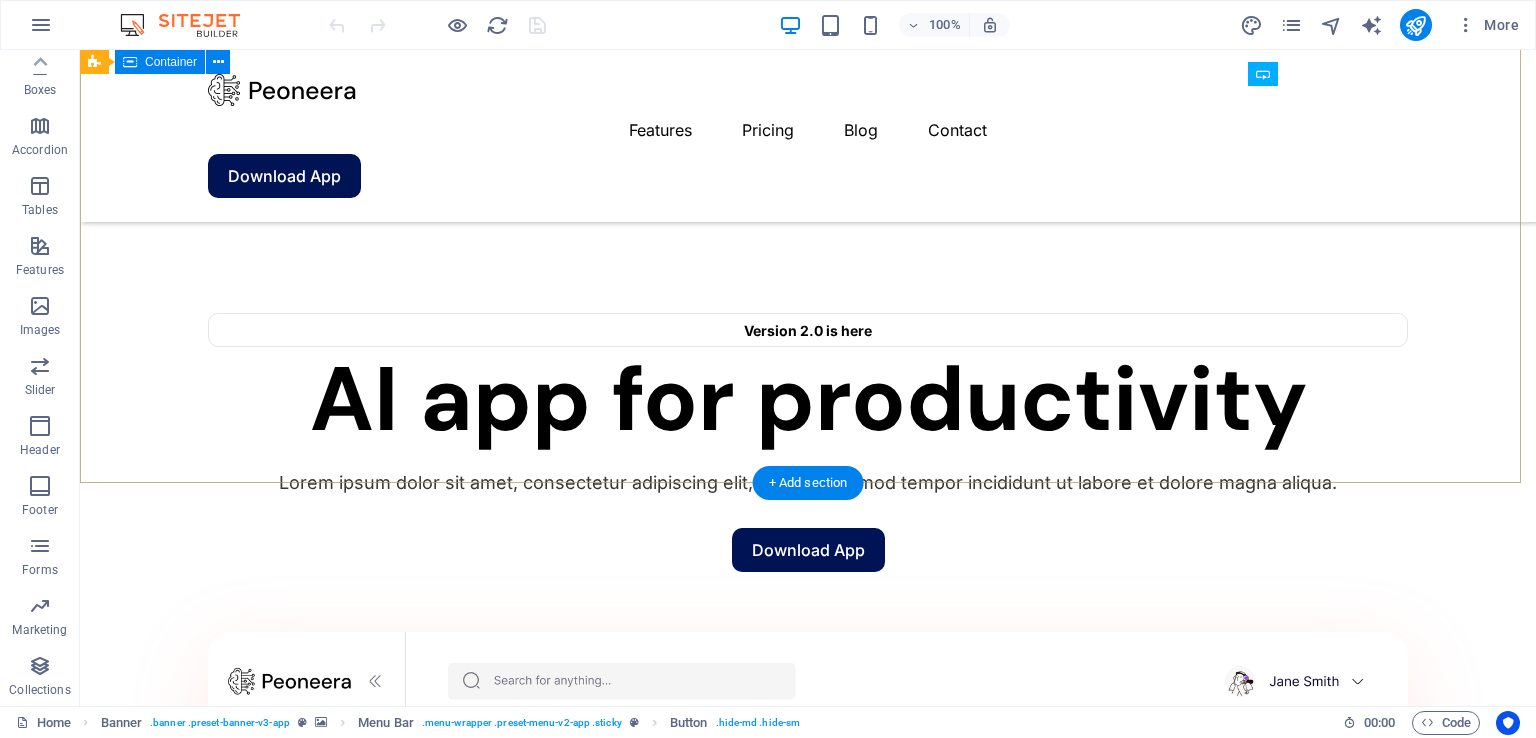 scroll, scrollTop: 1300, scrollLeft: 0, axis: vertical 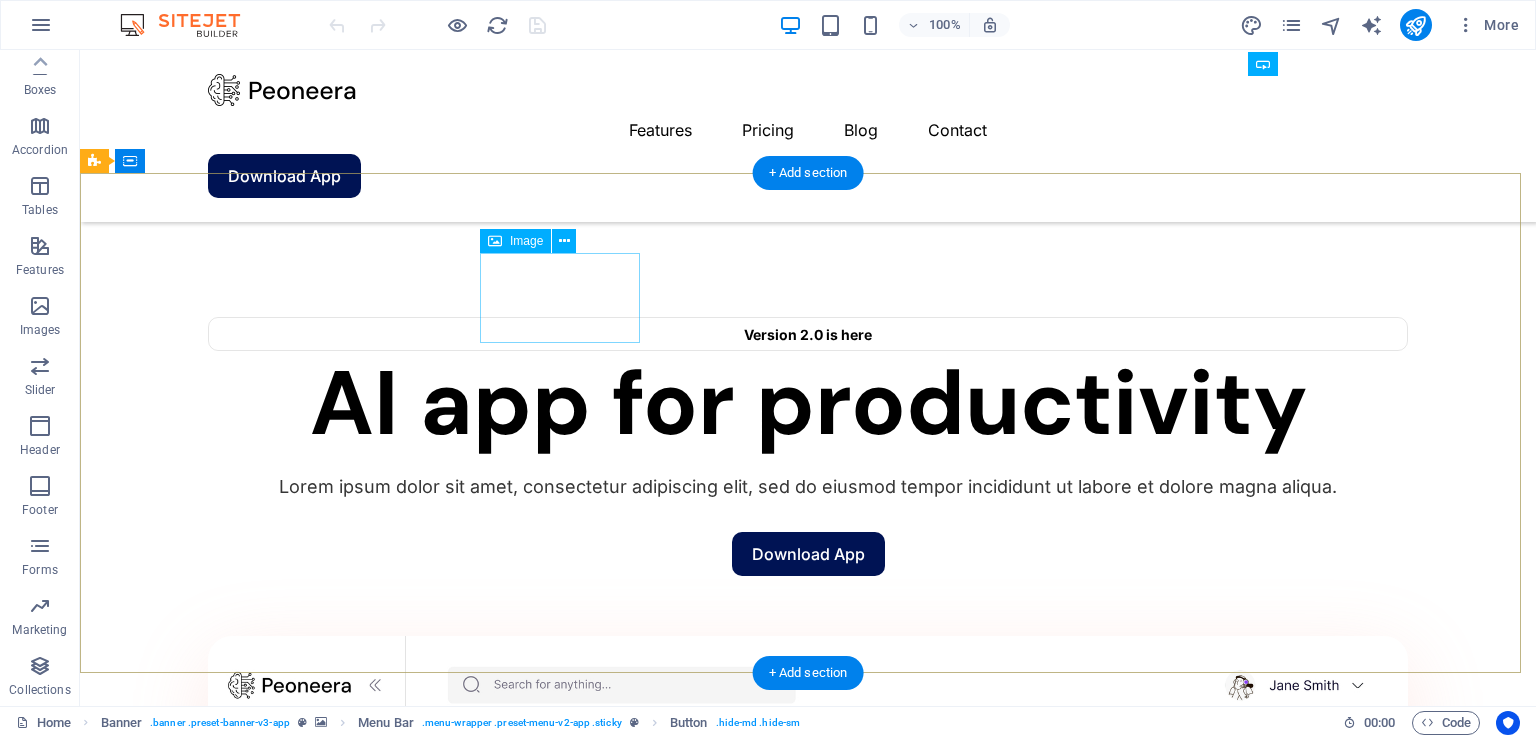 click at bounding box center [240, 1865] 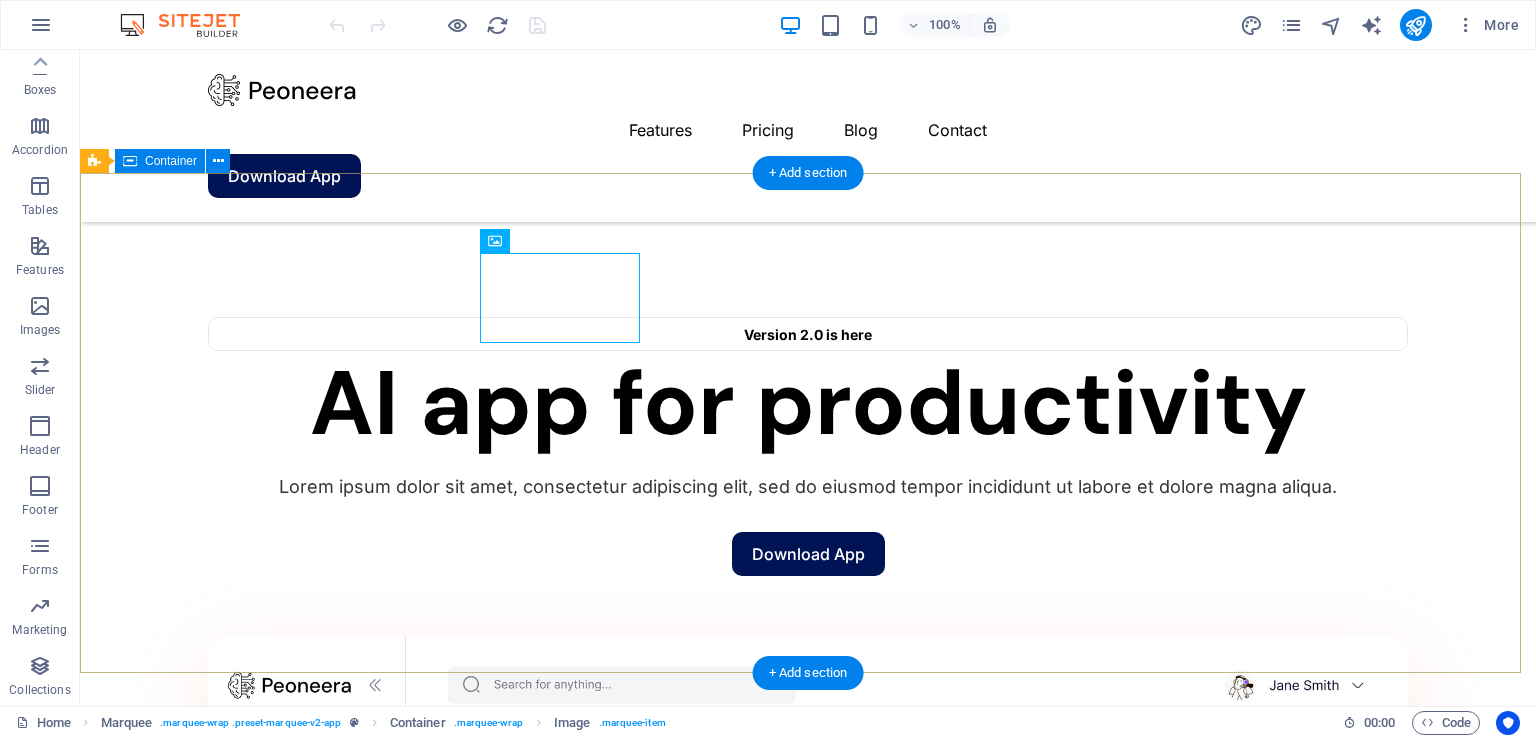 click at bounding box center (808, 2290) 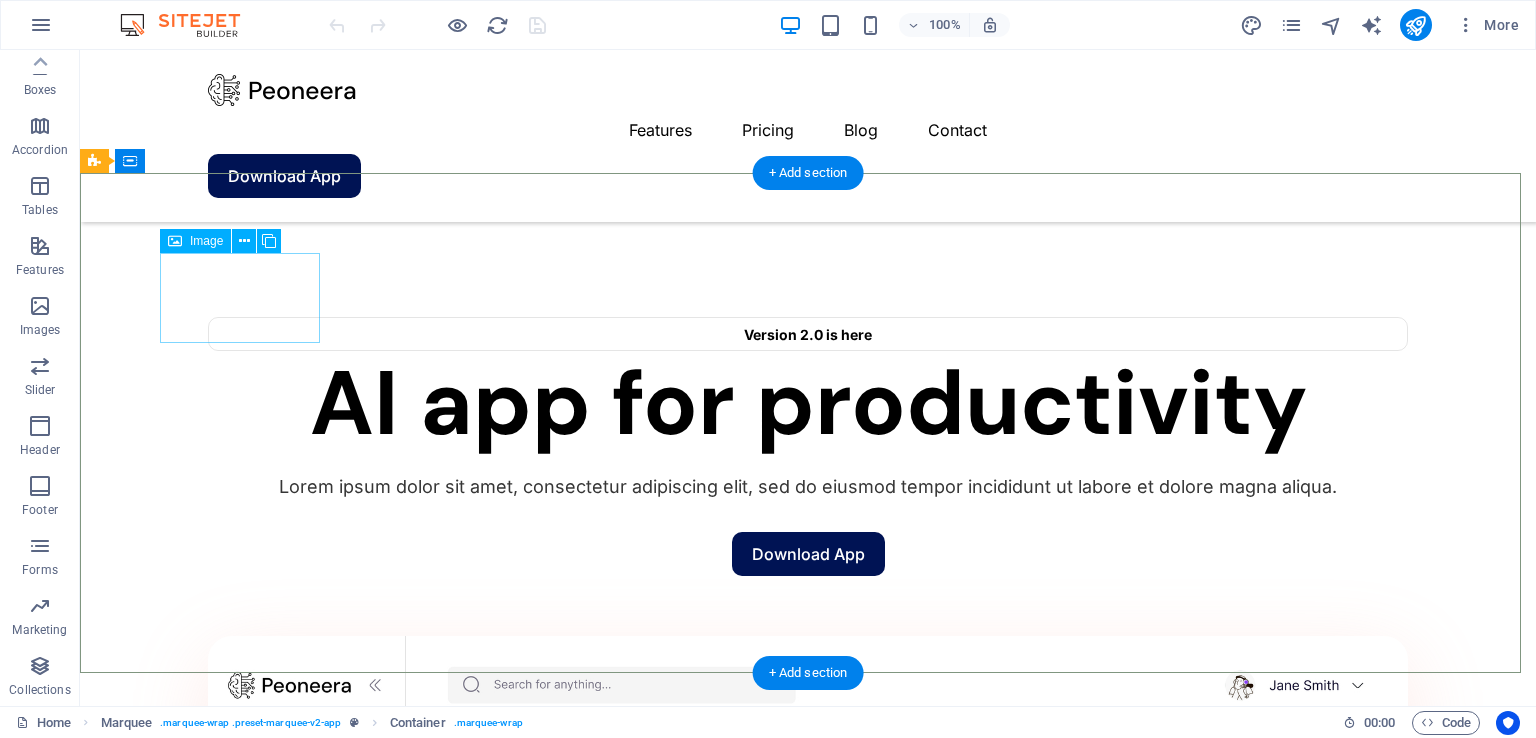 click at bounding box center (240, 1695) 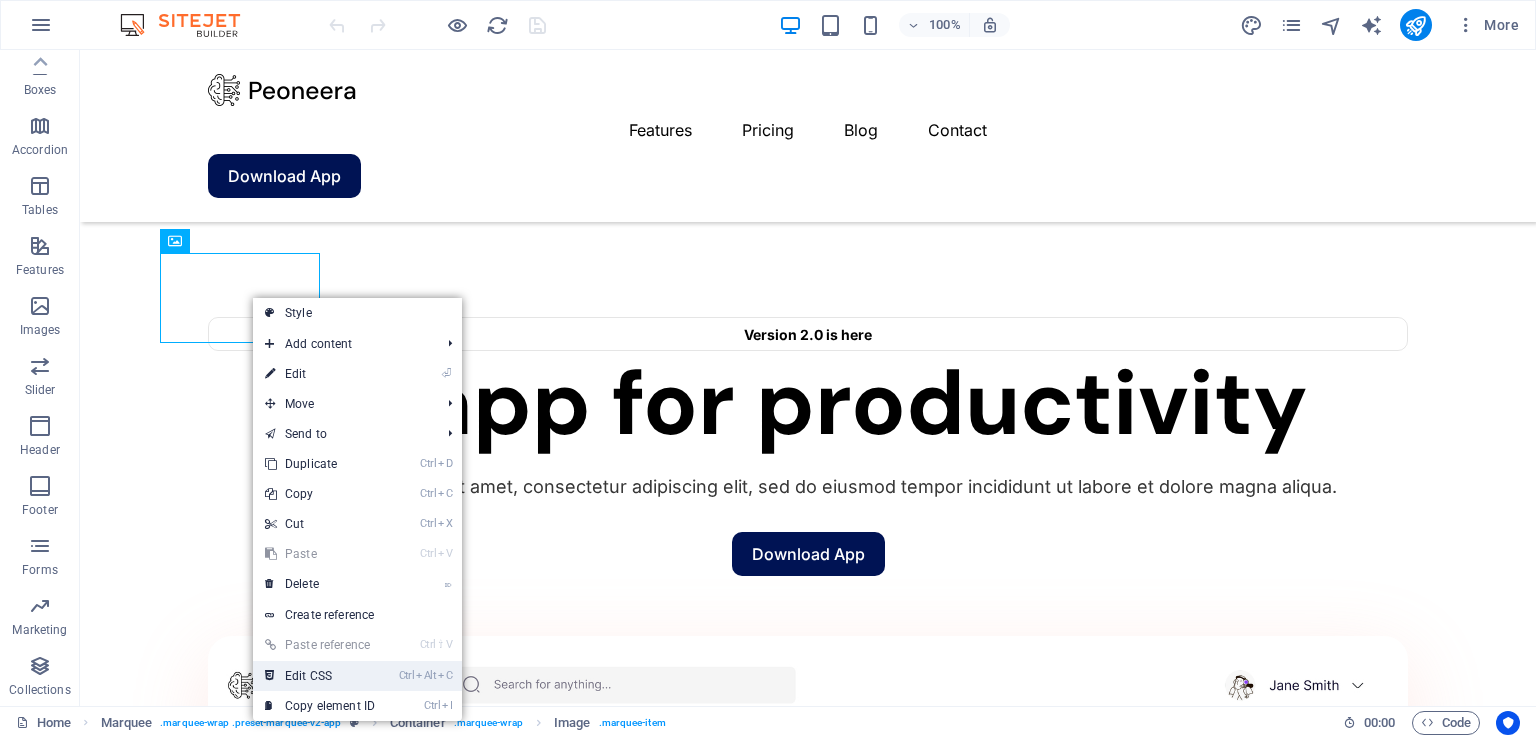 click on "Ctrl Alt C  Edit CSS" at bounding box center (320, 676) 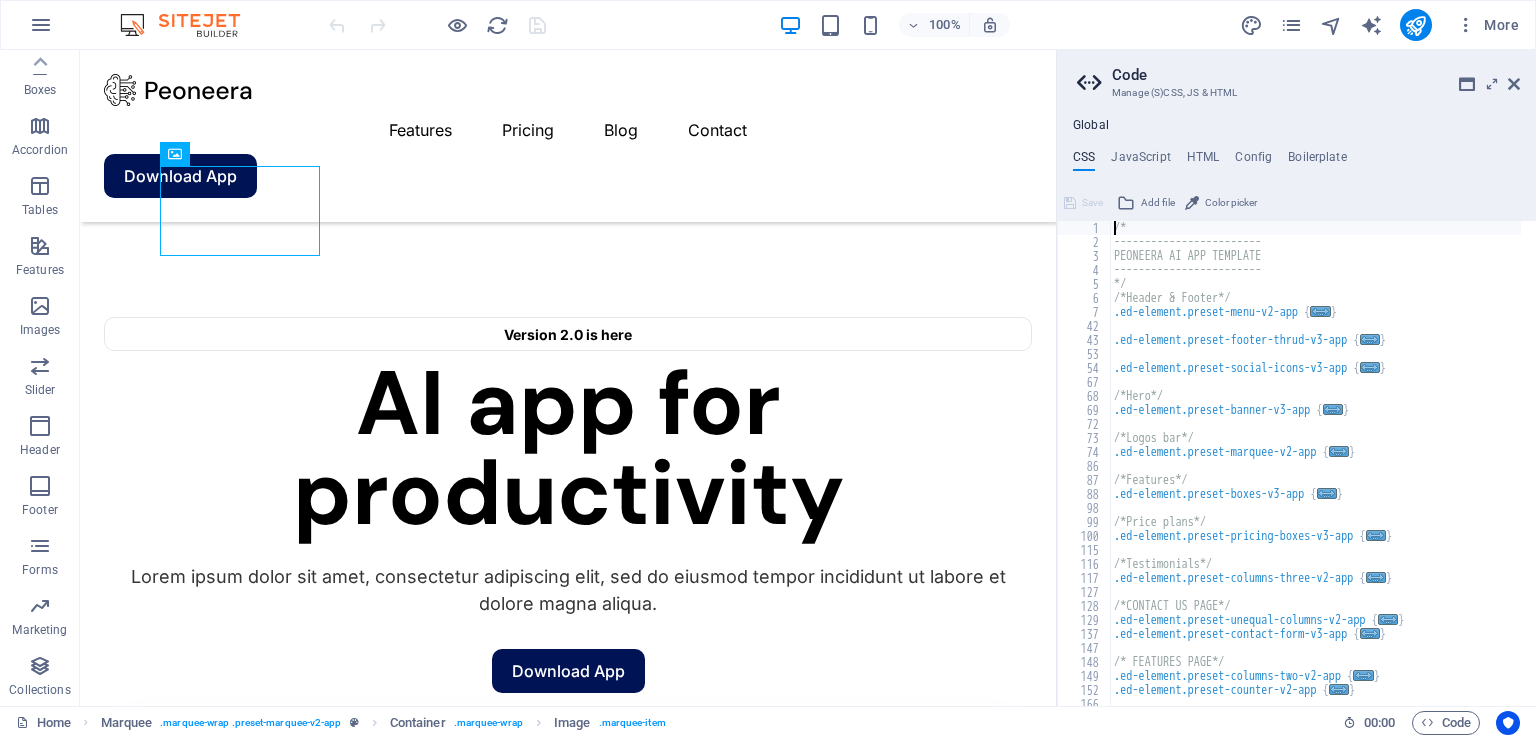 scroll, scrollTop: 0, scrollLeft: 0, axis: both 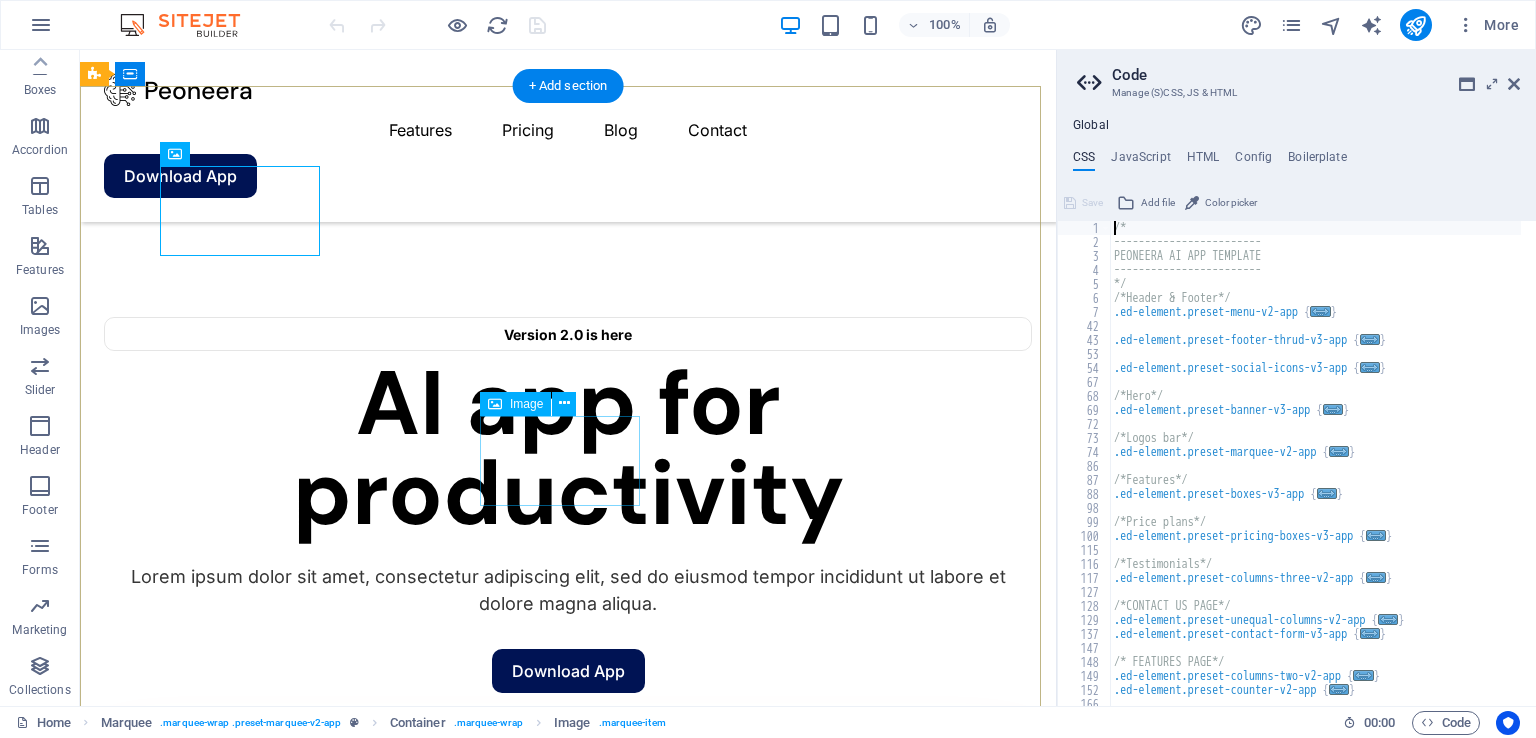 click at bounding box center (240, 2298) 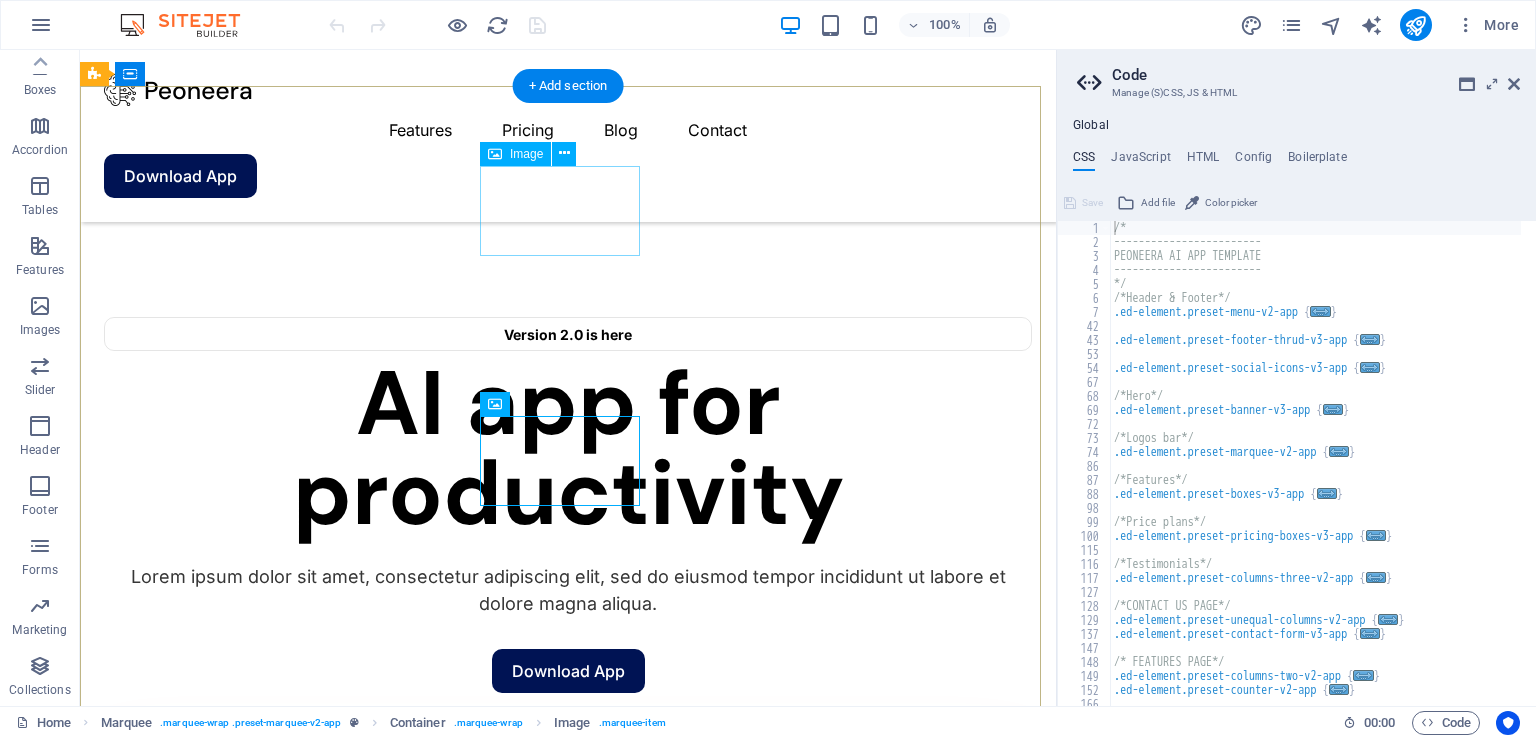 click at bounding box center [240, 1788] 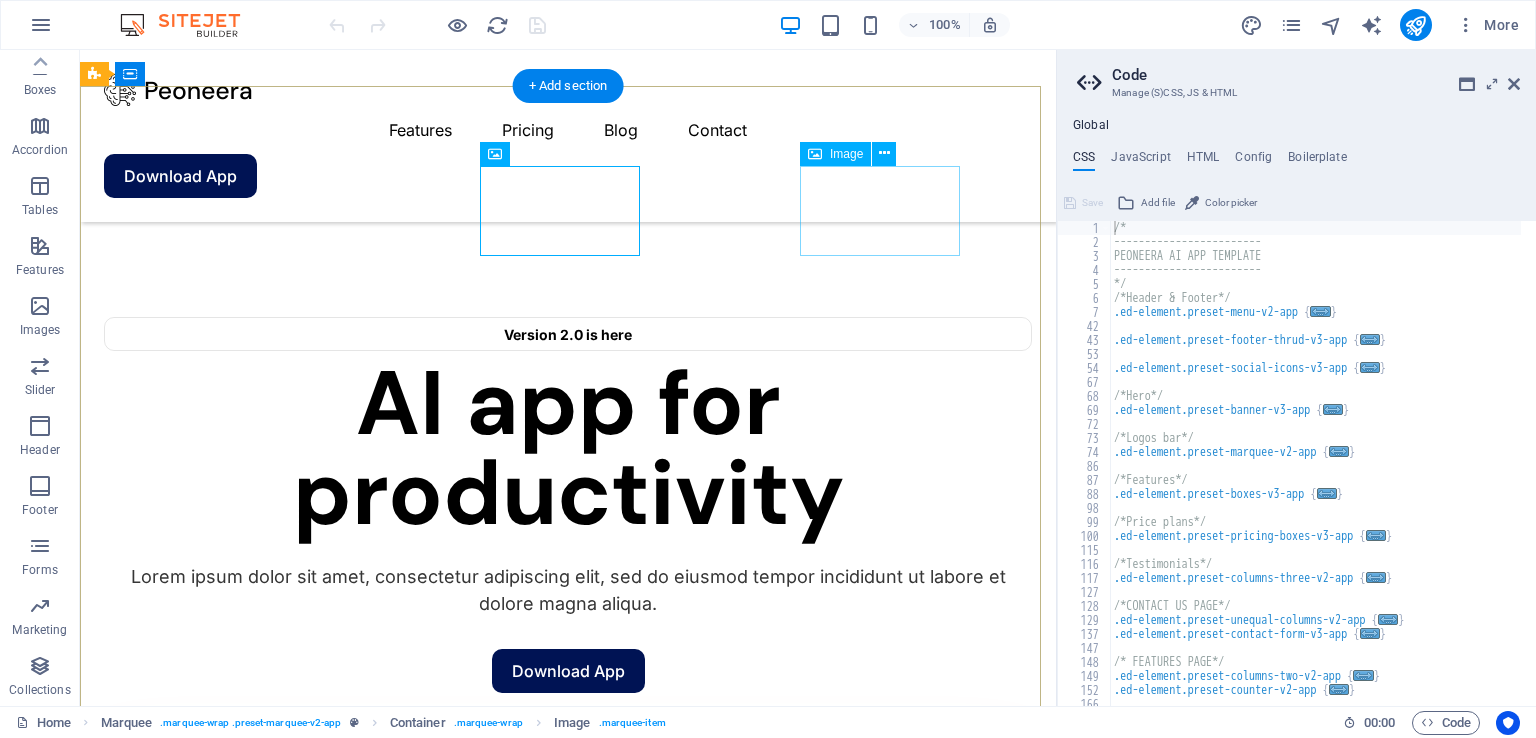 click at bounding box center [240, 1958] 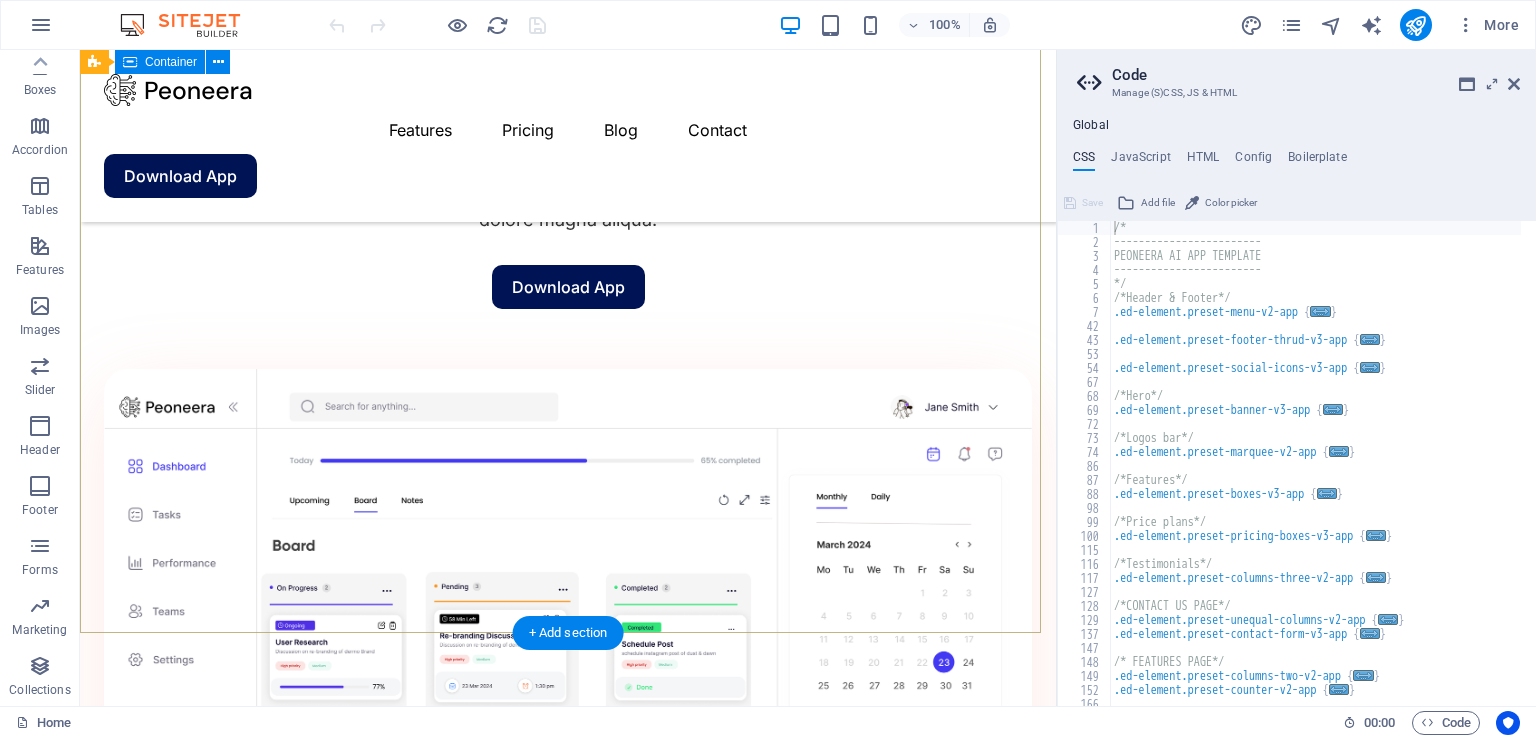 scroll, scrollTop: 1600, scrollLeft: 0, axis: vertical 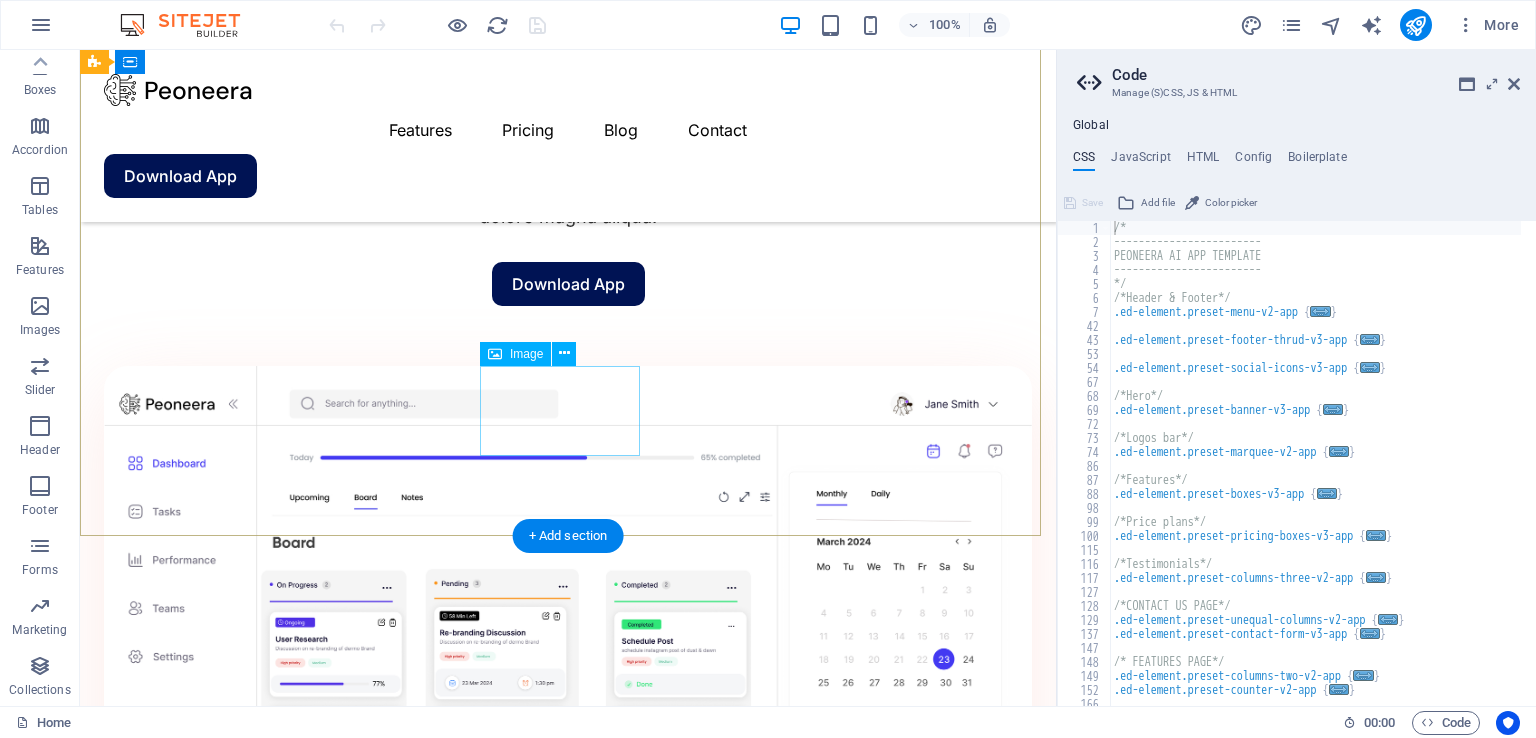 click at bounding box center (240, 2421) 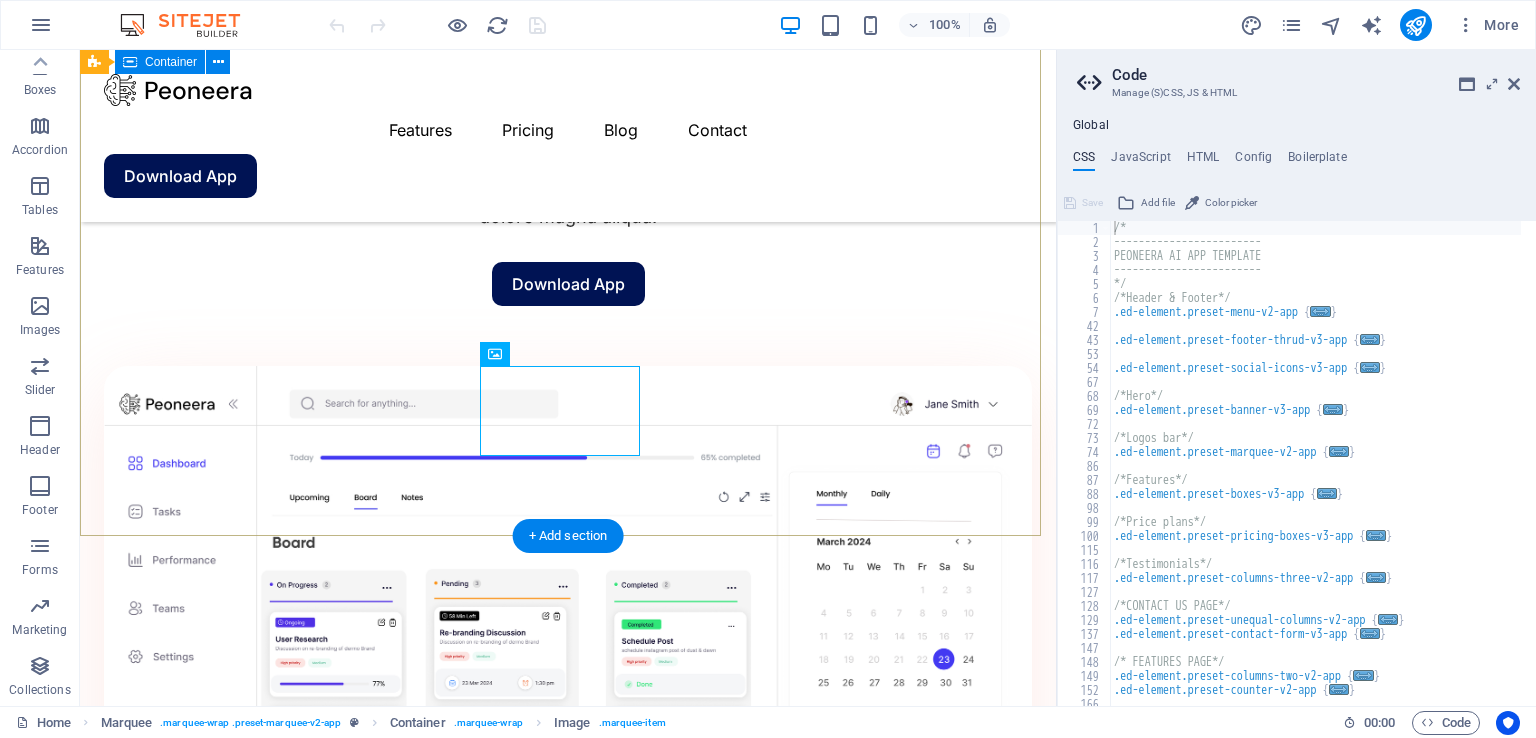 click at bounding box center [568, 1826] 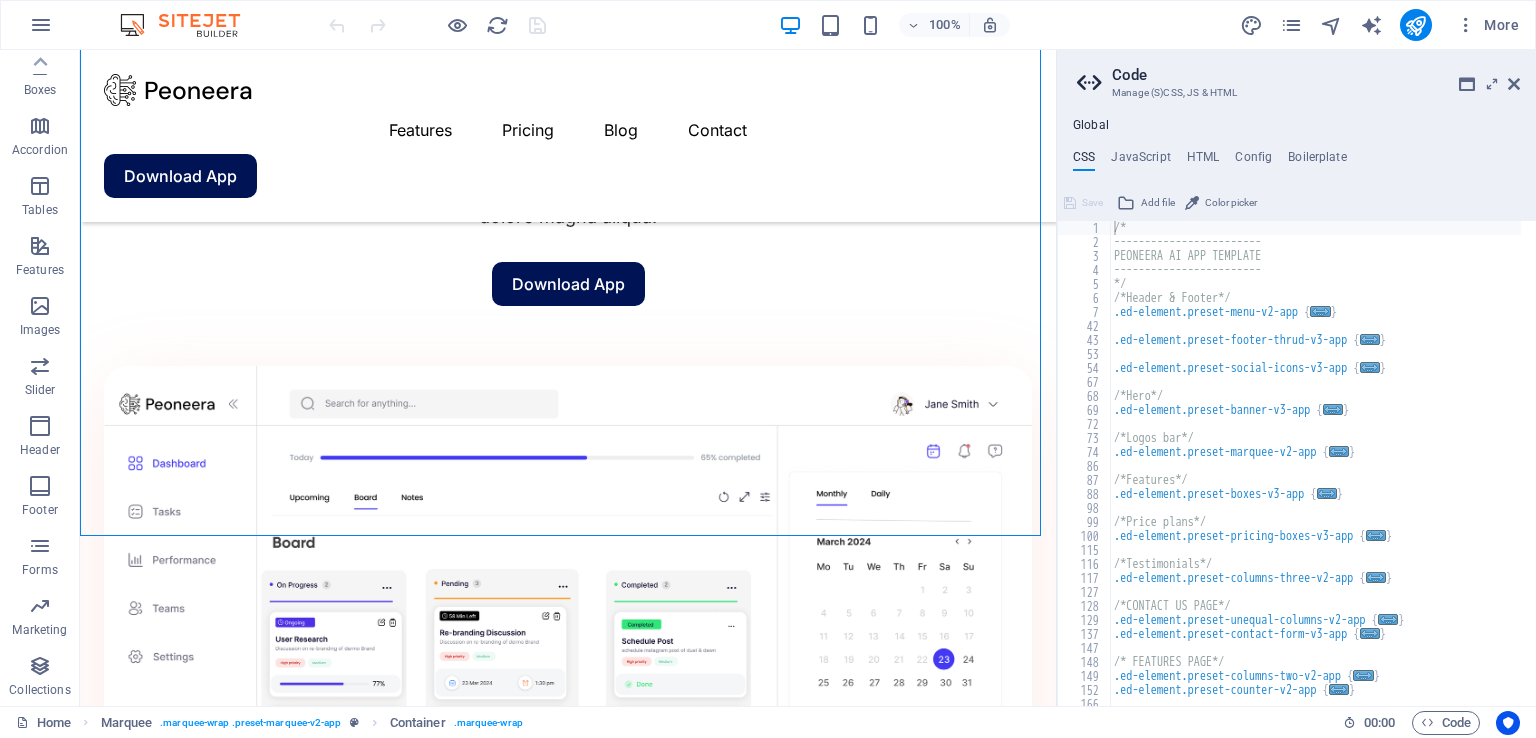scroll, scrollTop: 60, scrollLeft: 0, axis: vertical 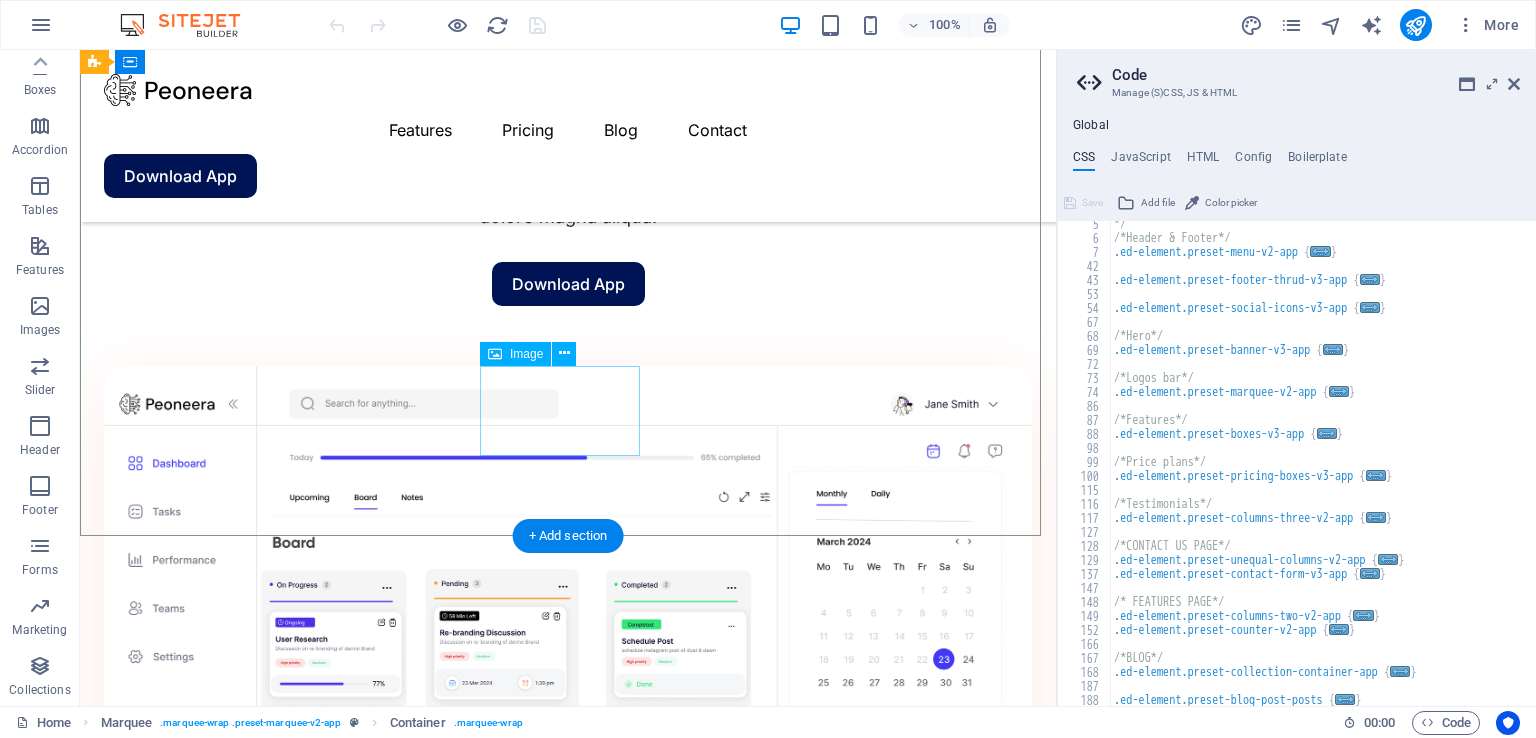 click at bounding box center (240, 2421) 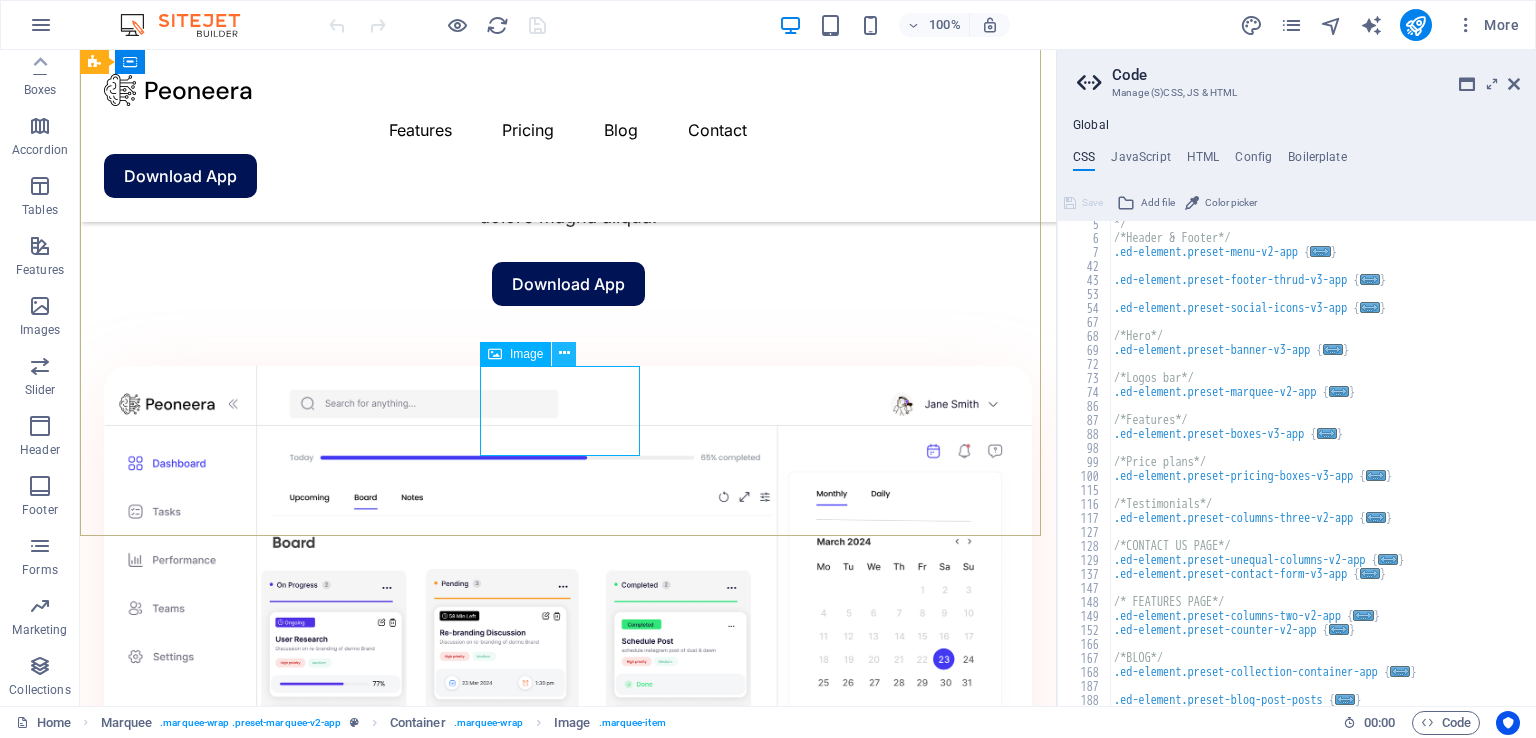 click at bounding box center [564, 353] 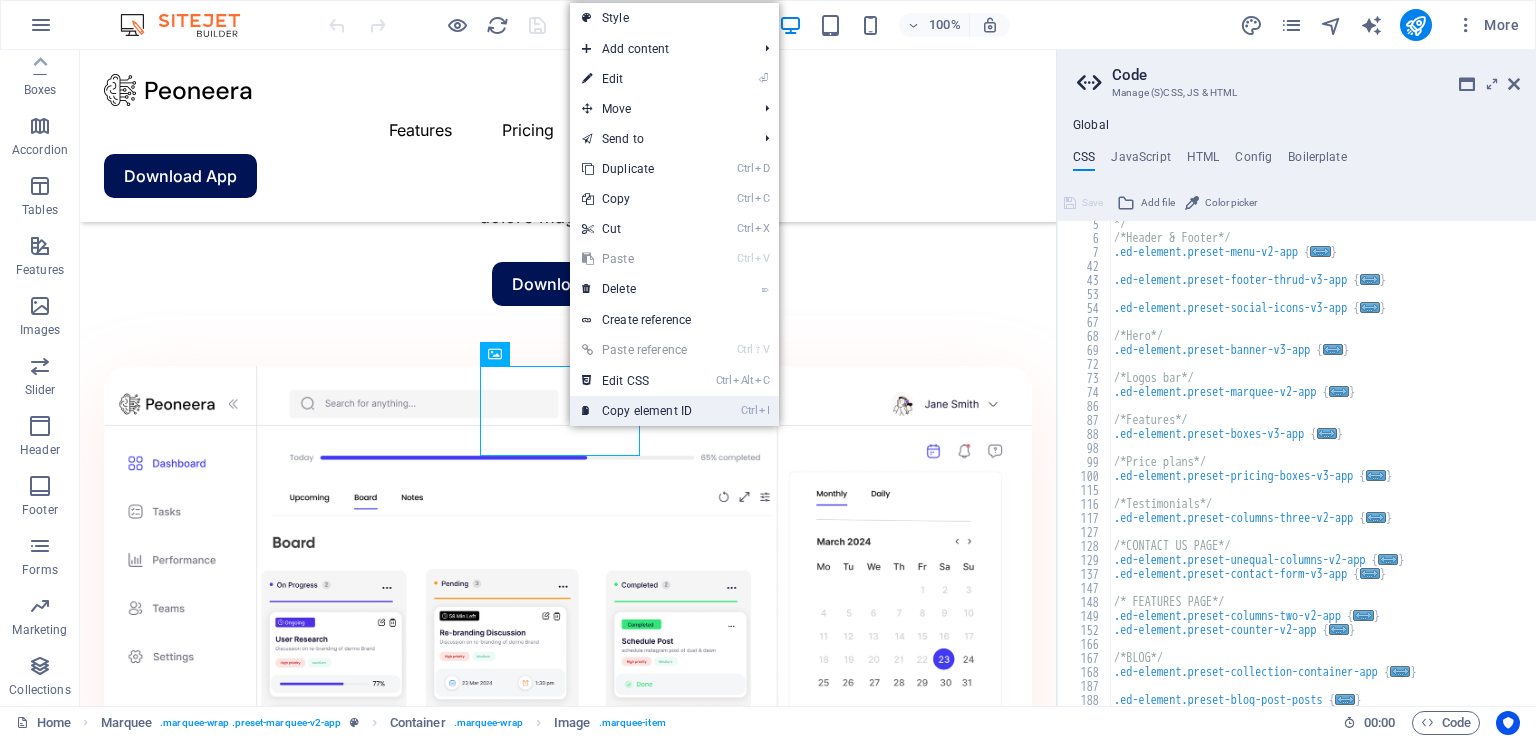 click on "Ctrl I  Copy element ID" at bounding box center (637, 411) 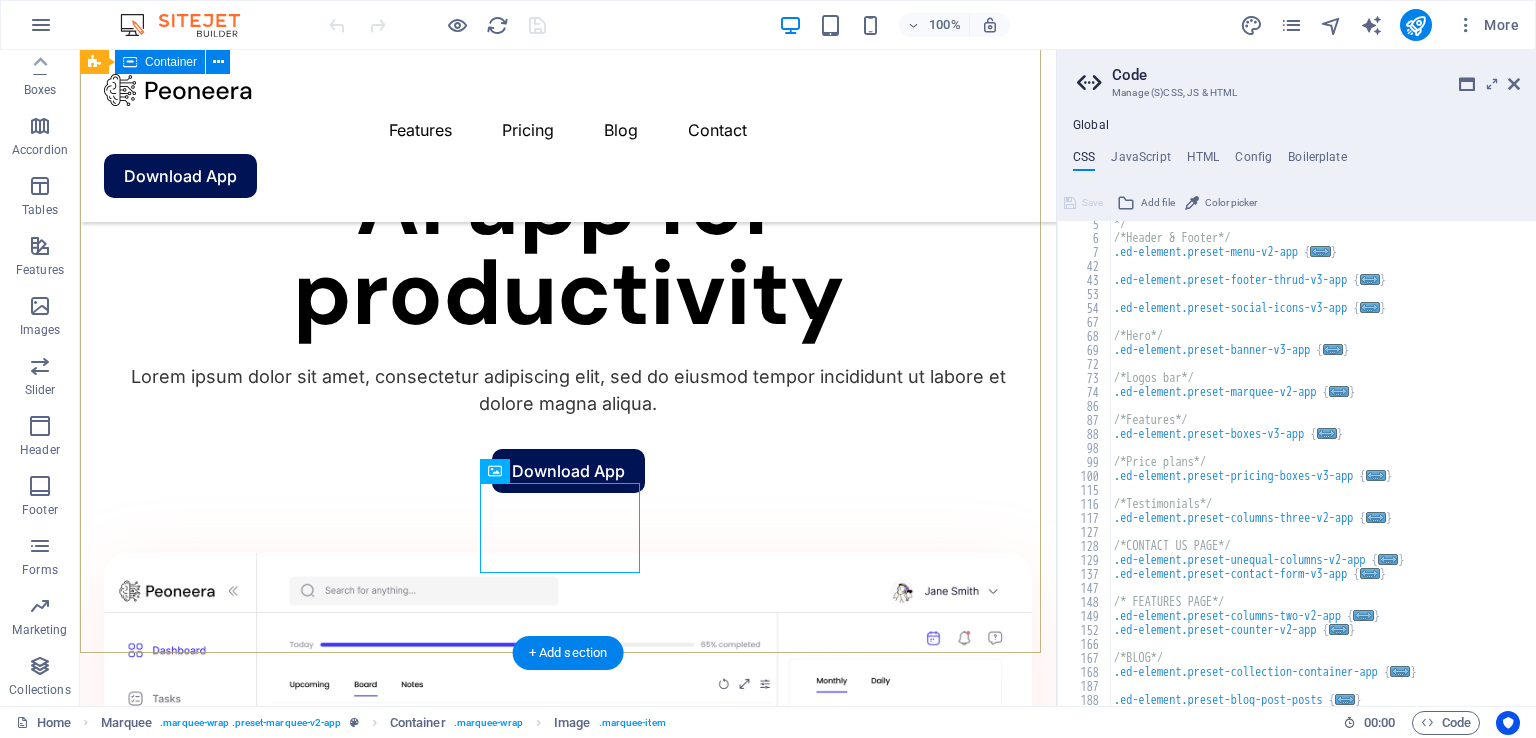 scroll, scrollTop: 1400, scrollLeft: 0, axis: vertical 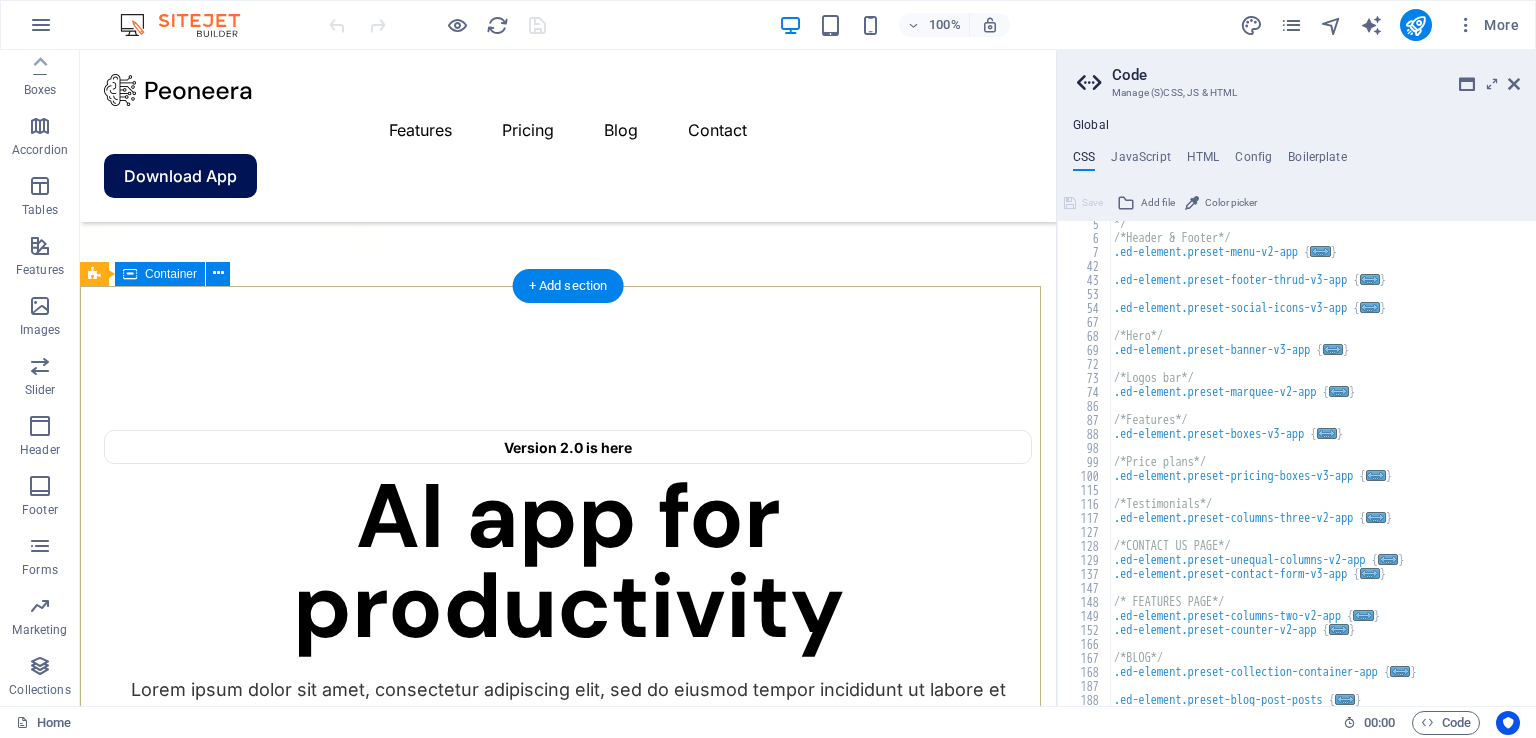click at bounding box center (240, 1901) 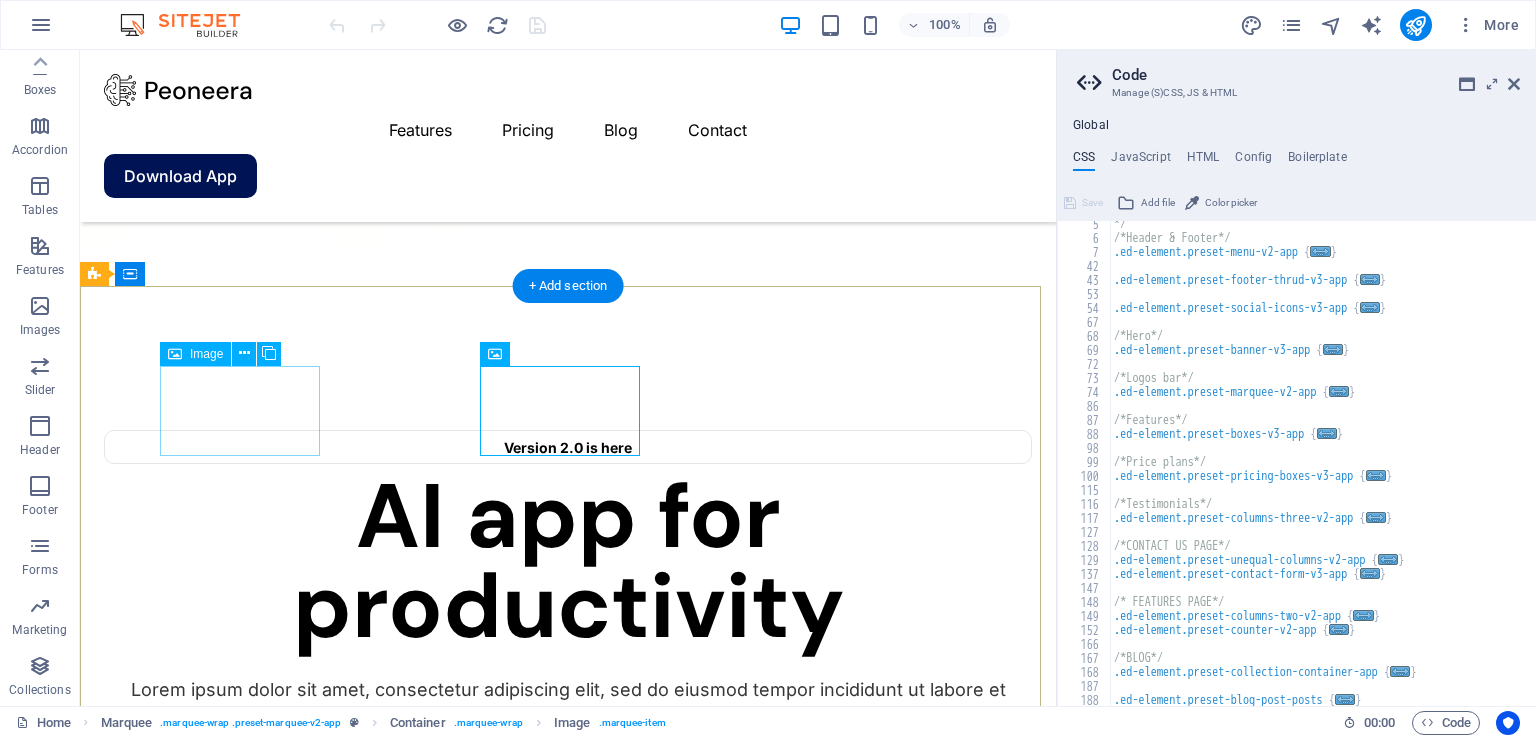 click at bounding box center (240, 1731) 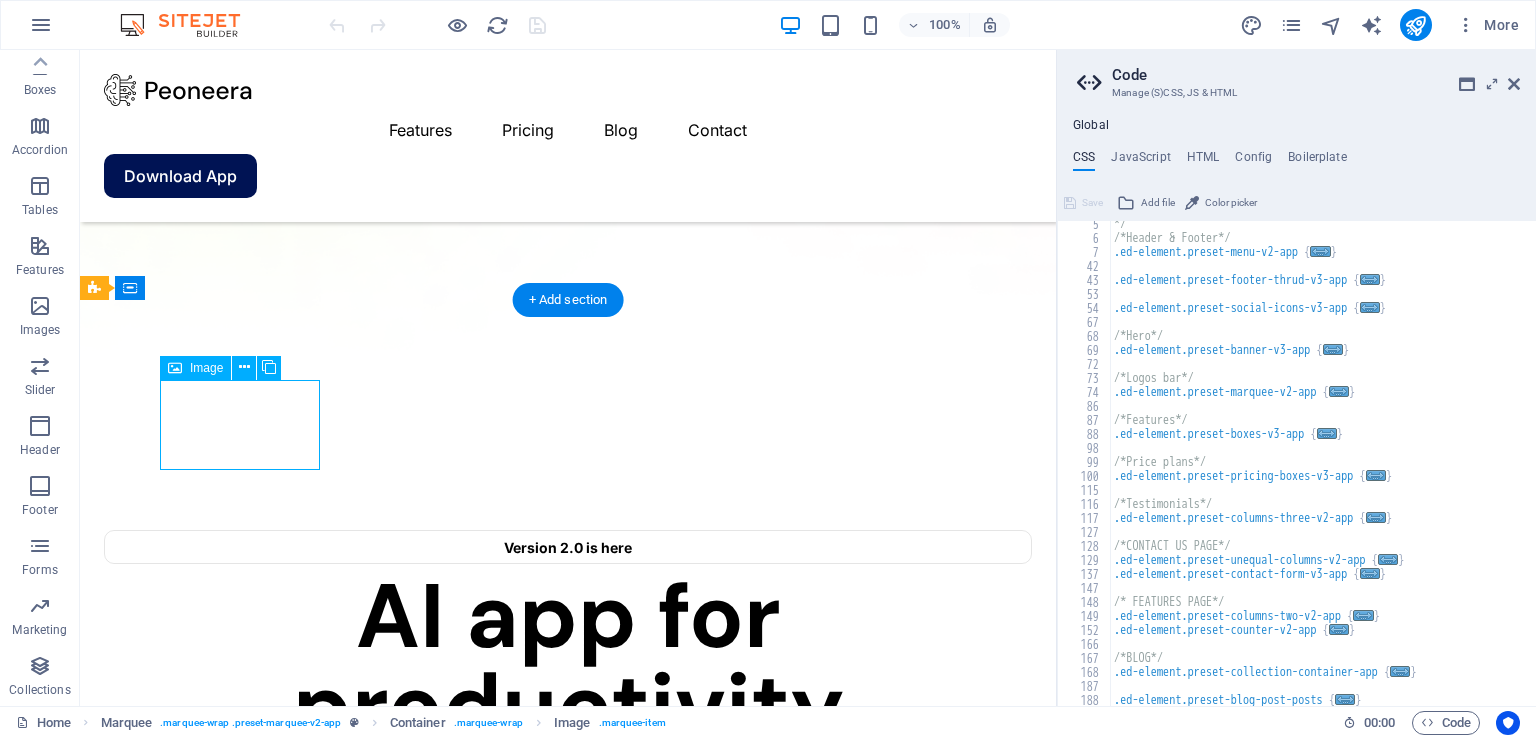 scroll, scrollTop: 1000, scrollLeft: 0, axis: vertical 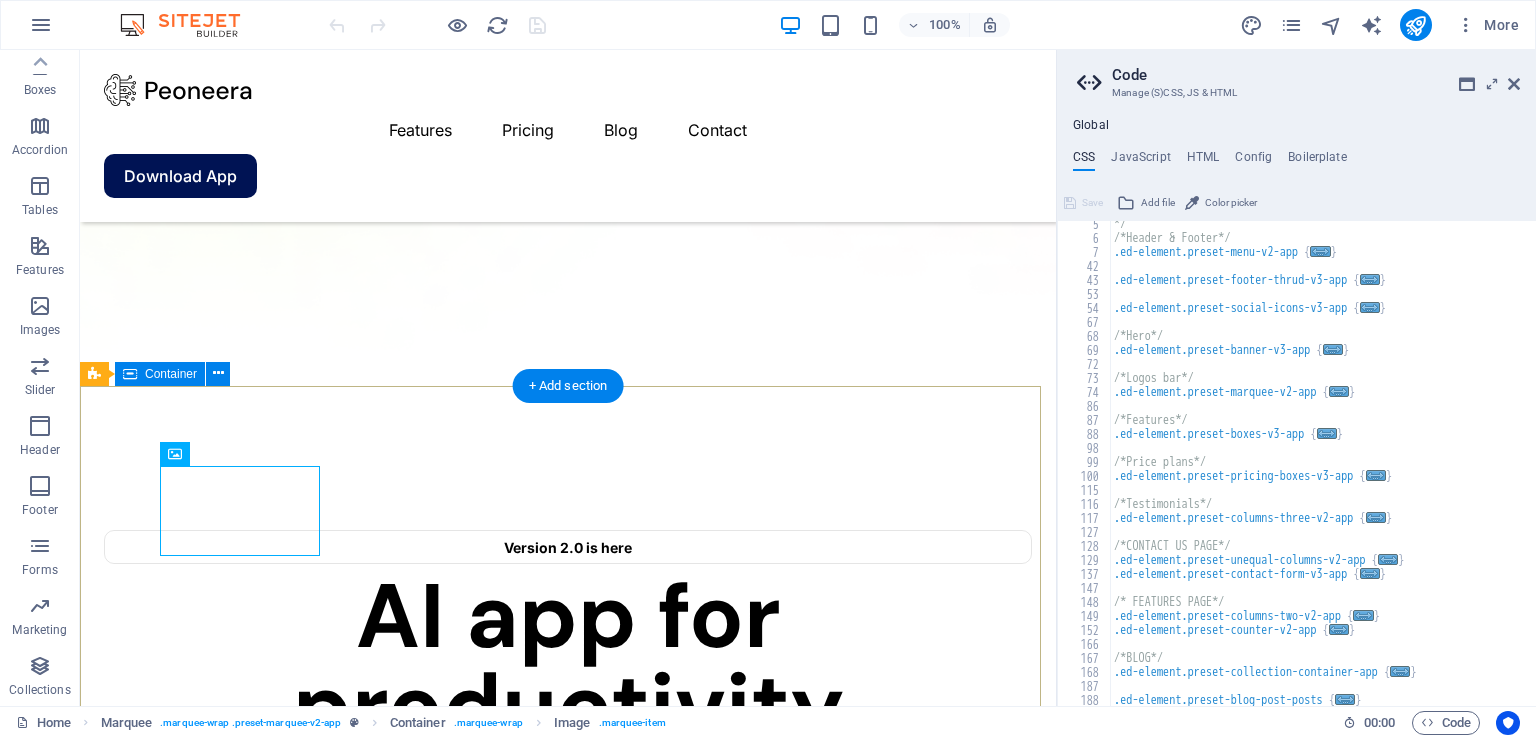 click at bounding box center (568, 2426) 